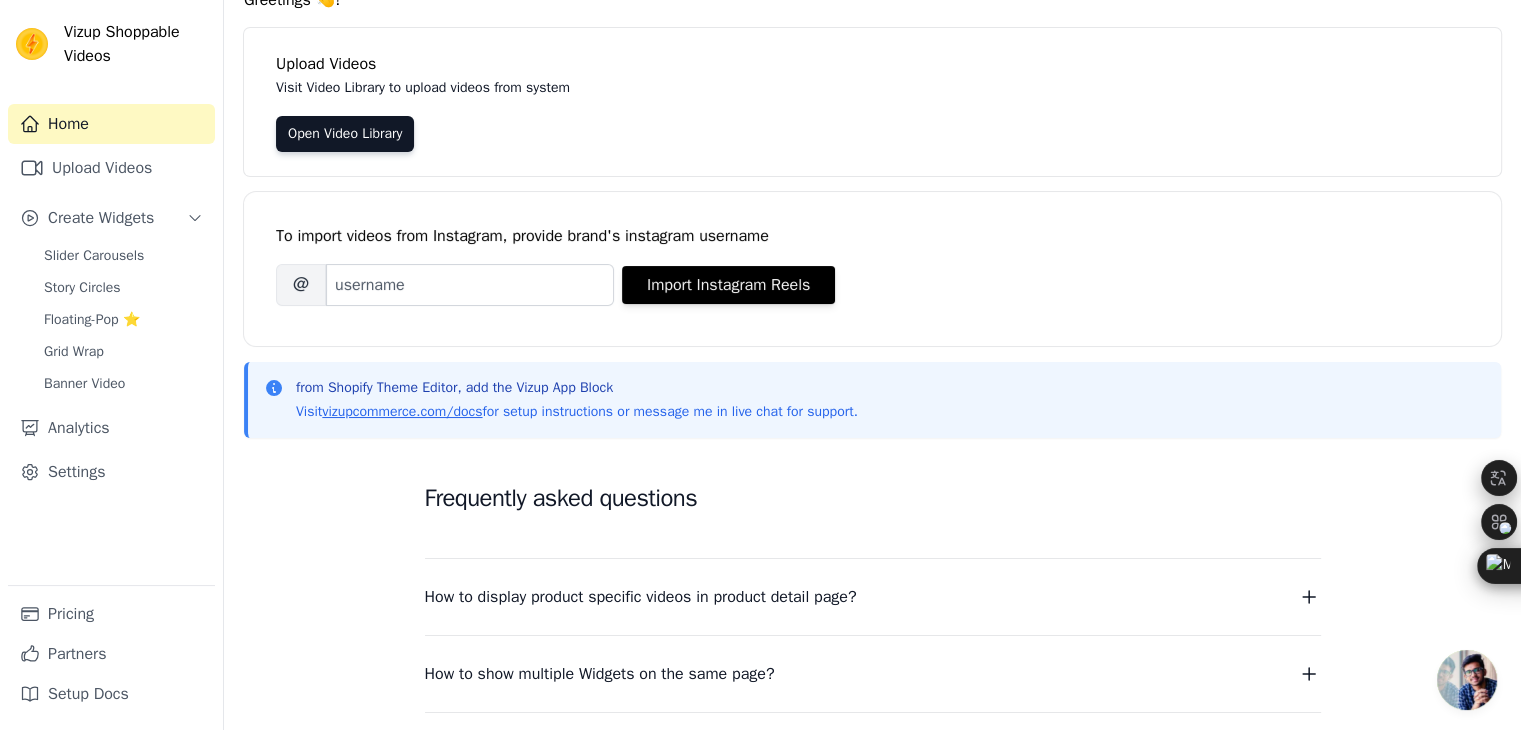 scroll, scrollTop: 91, scrollLeft: 0, axis: vertical 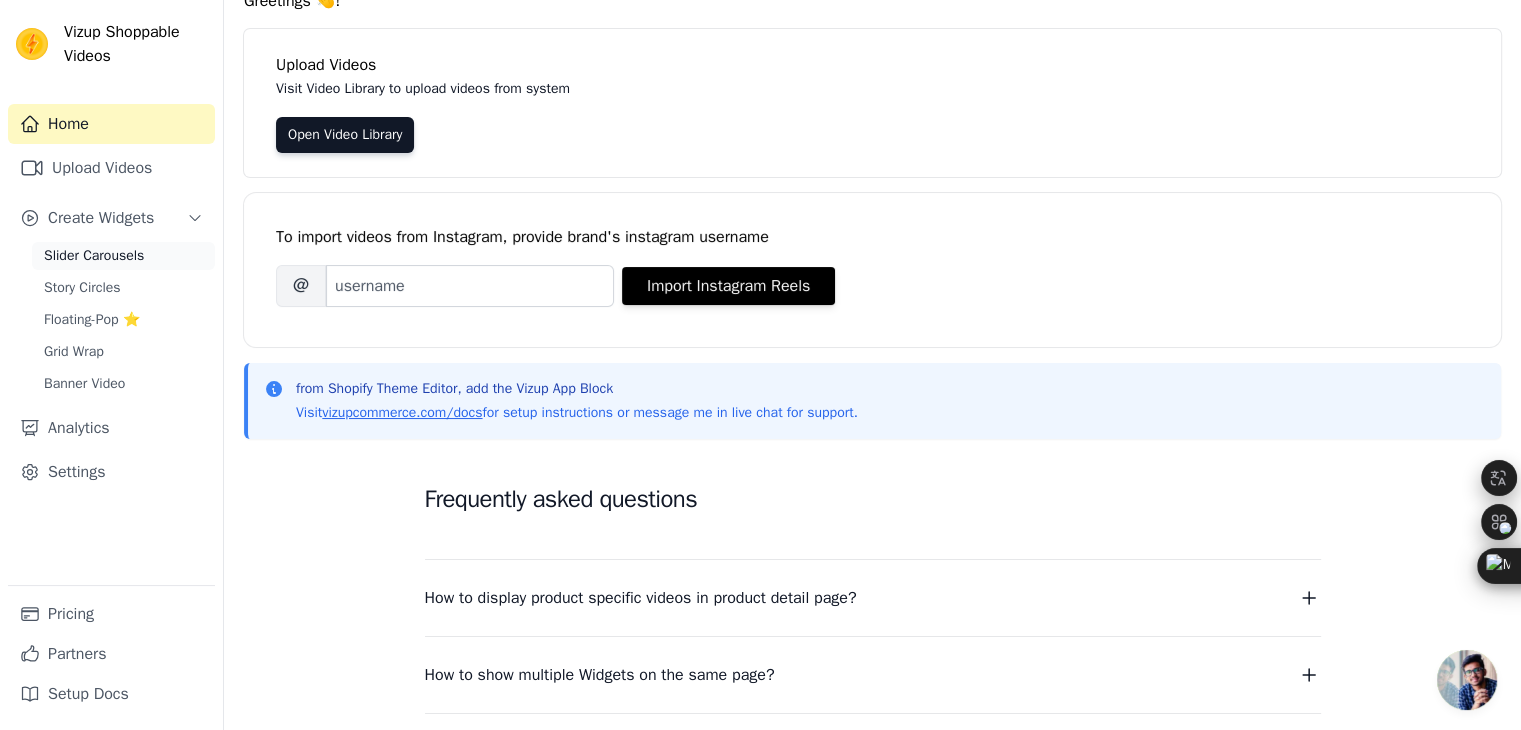 click on "Slider Carousels" at bounding box center [94, 256] 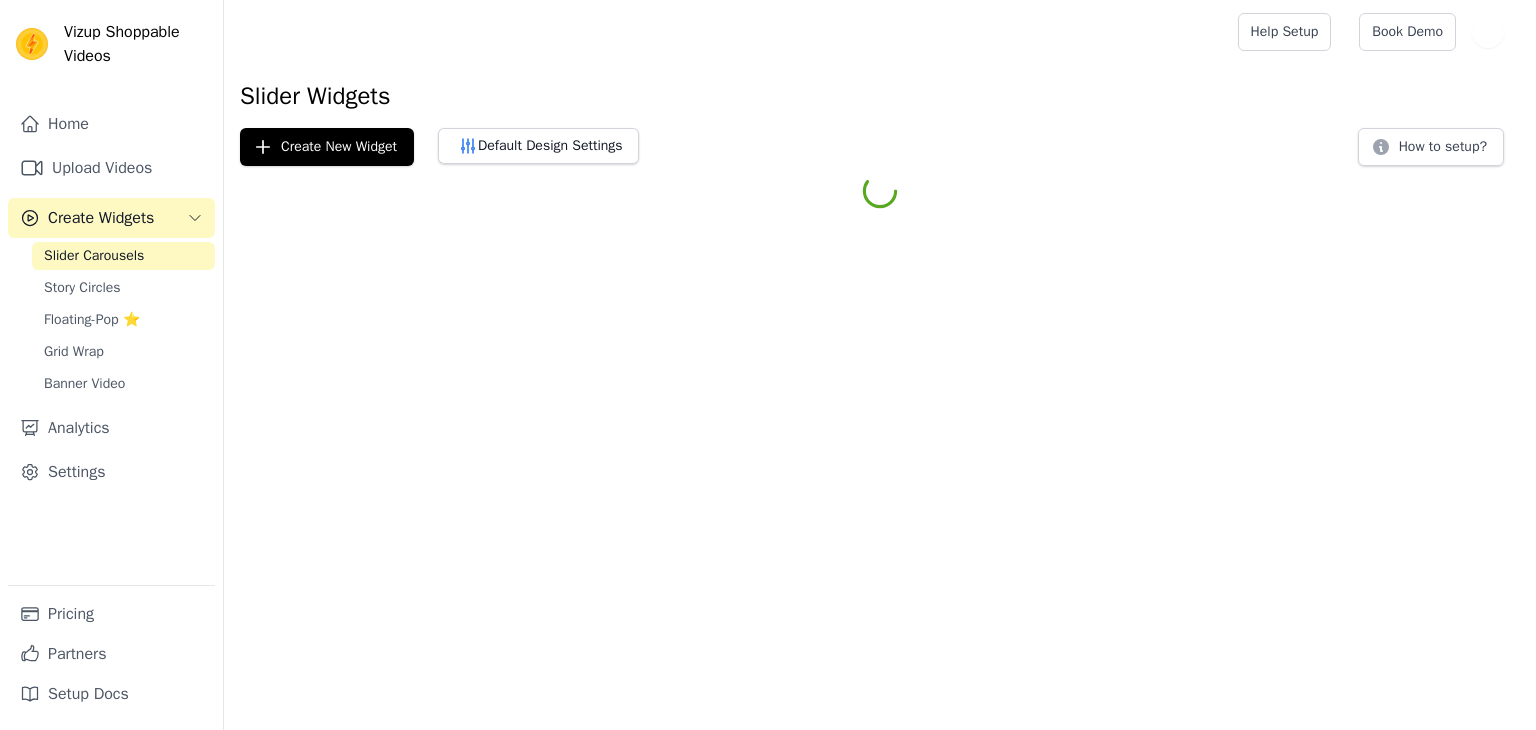 scroll, scrollTop: 0, scrollLeft: 0, axis: both 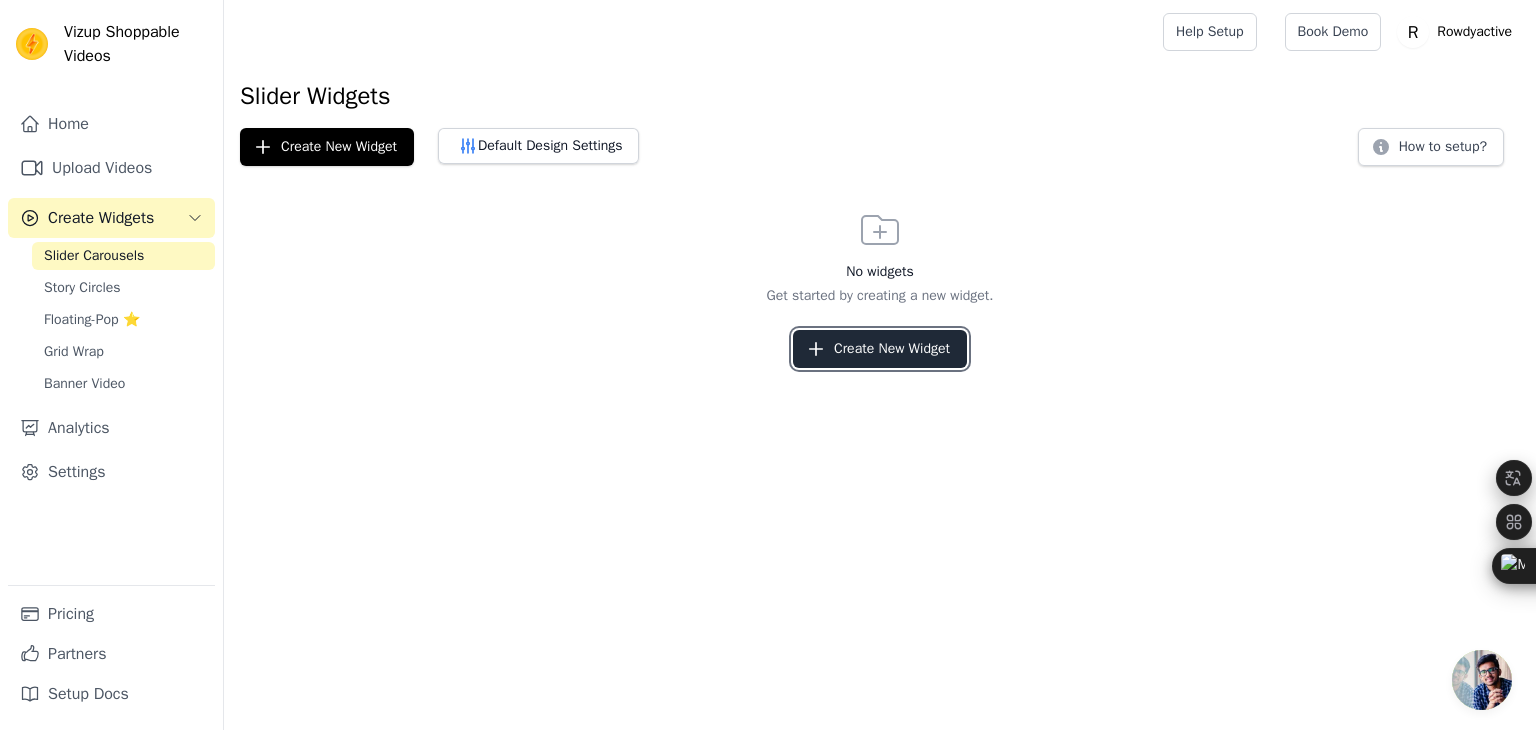 click on "Create New Widget" at bounding box center (880, 349) 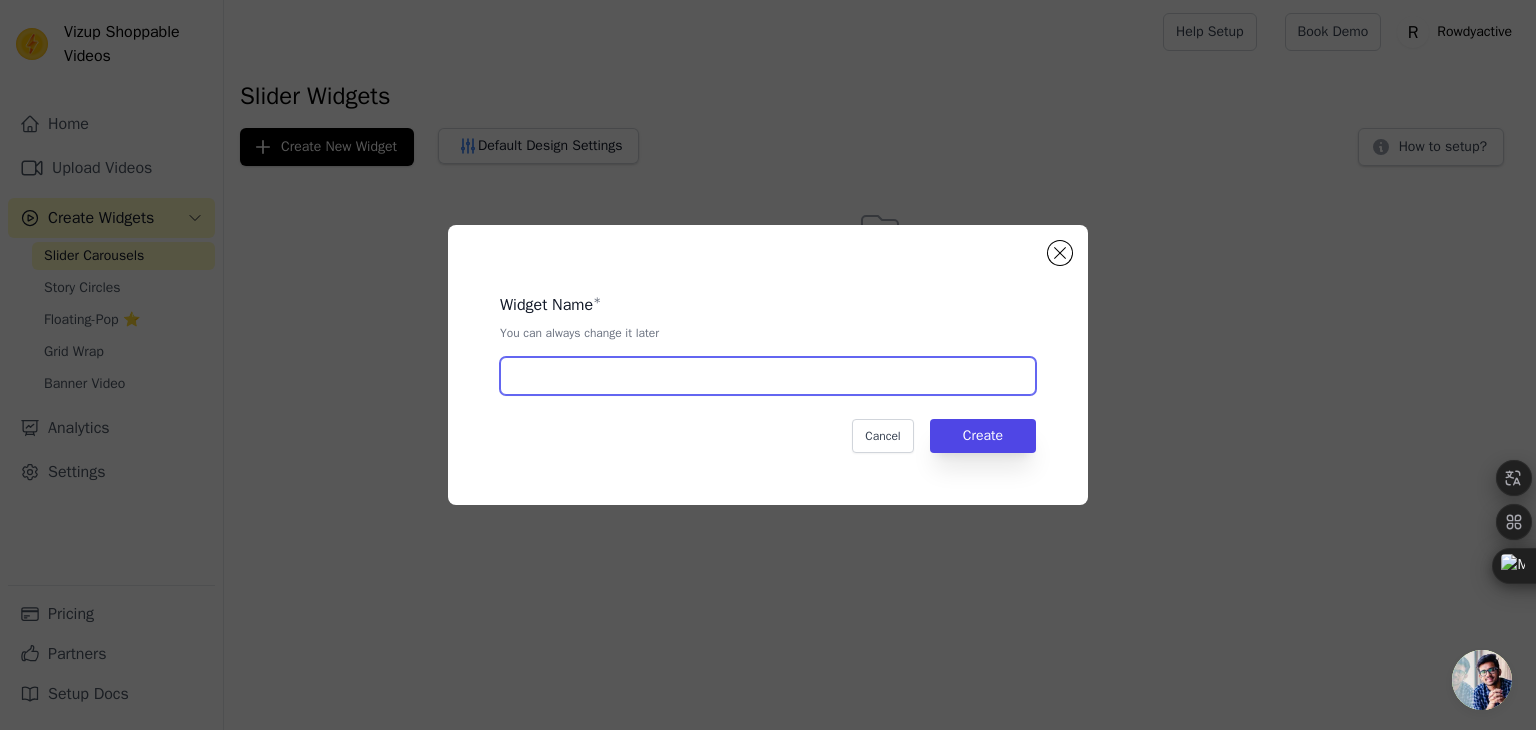 click at bounding box center [768, 376] 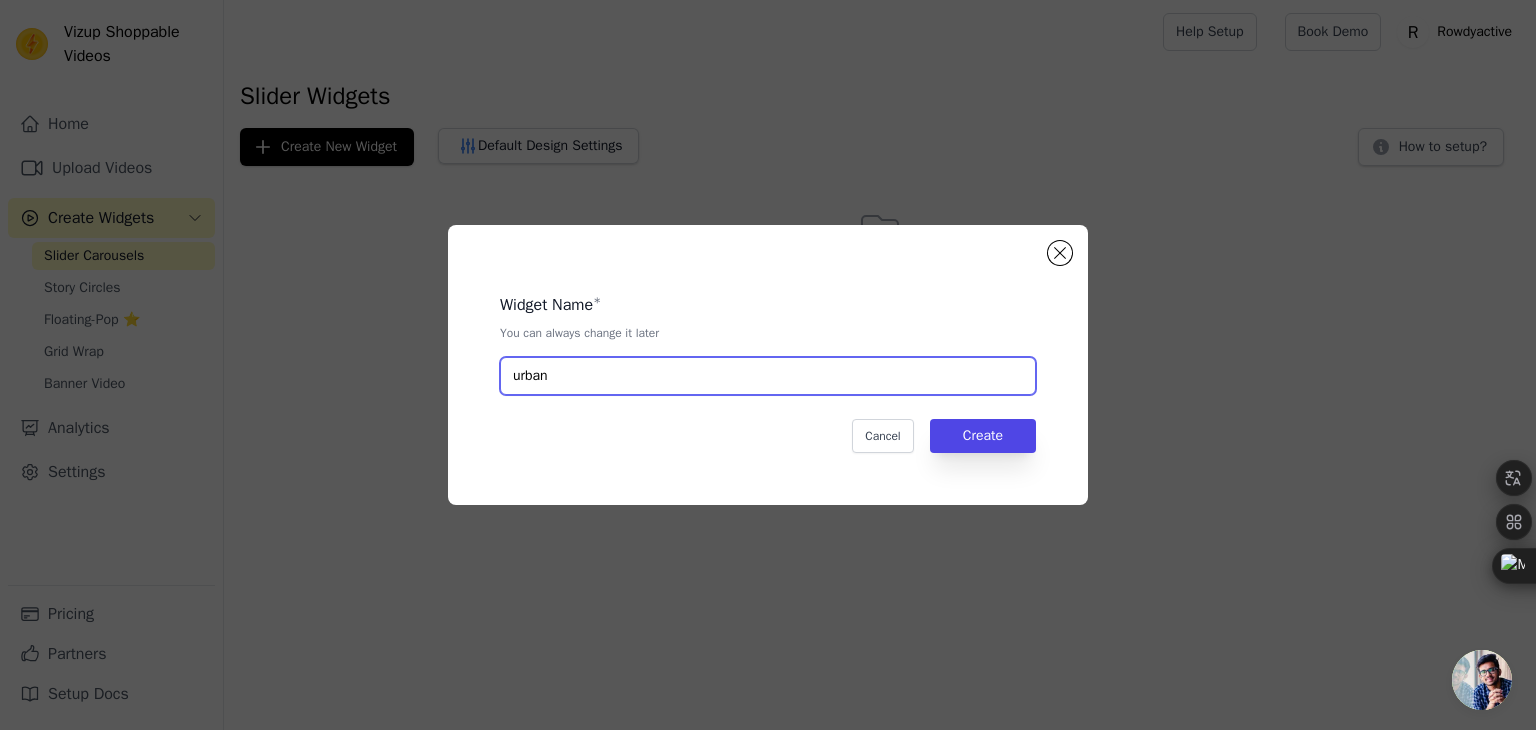 type on "urban" 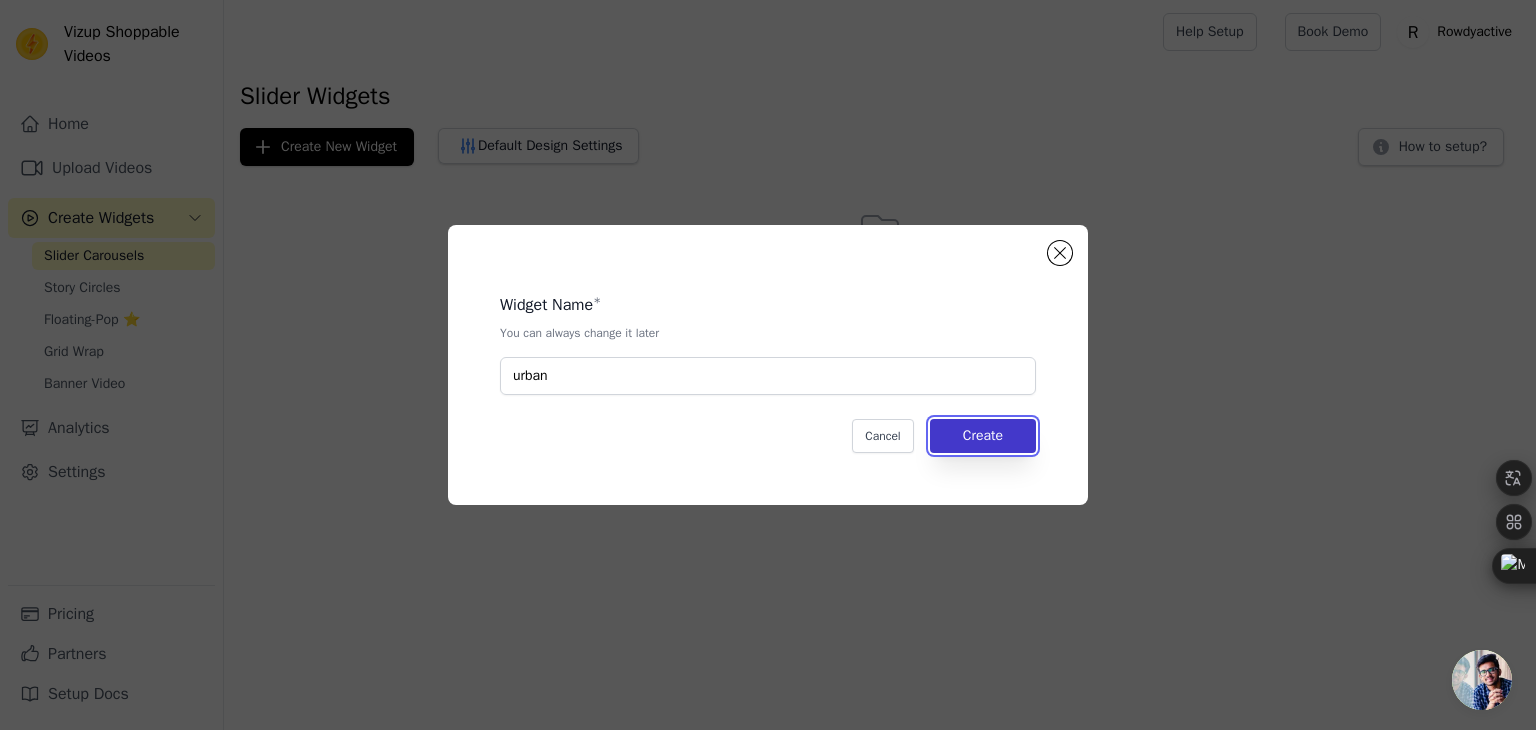 drag, startPoint x: 1004, startPoint y: 440, endPoint x: 956, endPoint y: 436, distance: 48.166378 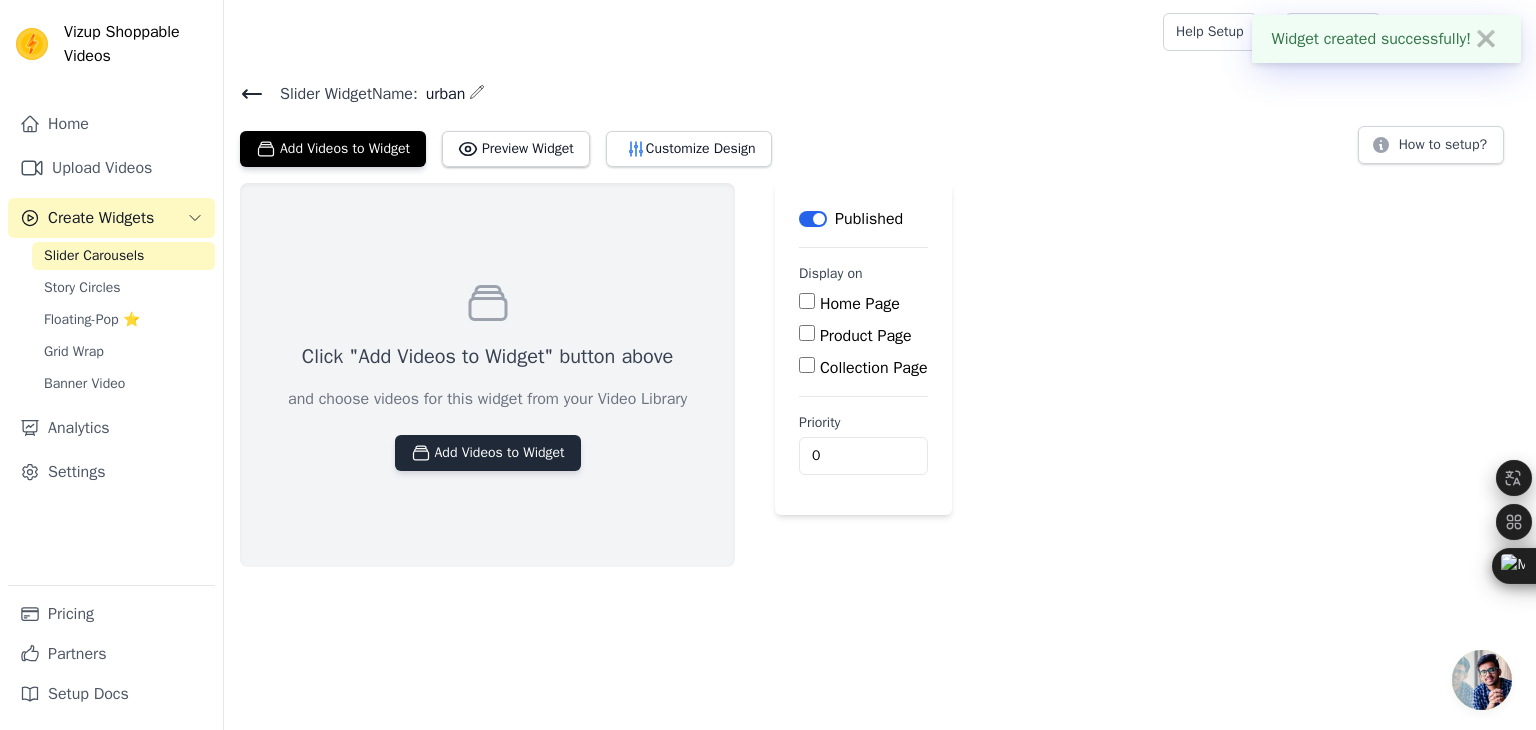 click on "Add Videos to Widget" at bounding box center [488, 453] 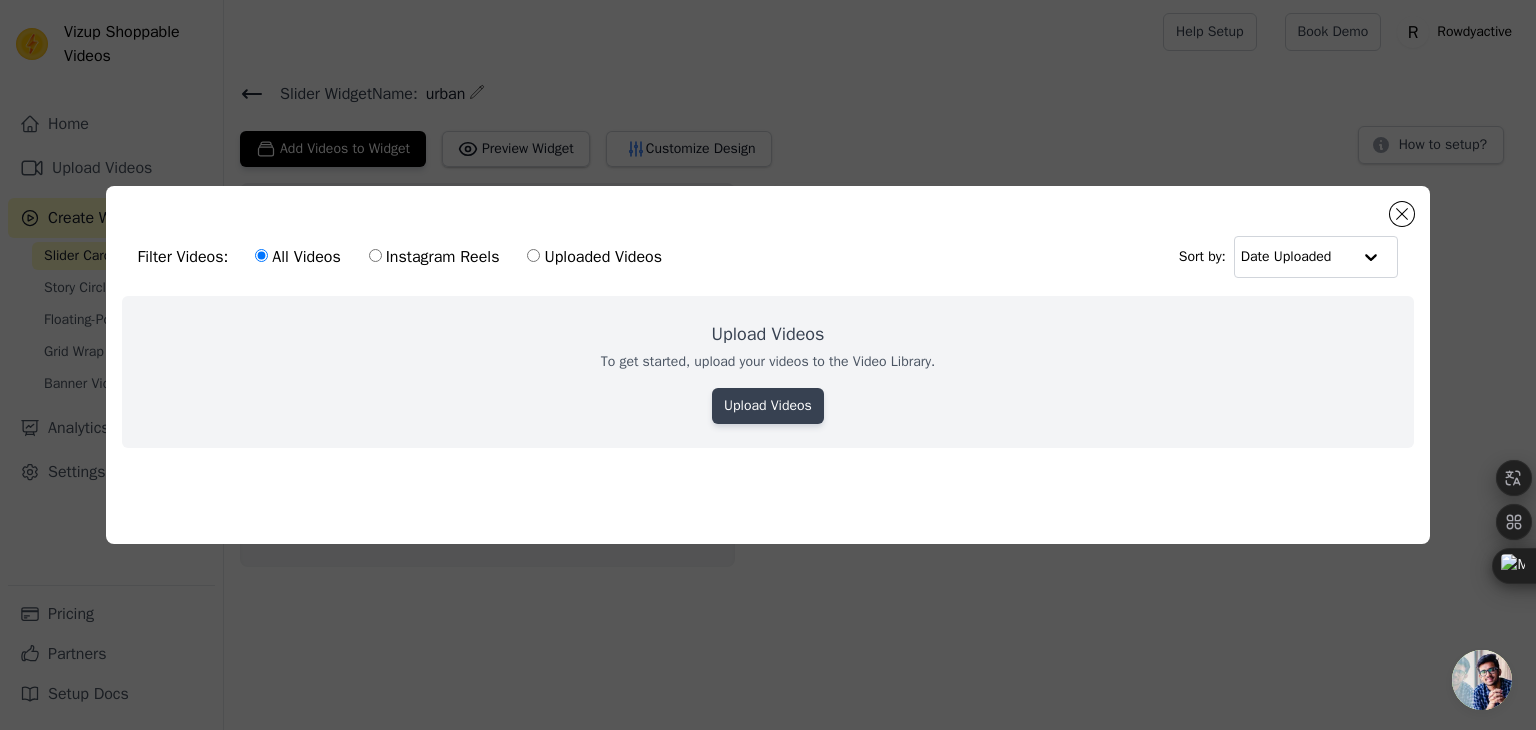 click on "Upload Videos" at bounding box center (768, 406) 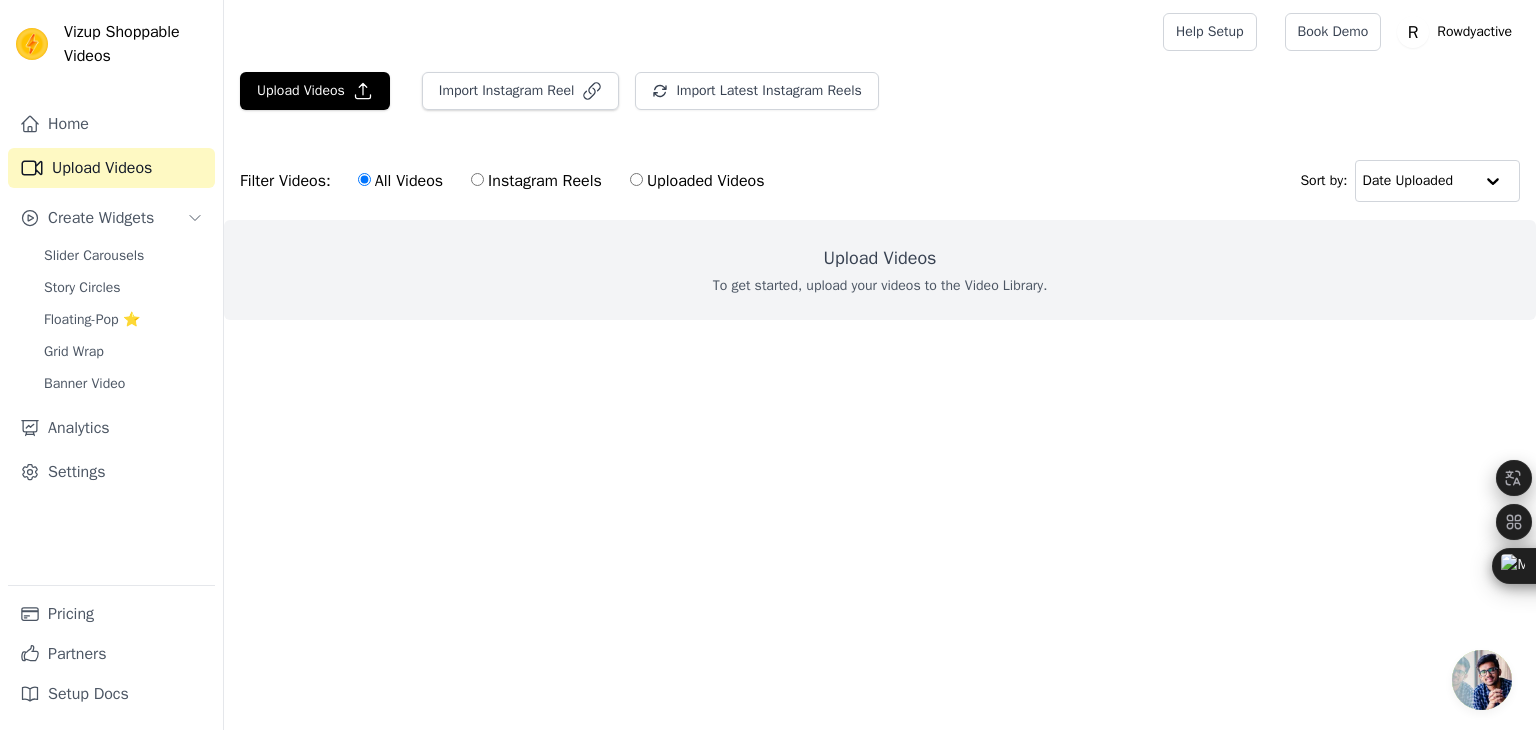 click on "Upload Videos   To get started, upload your videos to the Video Library." at bounding box center [880, 270] 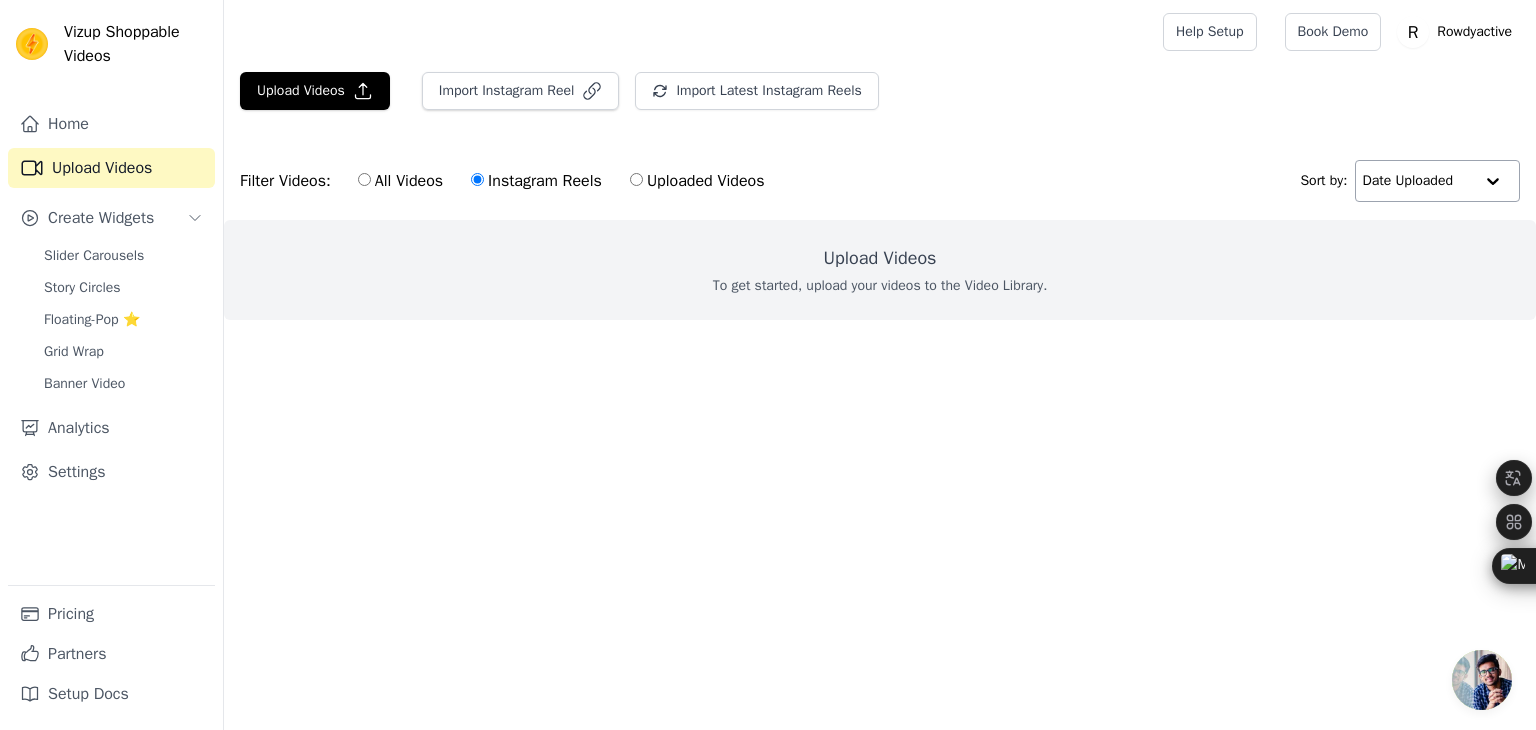 click 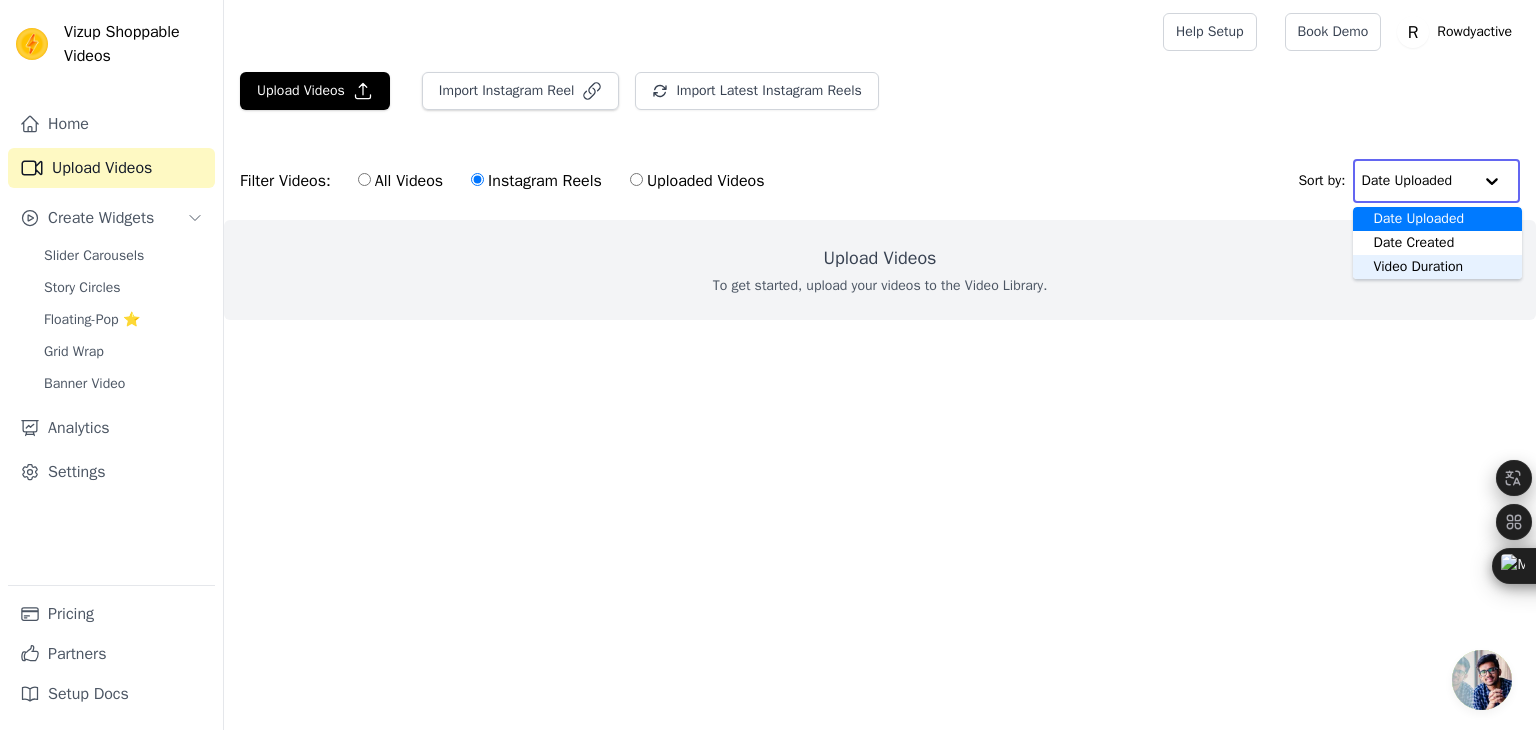 click on "Upload Videos   To get started, upload your videos to the Video Library." at bounding box center [880, 270] 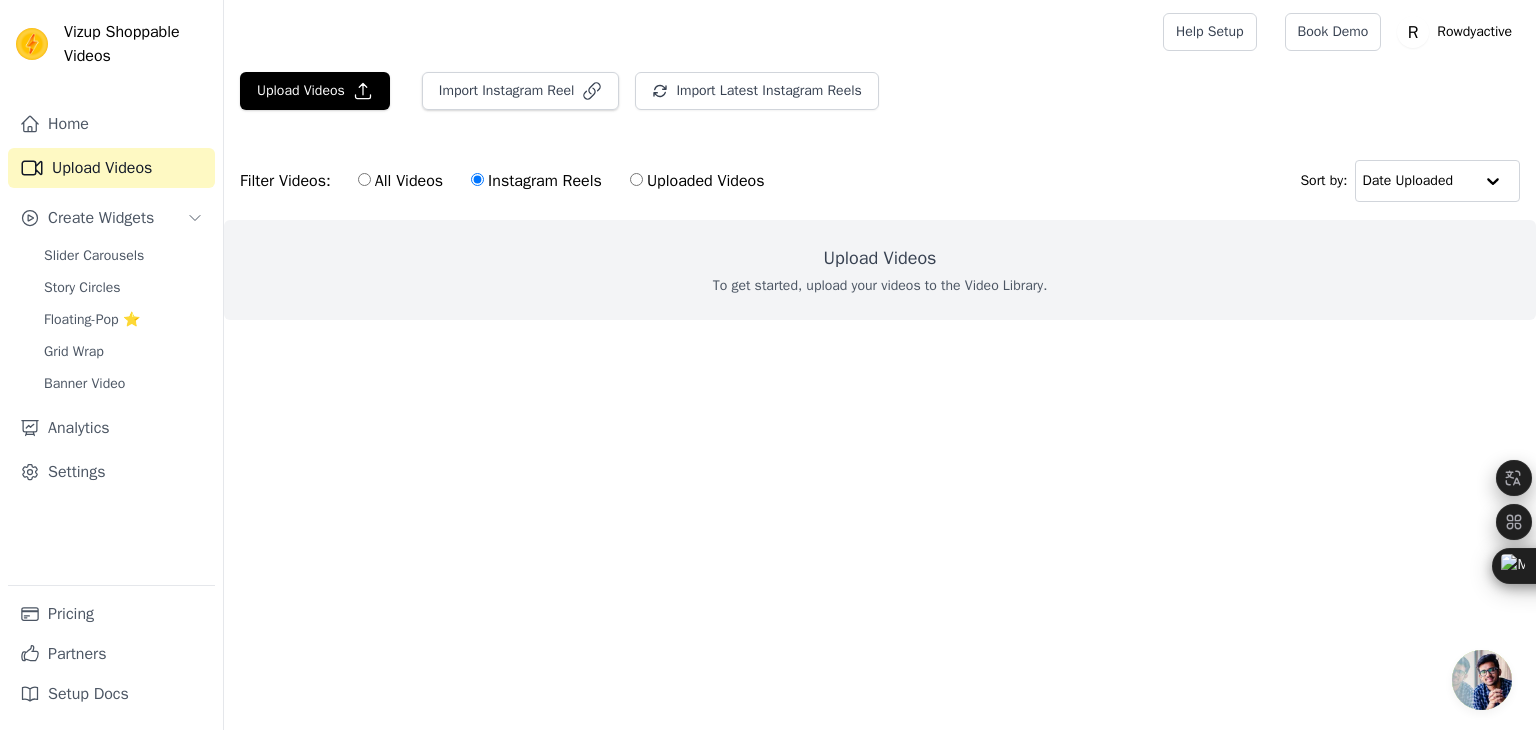 click on "All Videos" at bounding box center (400, 181) 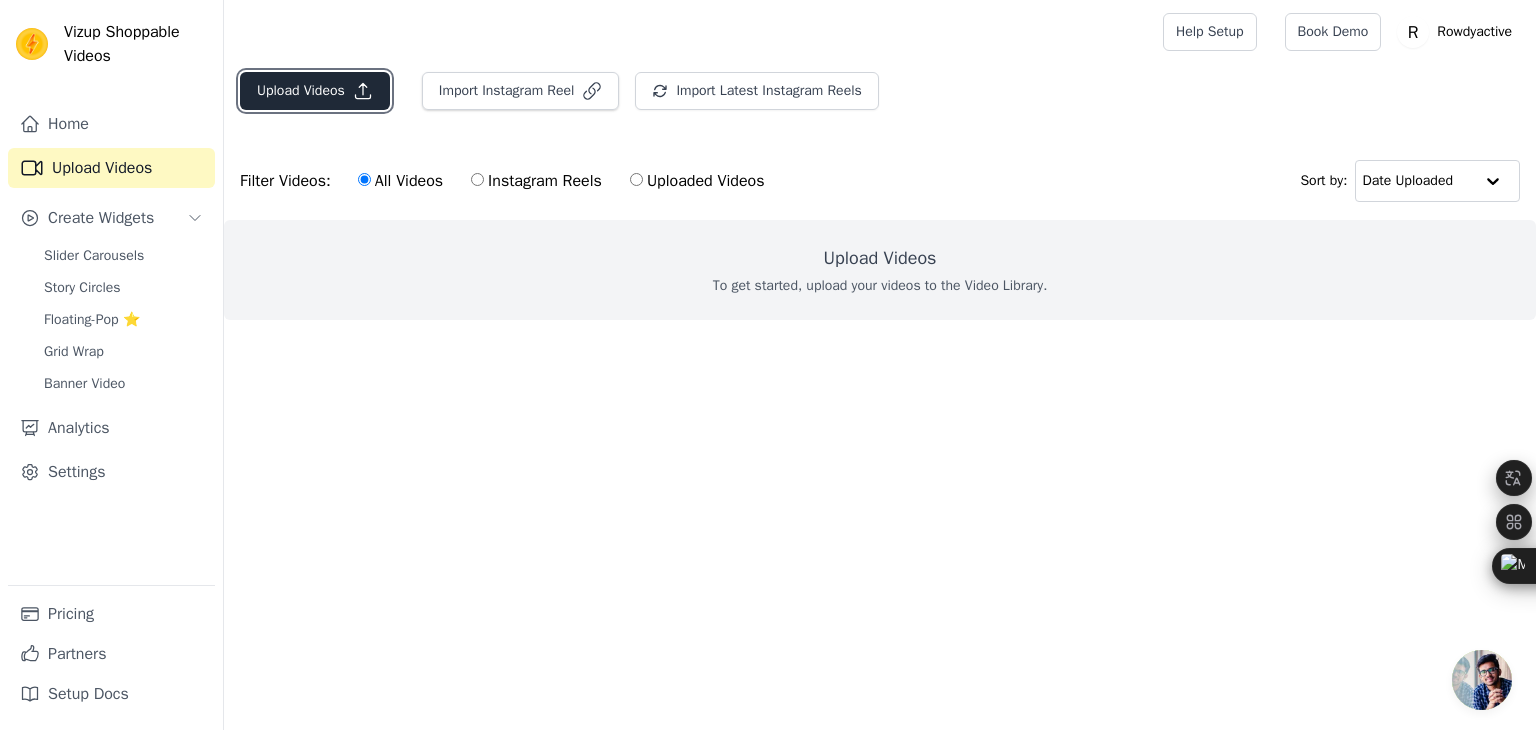 click on "Upload Videos" at bounding box center (315, 91) 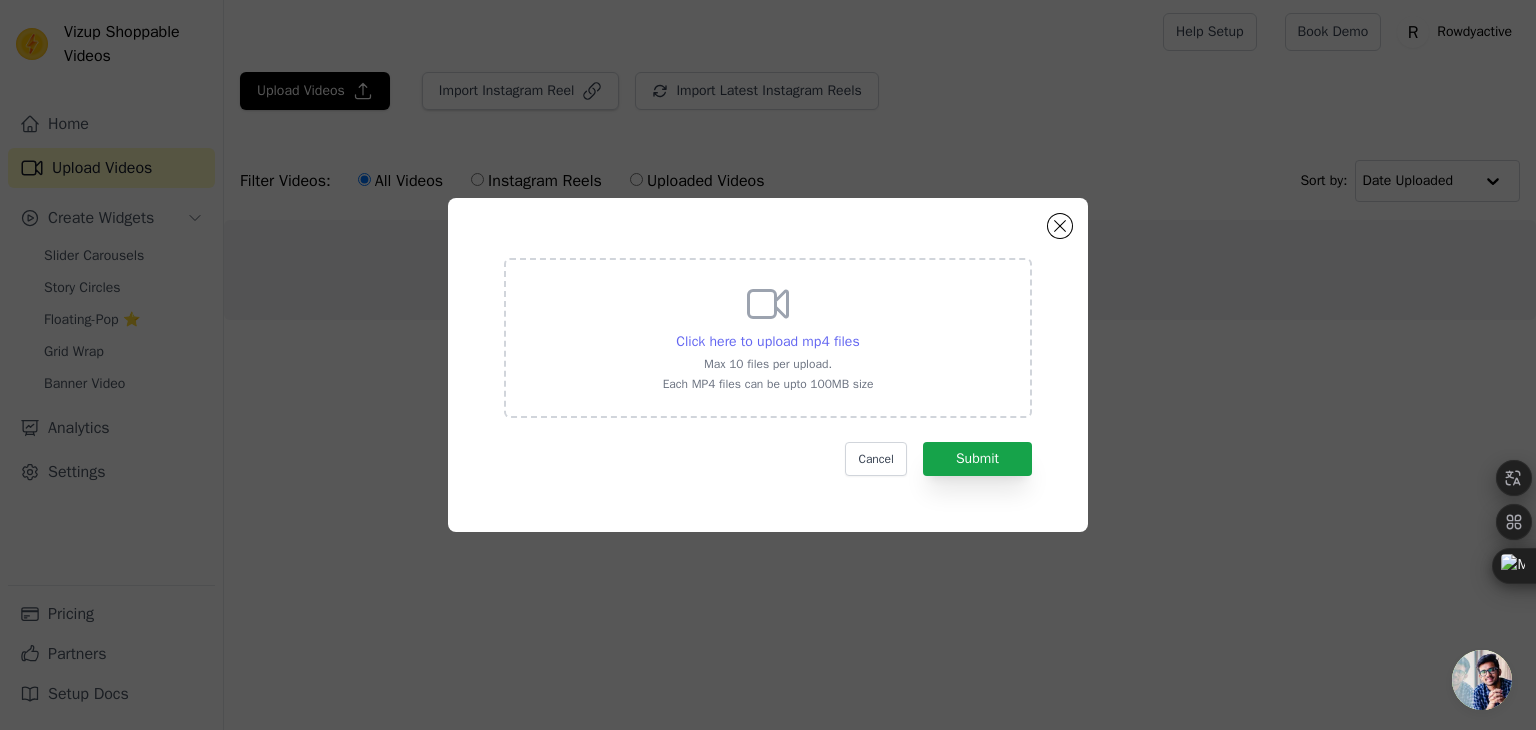 click on "Click here to upload mp4 files" at bounding box center (767, 341) 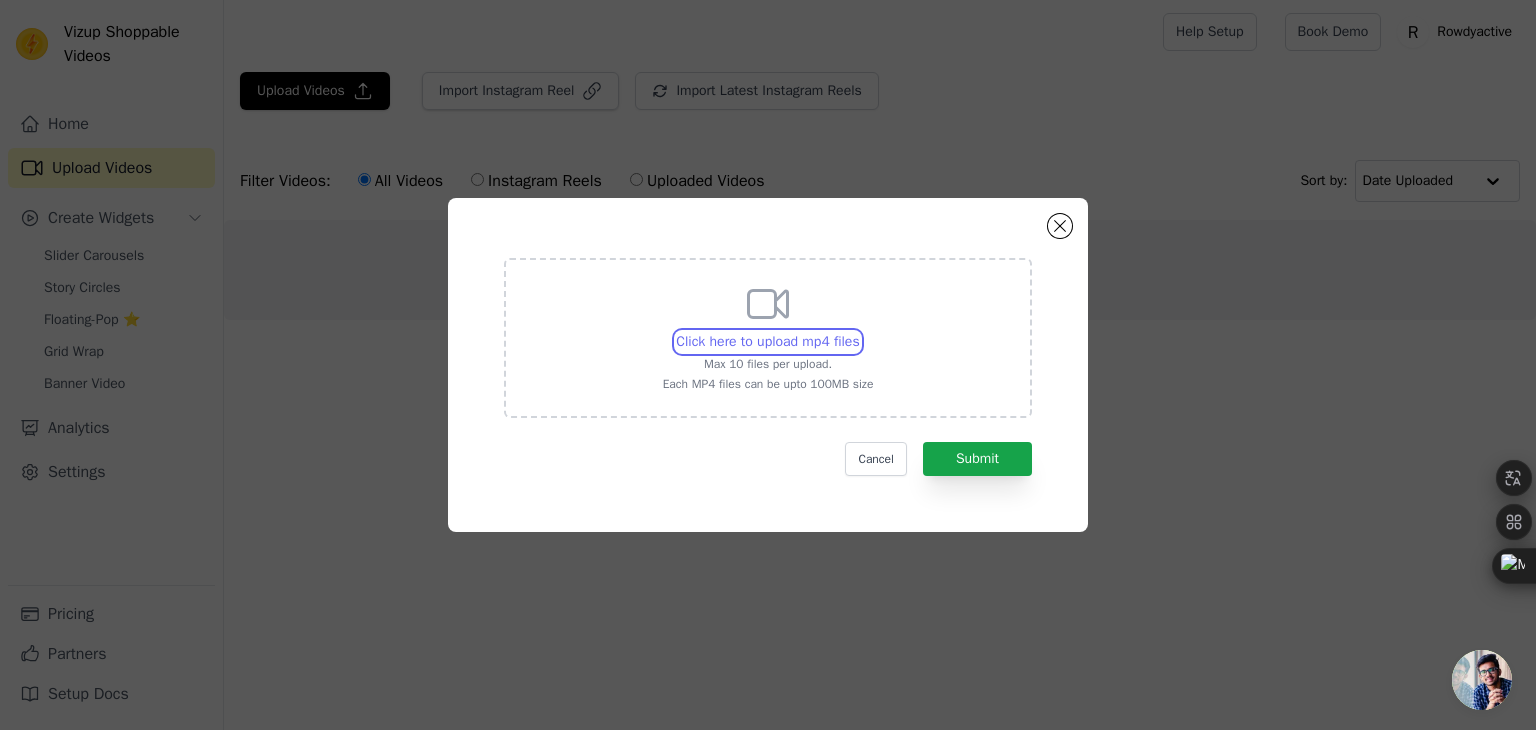 click on "Click here to upload mp4 files     Max 10 files per upload.   Each MP4 files can be upto 100MB size" at bounding box center [859, 331] 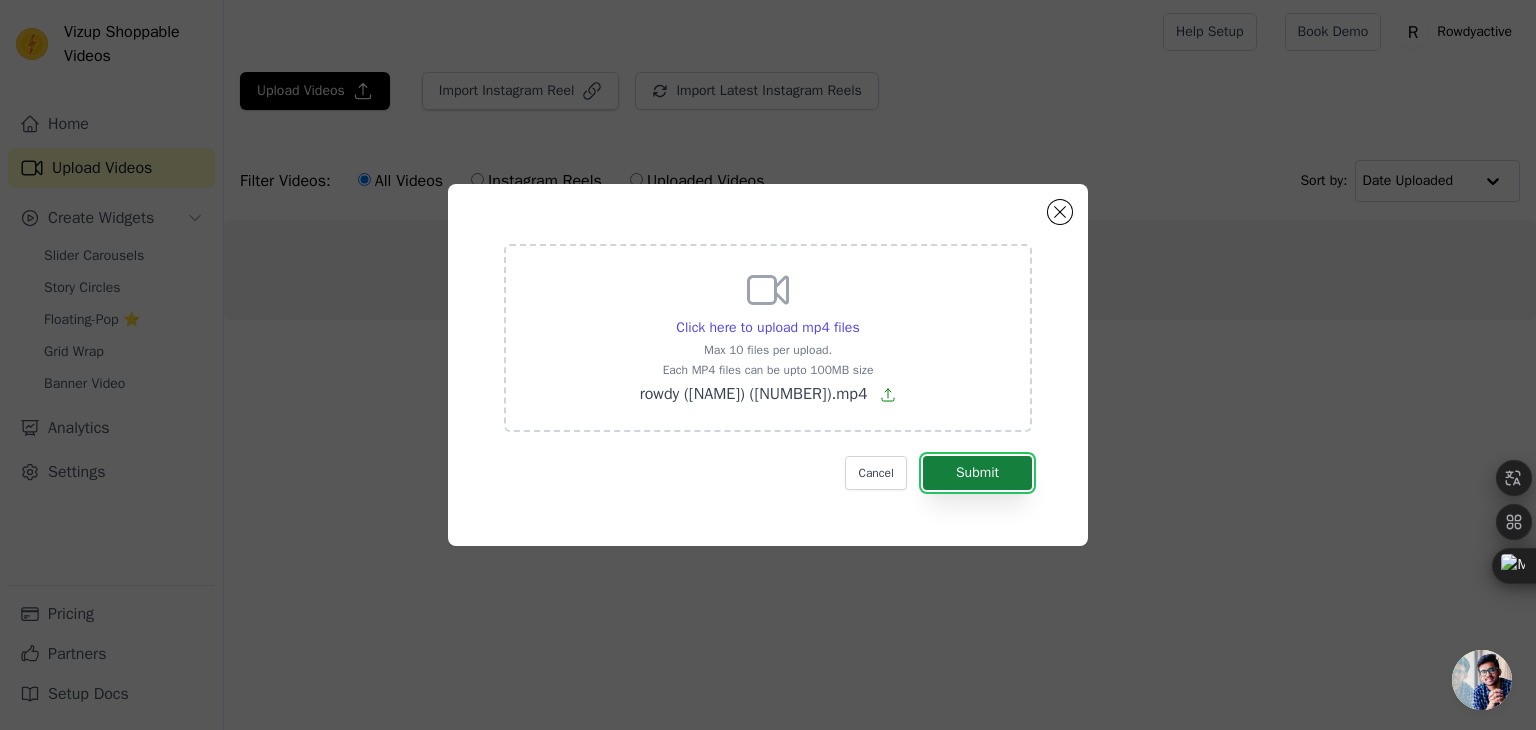 click on "Submit" at bounding box center [977, 473] 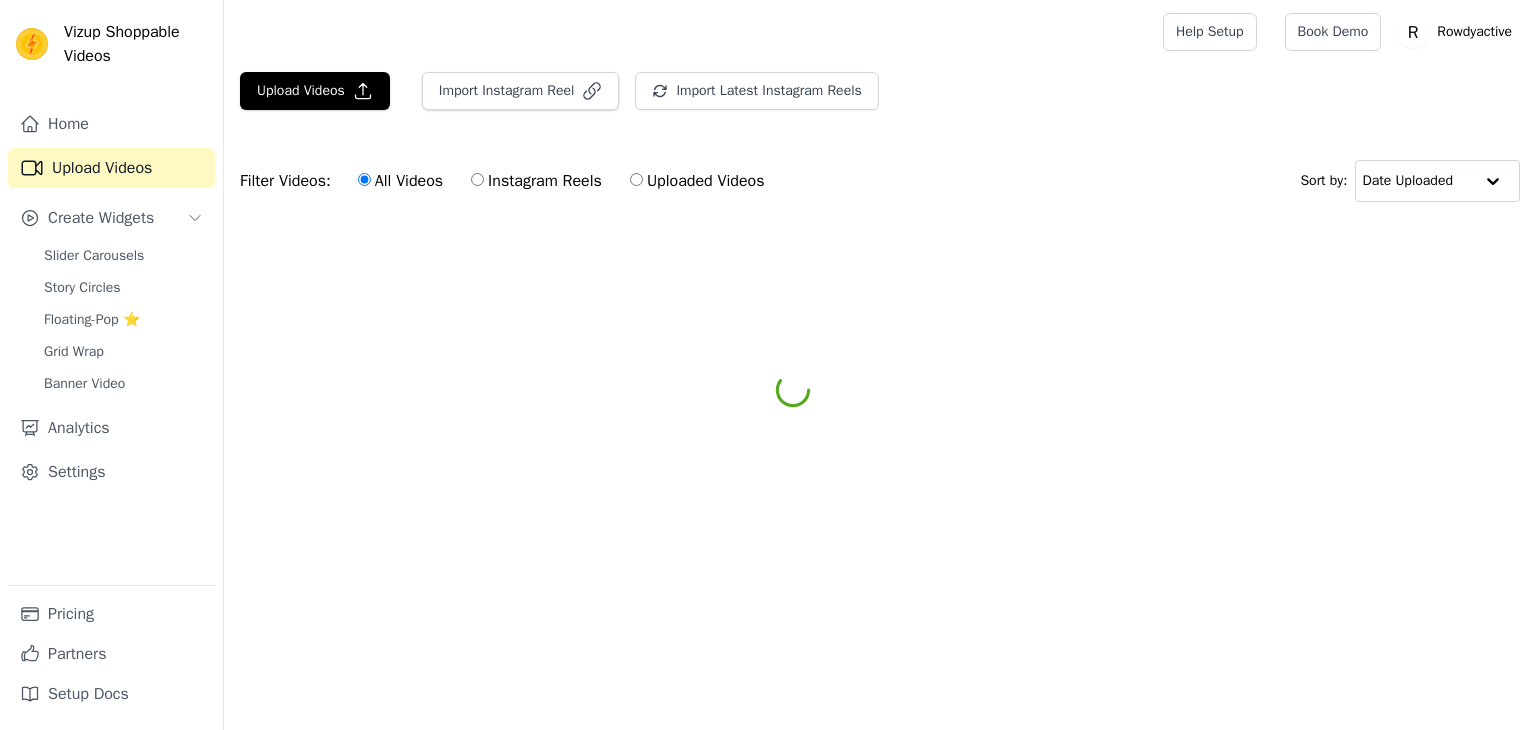 scroll, scrollTop: 0, scrollLeft: 0, axis: both 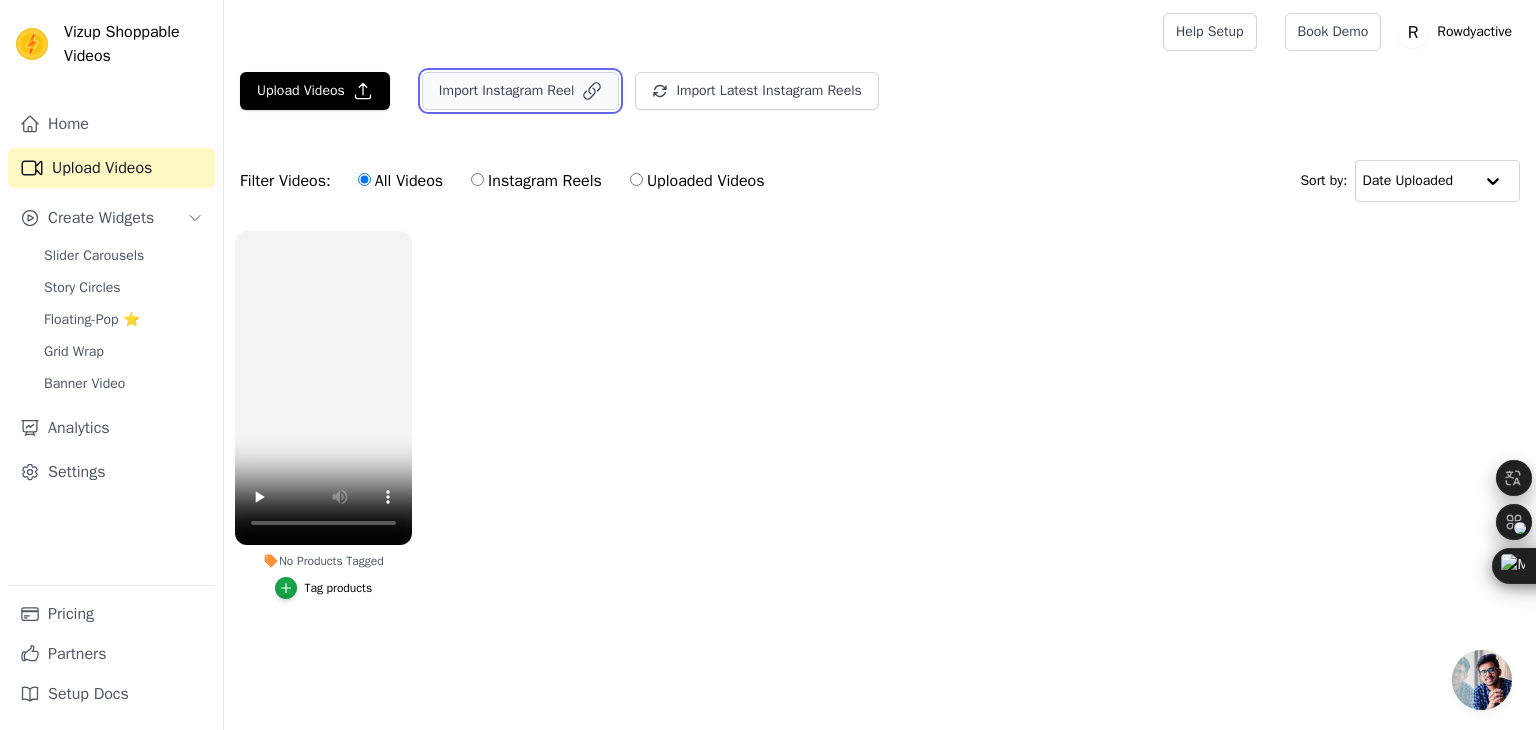 click on "Import Instagram Reel" at bounding box center [521, 91] 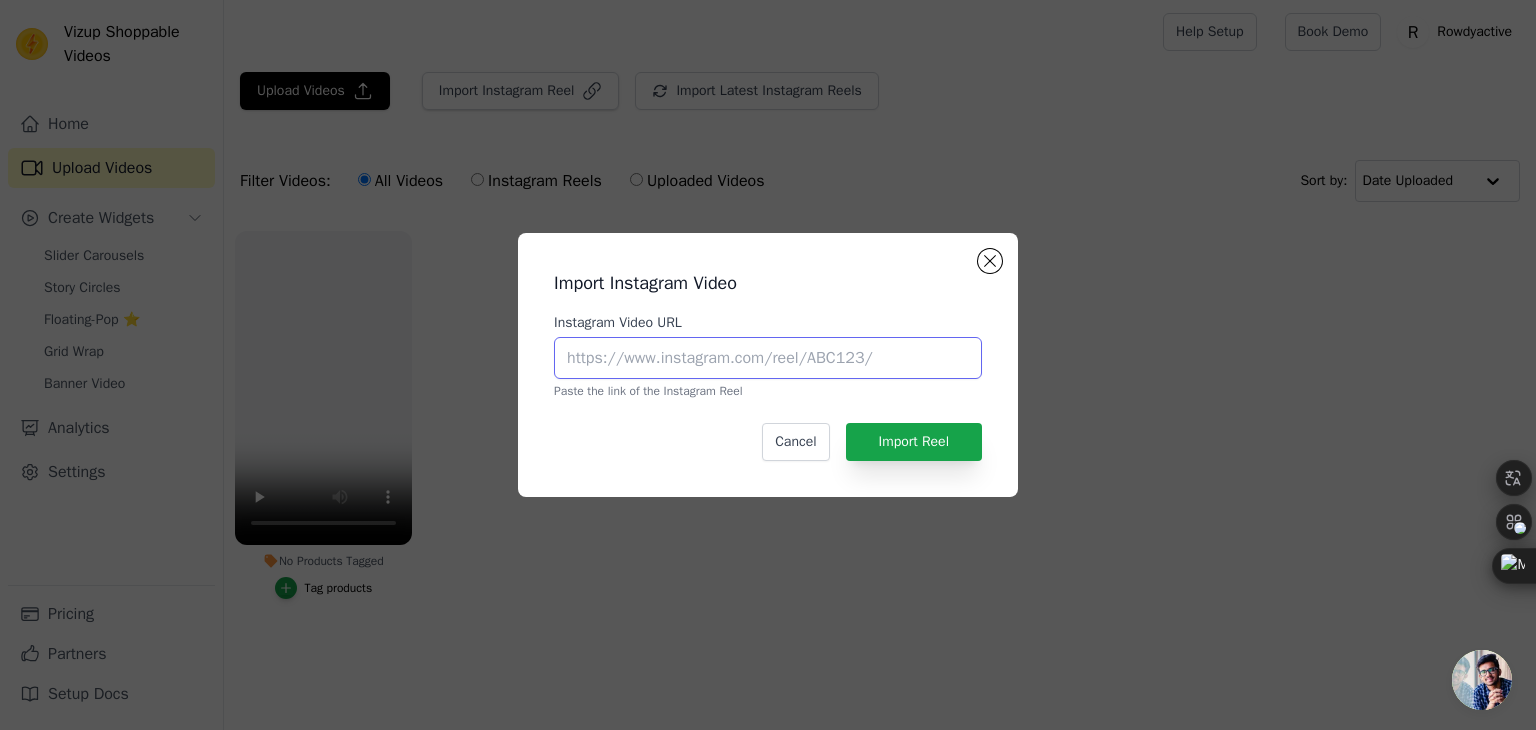 click on "Instagram Video URL" at bounding box center [768, 358] 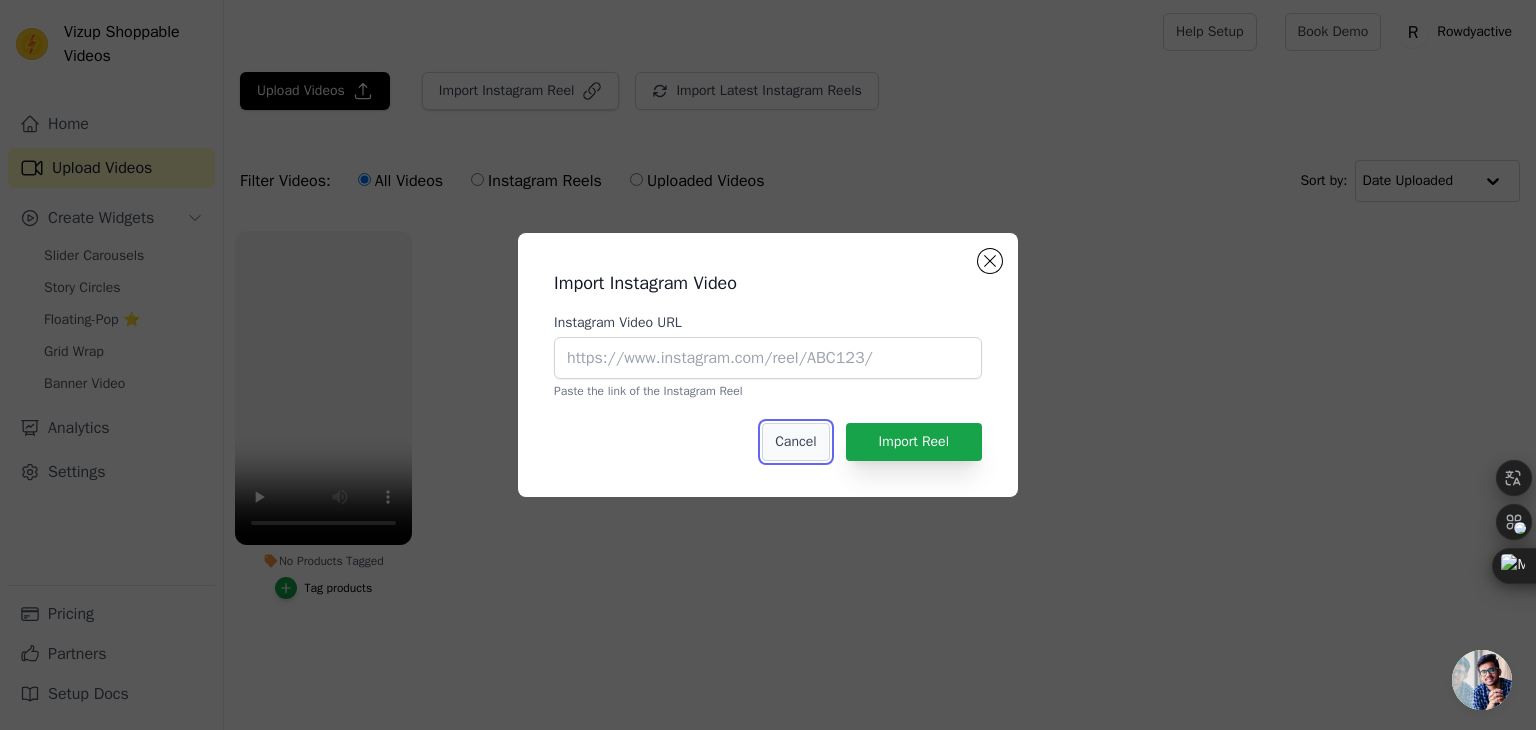 click on "Cancel" at bounding box center [795, 442] 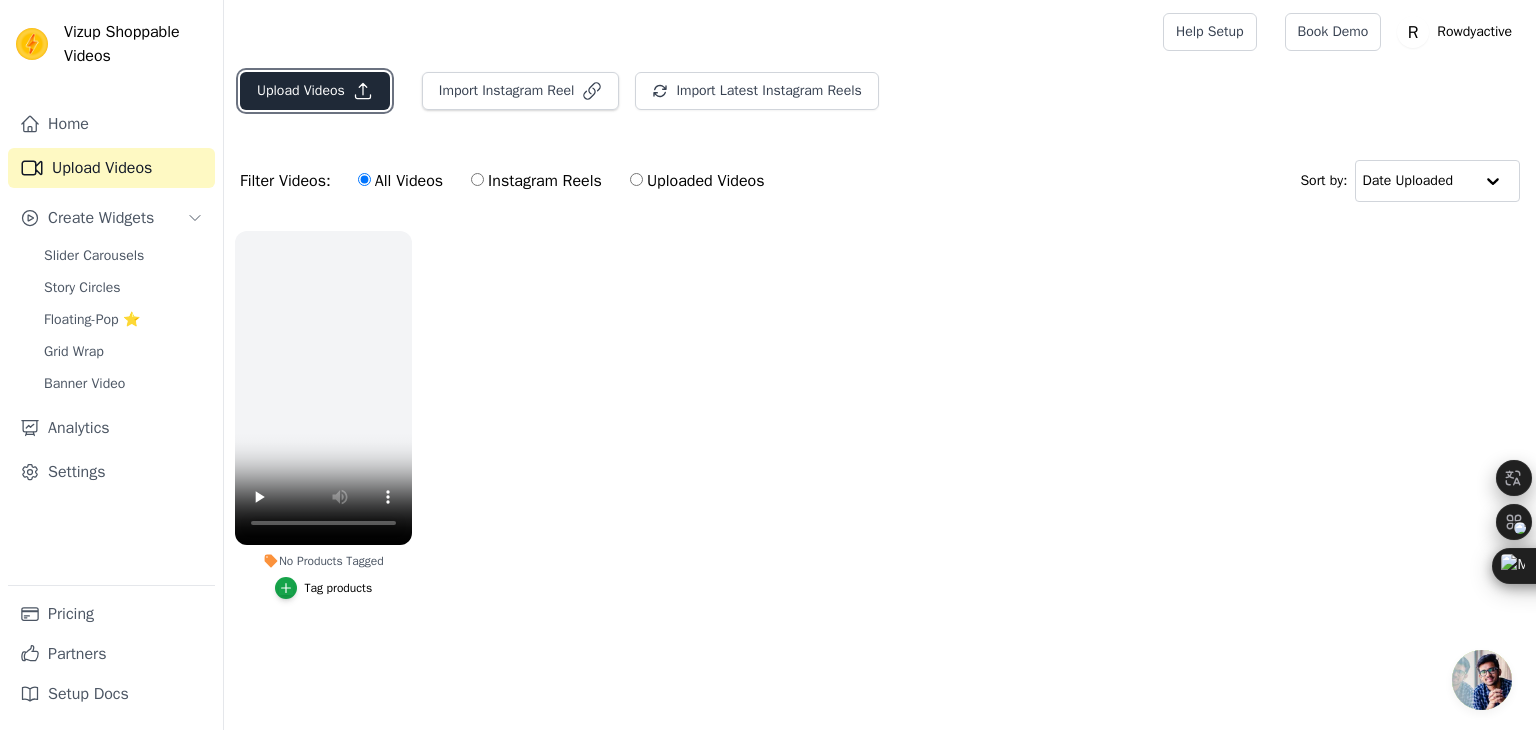 click on "Upload Videos" at bounding box center [315, 91] 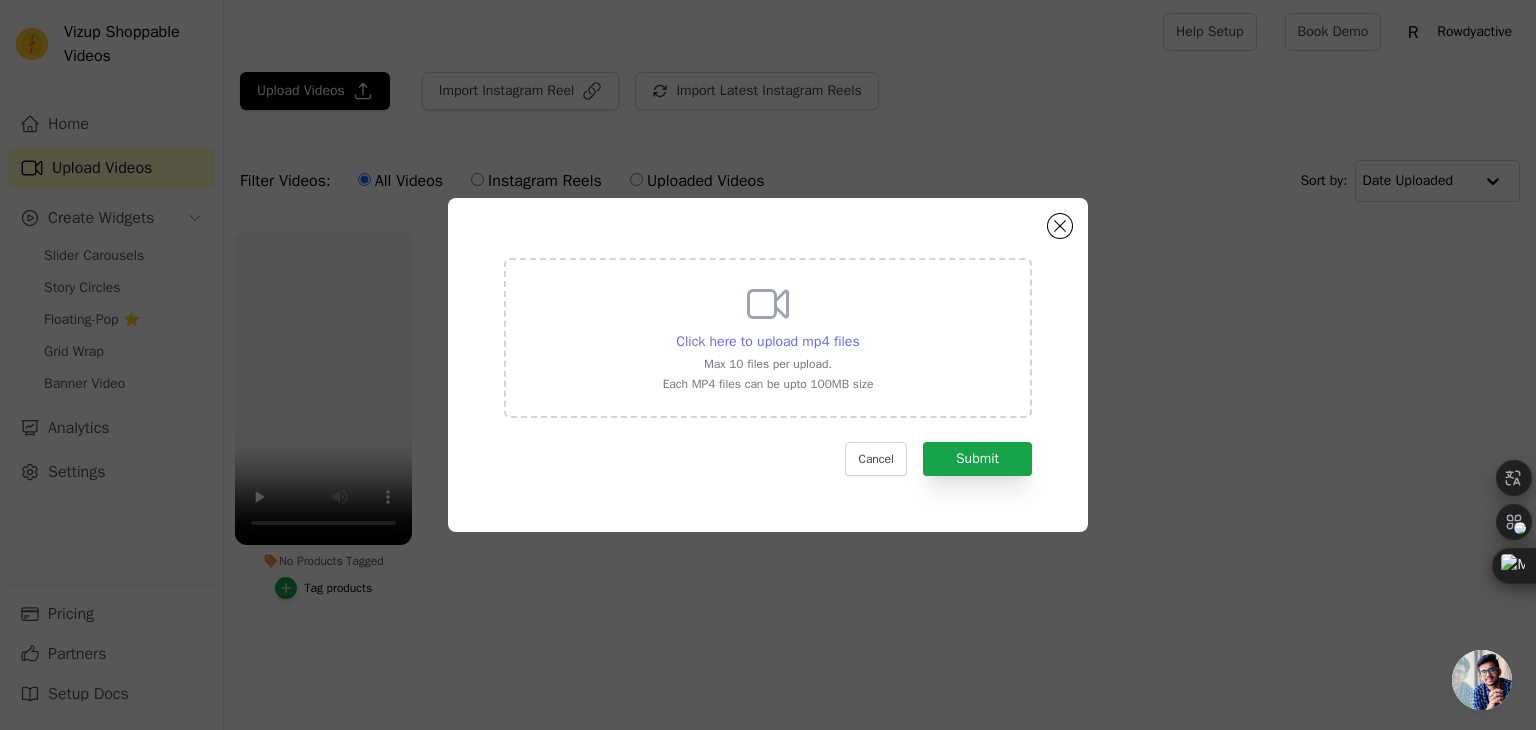 click on "Click here to upload mp4 files" at bounding box center (767, 341) 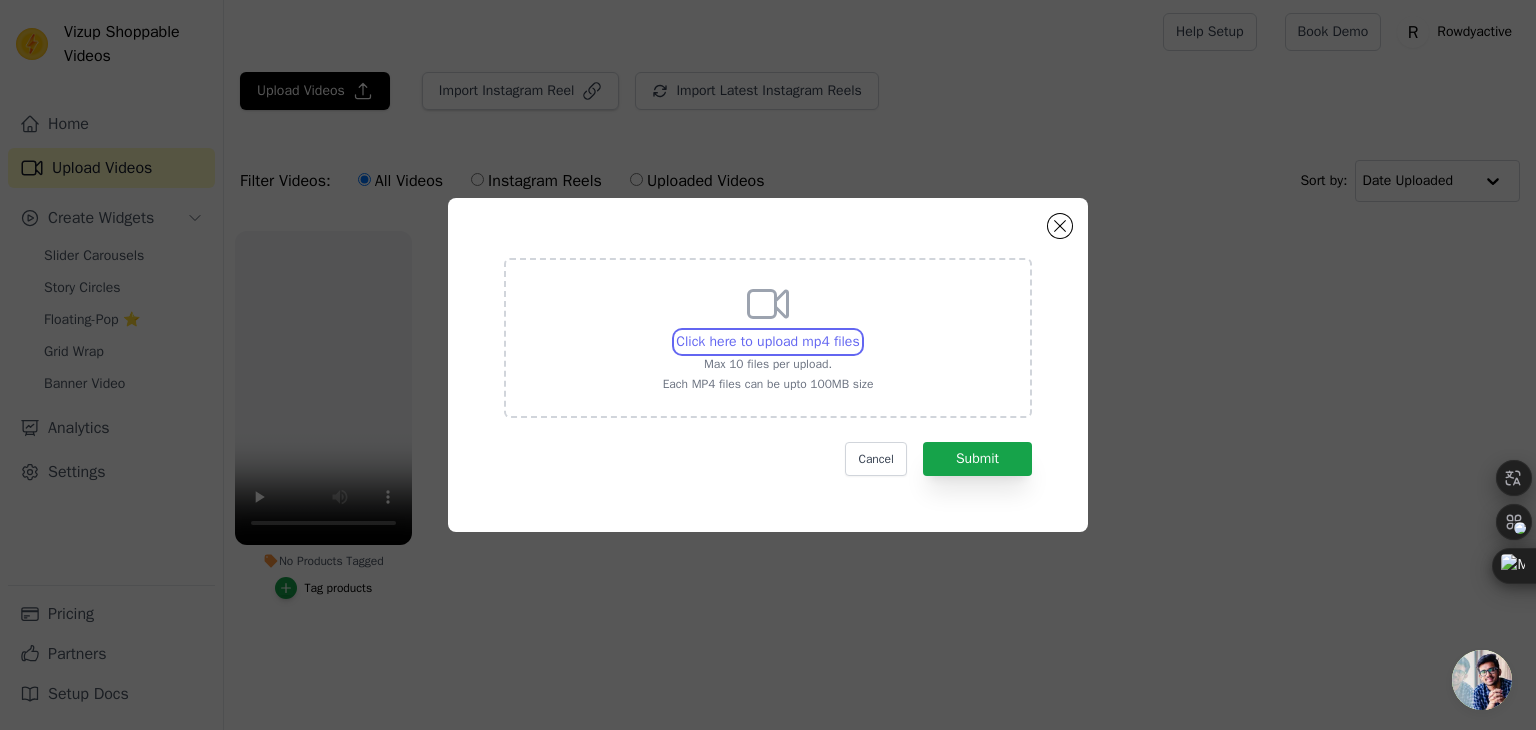 type on "C:\fakepath\rowdy (Tu historia) (4).mp4" 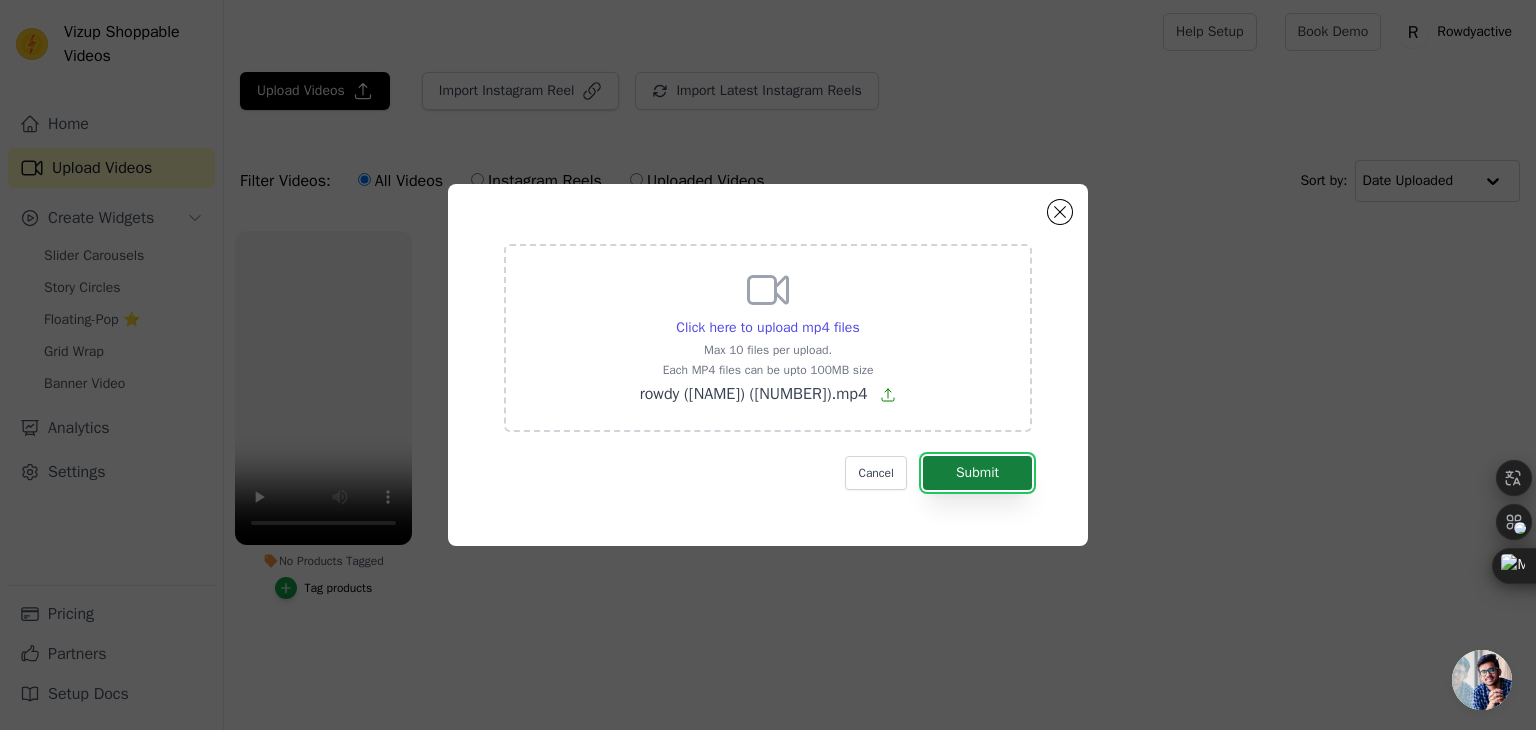 click on "Submit" at bounding box center (977, 473) 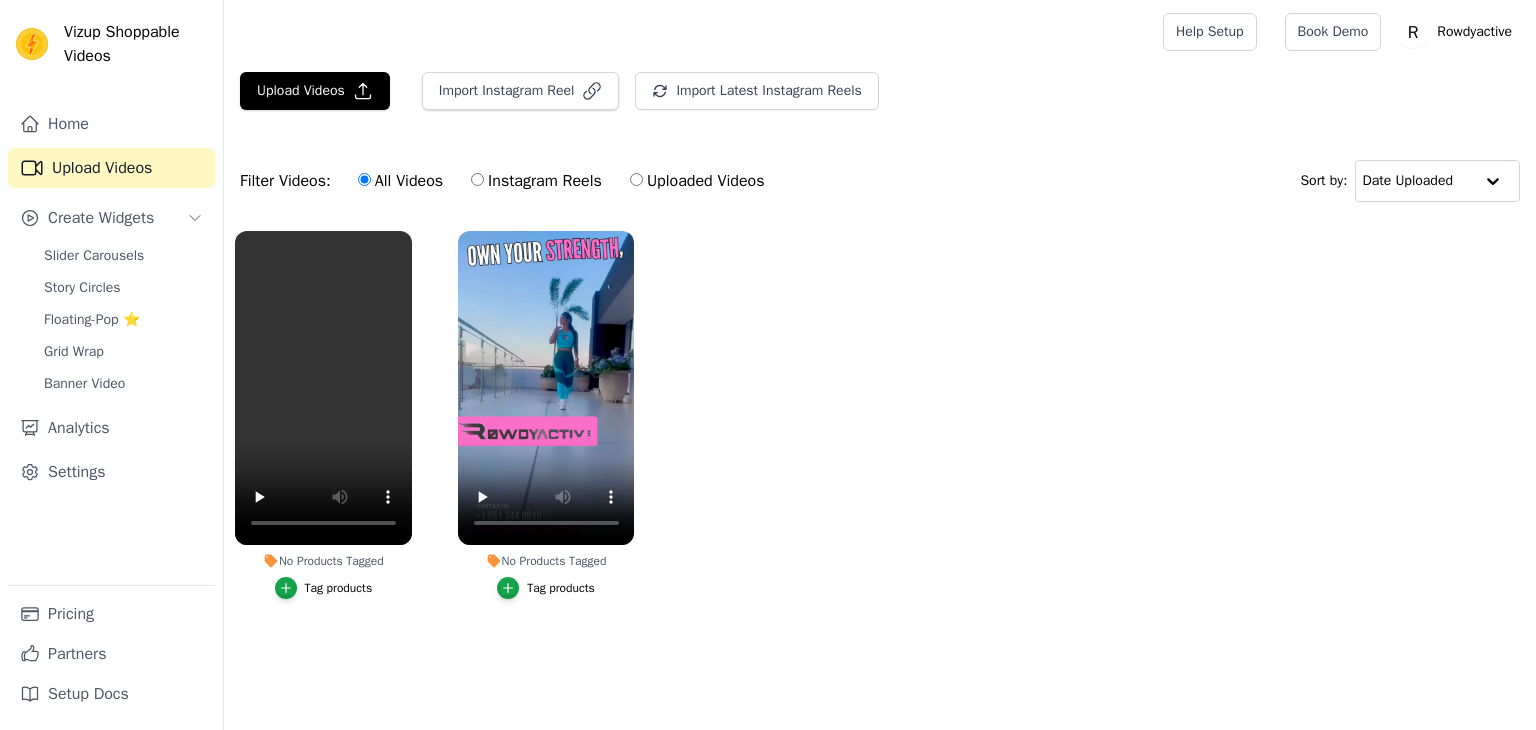 scroll, scrollTop: 0, scrollLeft: 0, axis: both 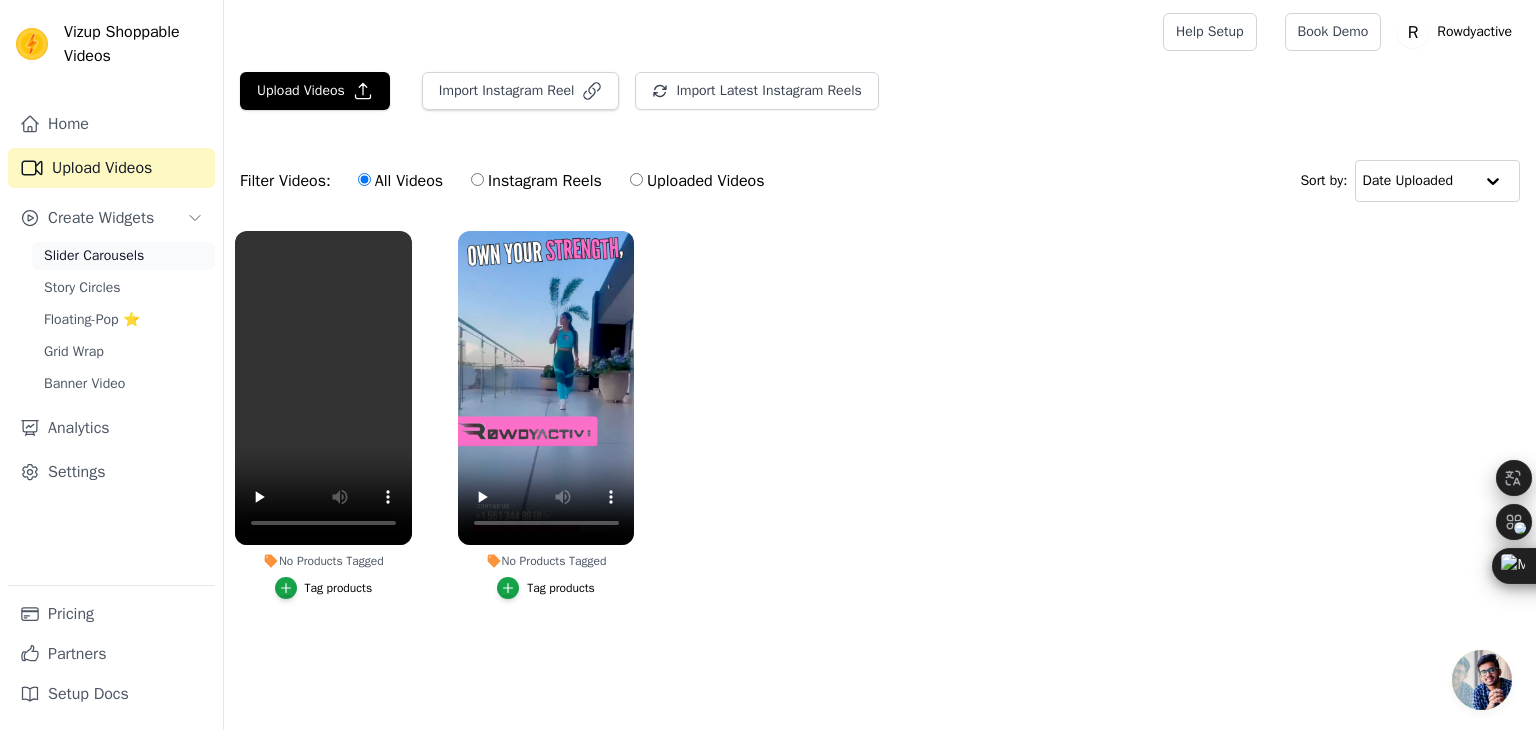 click on "Slider Carousels" at bounding box center [94, 256] 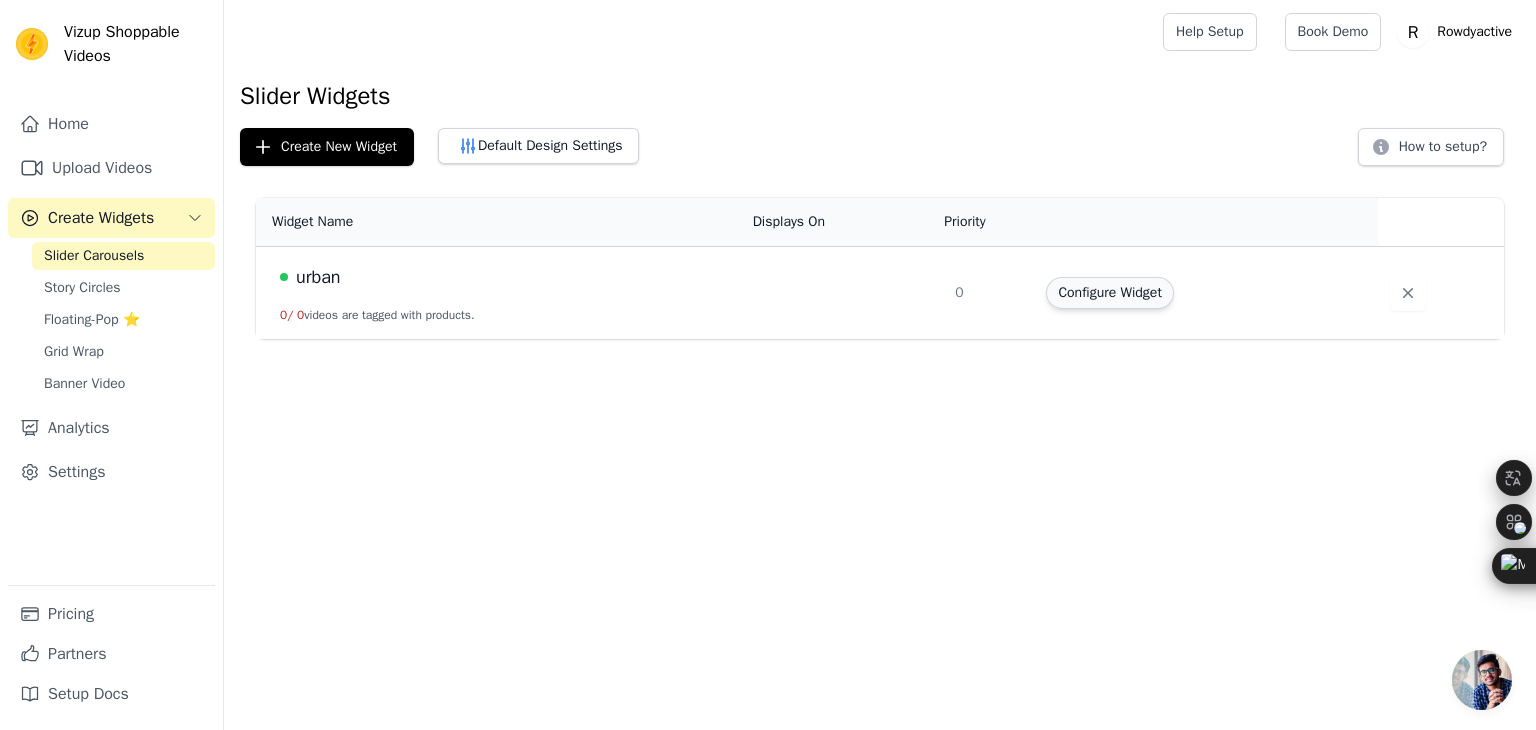 click on "Configure Widget" at bounding box center [1109, 293] 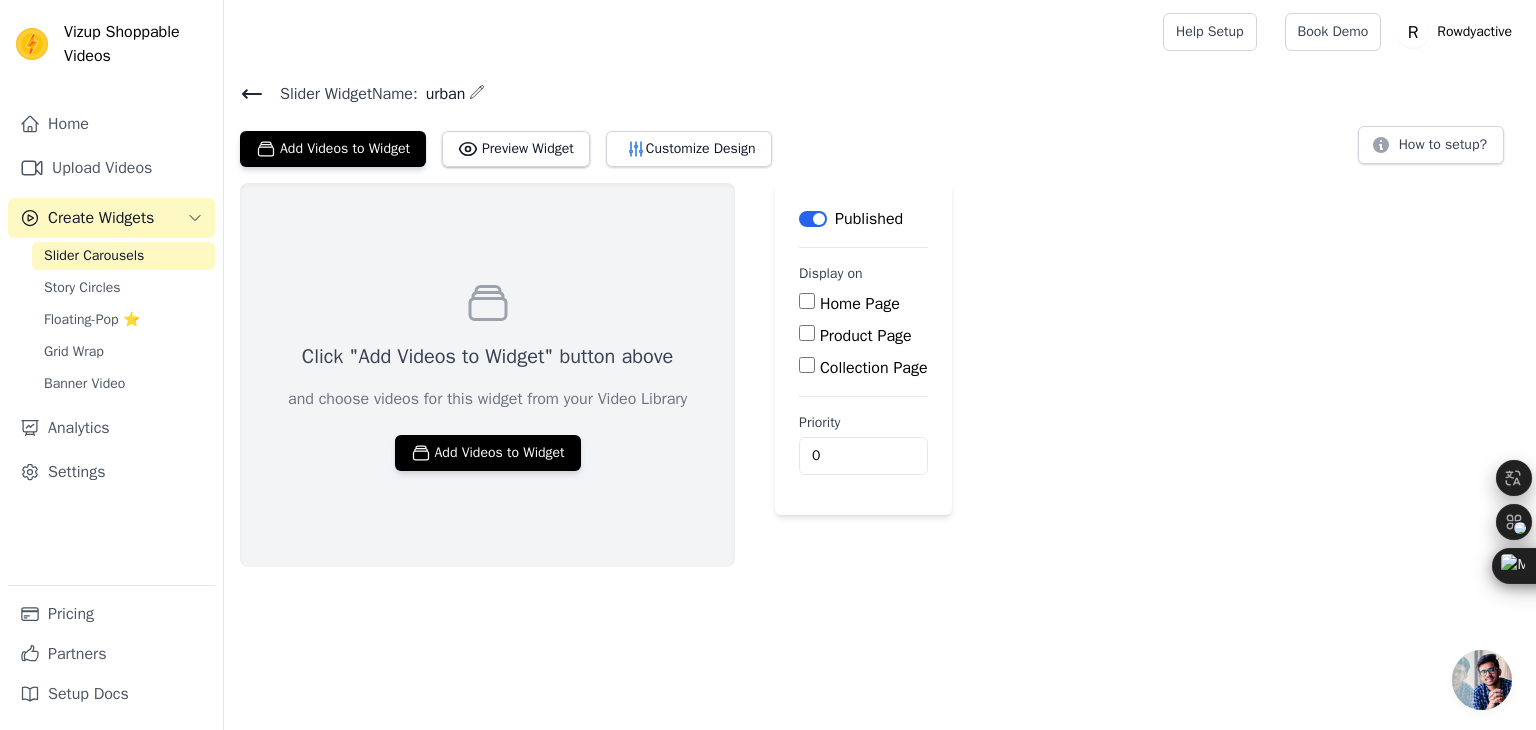 click on "Home Page" at bounding box center [807, 301] 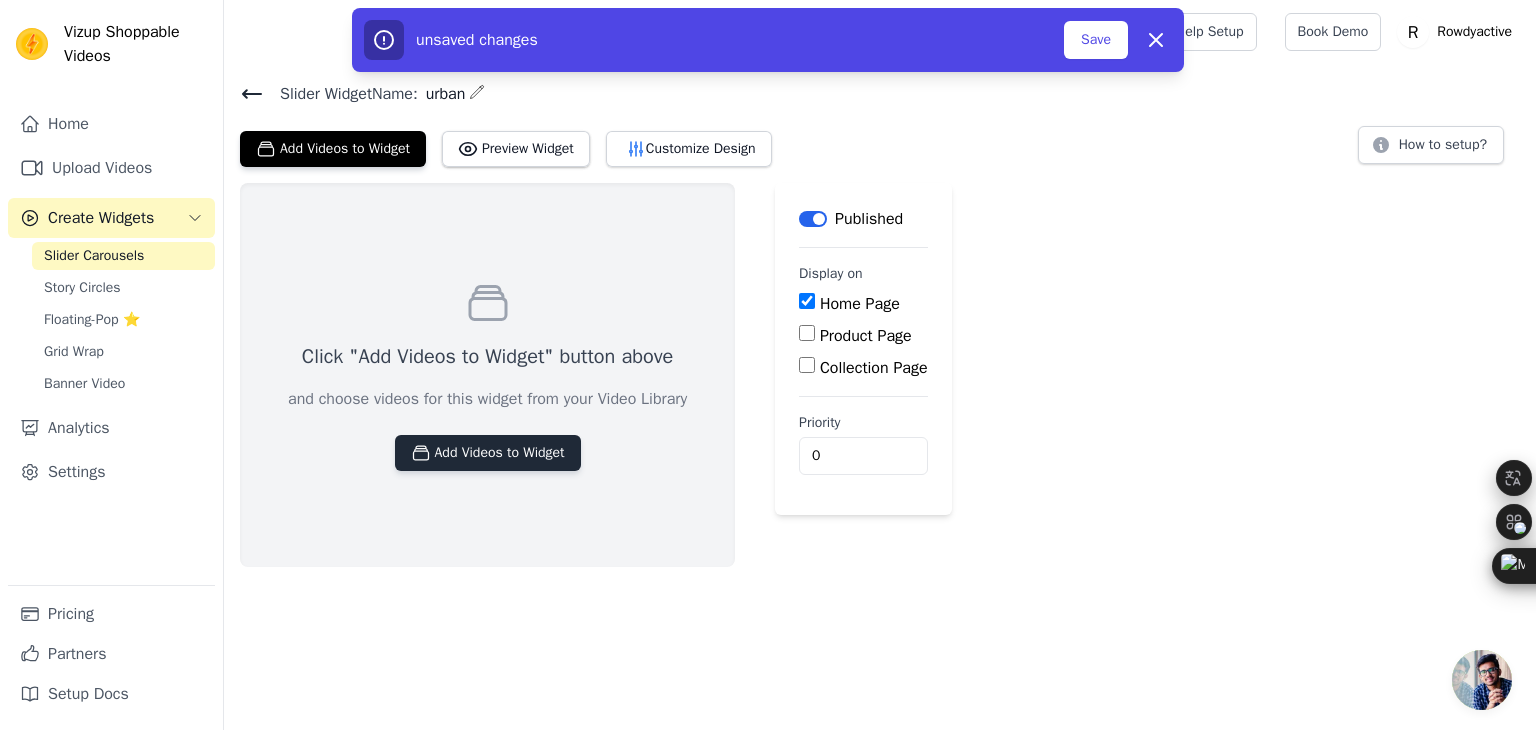 click on "Add Videos to Widget" at bounding box center [488, 453] 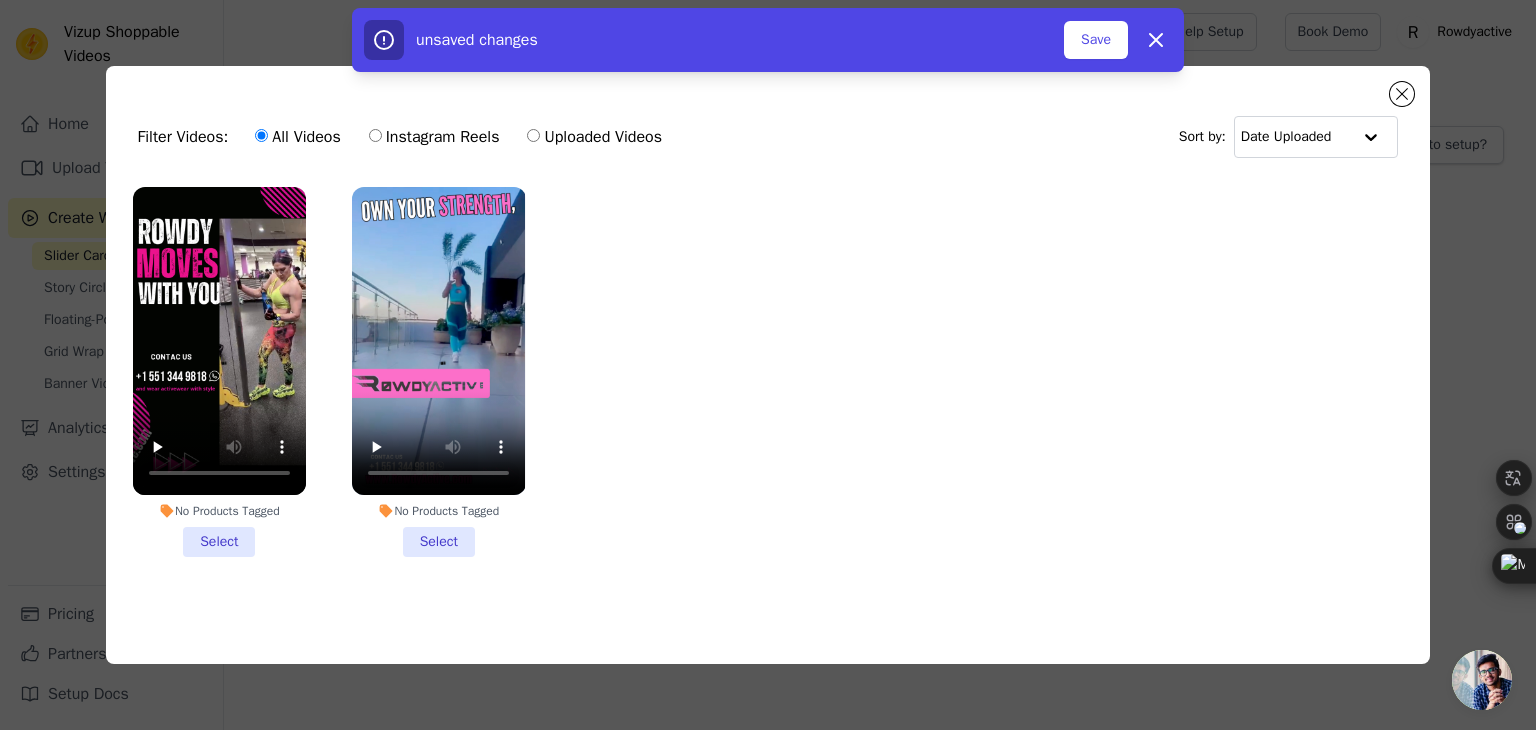 click on "No Products Tagged     Select" at bounding box center [219, 372] 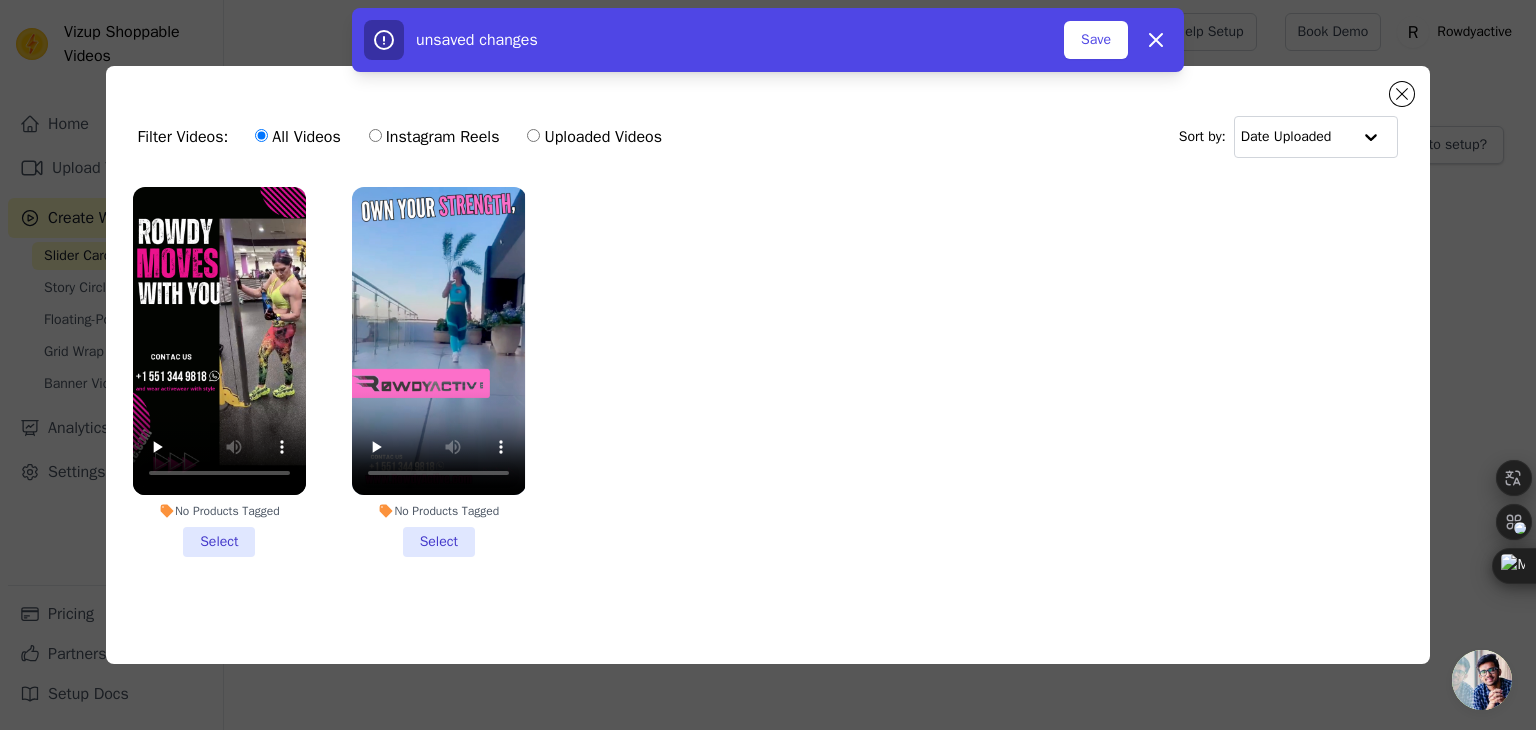 click on "No Products Tagged     Select" at bounding box center [0, 0] 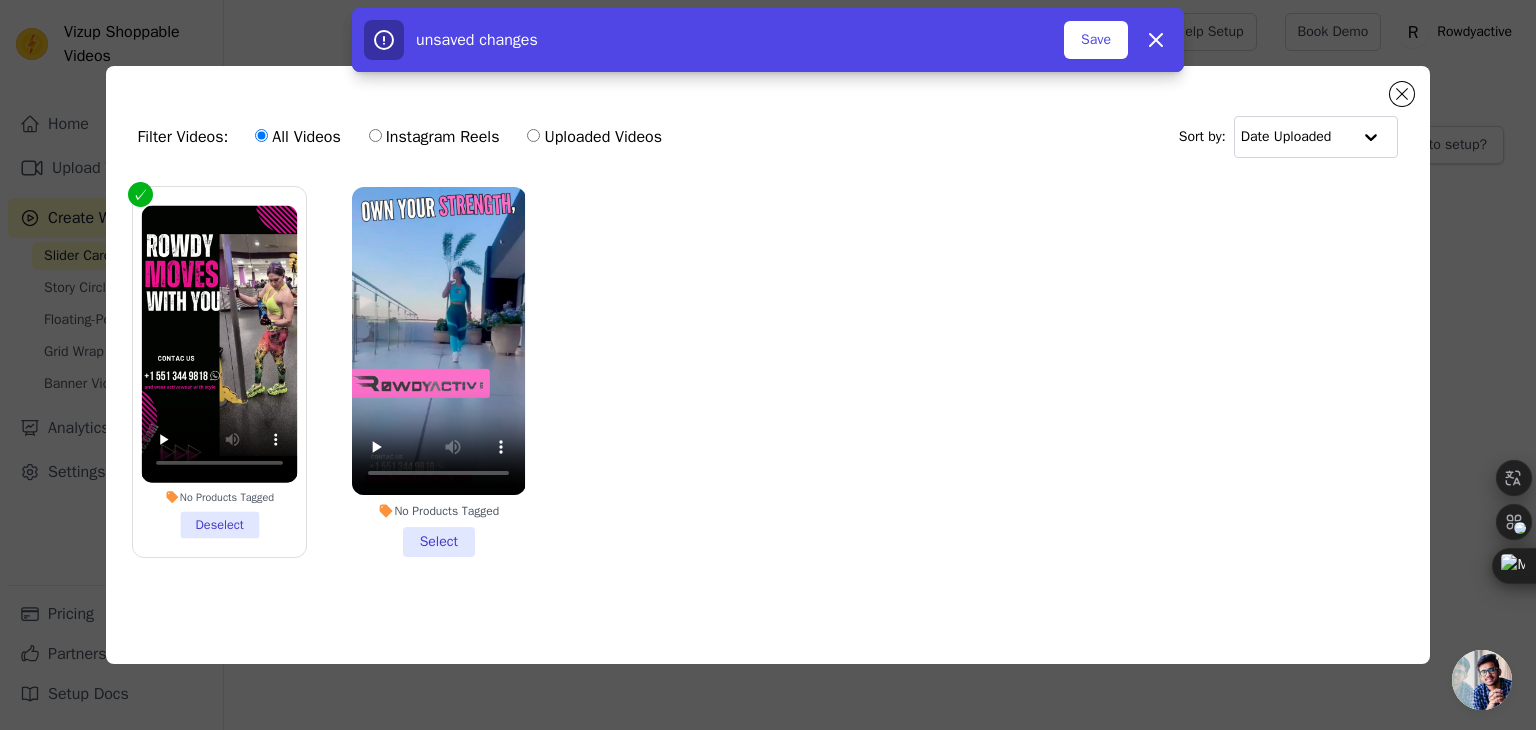 click on "No Products Tagged     Select" at bounding box center [438, 372] 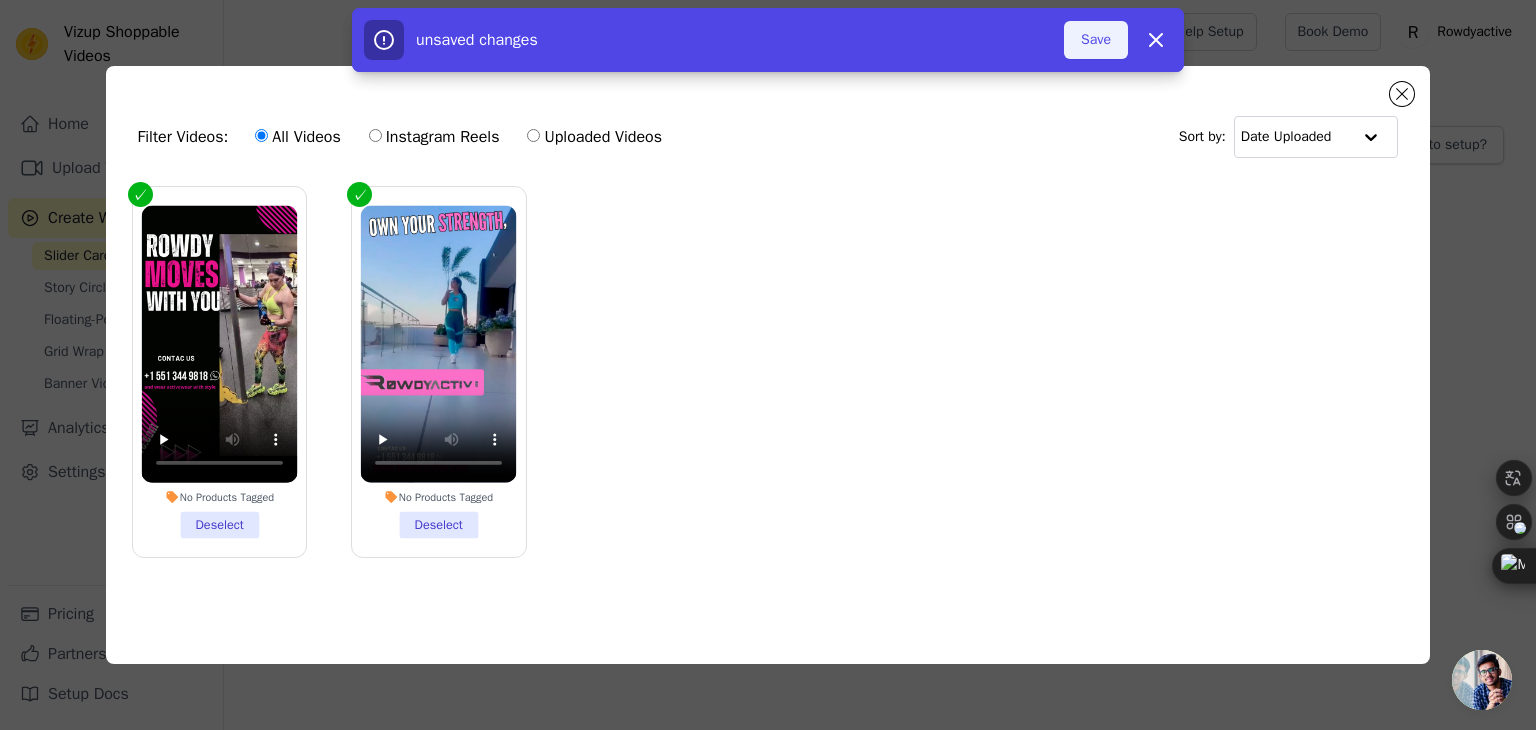 click on "Save" at bounding box center [1096, 40] 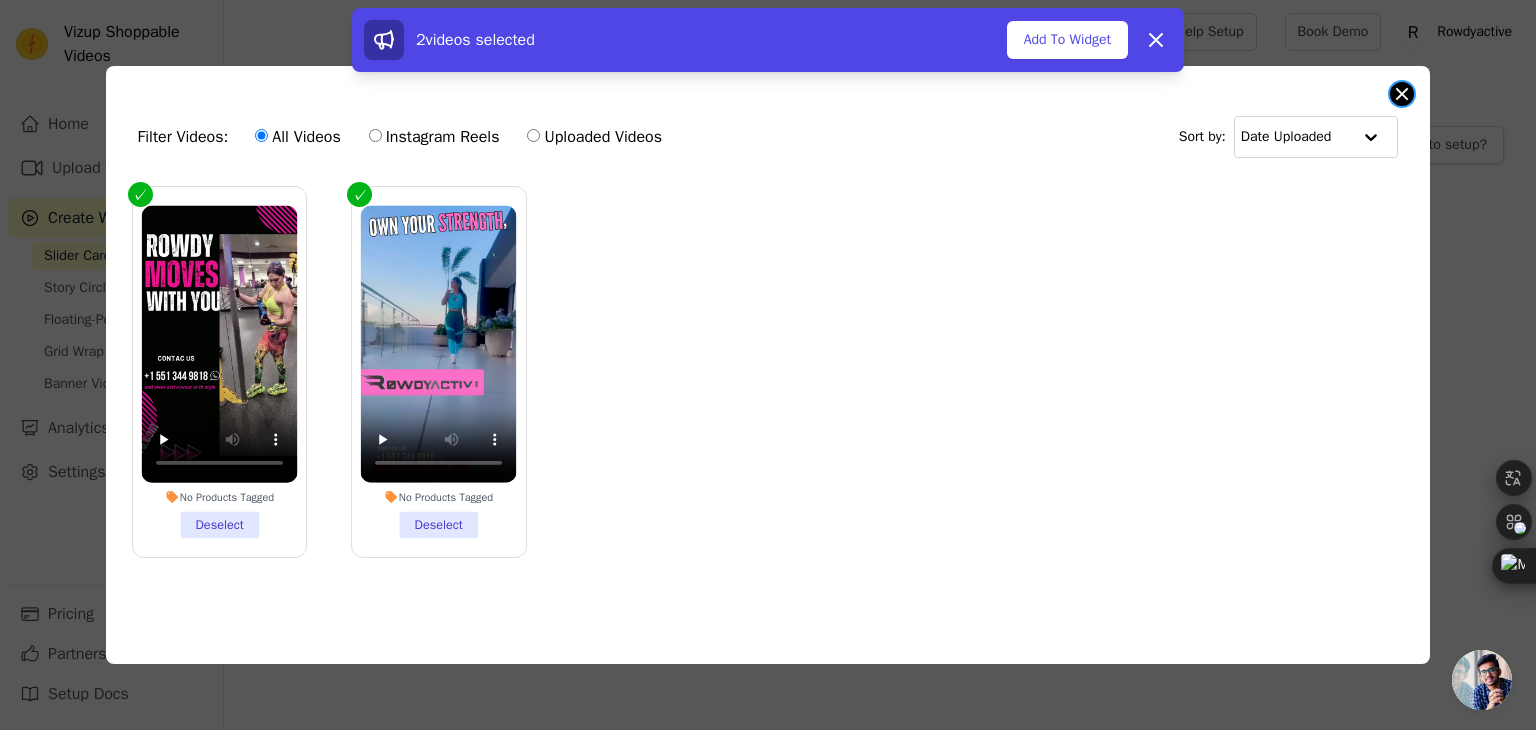 click at bounding box center (1402, 94) 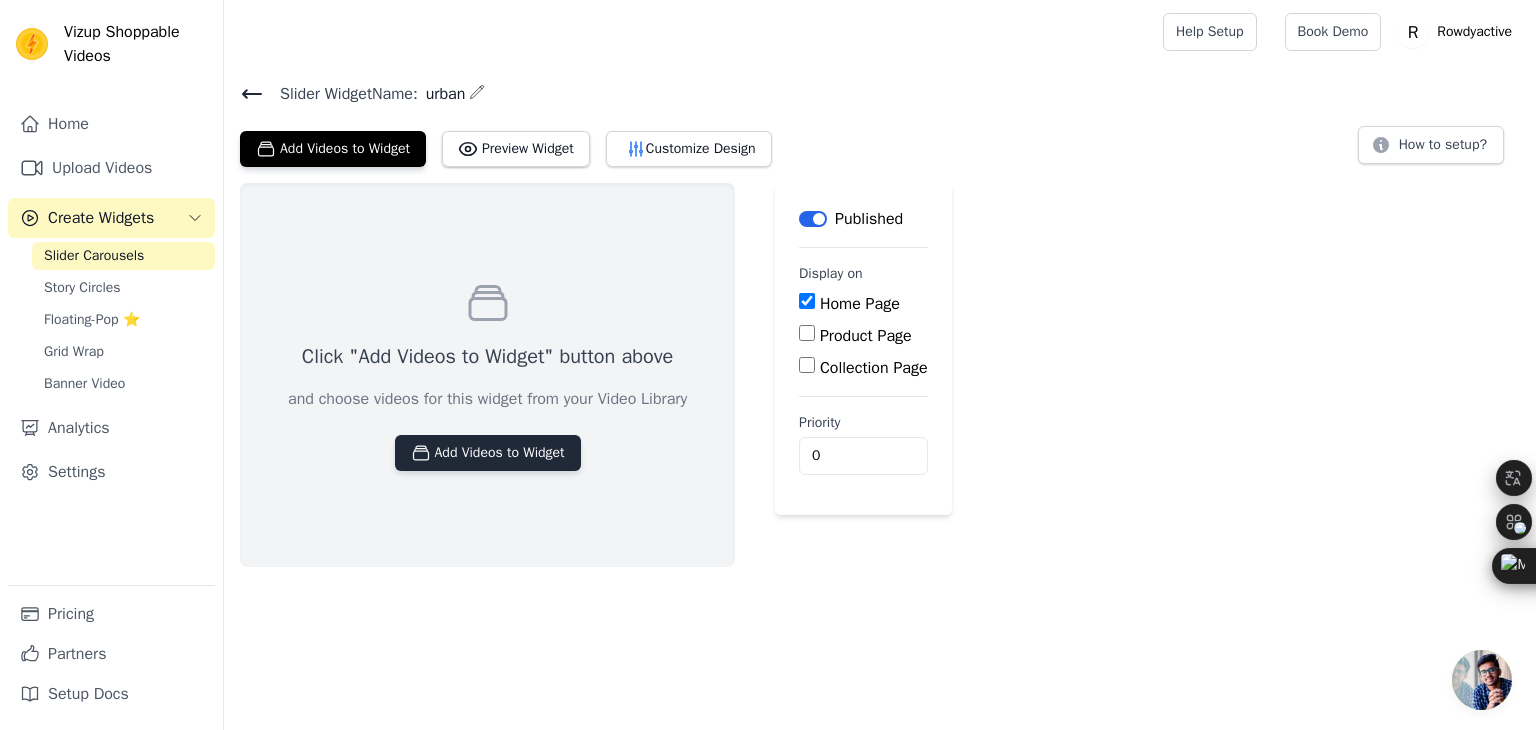 click on "Add Videos to Widget" at bounding box center (488, 453) 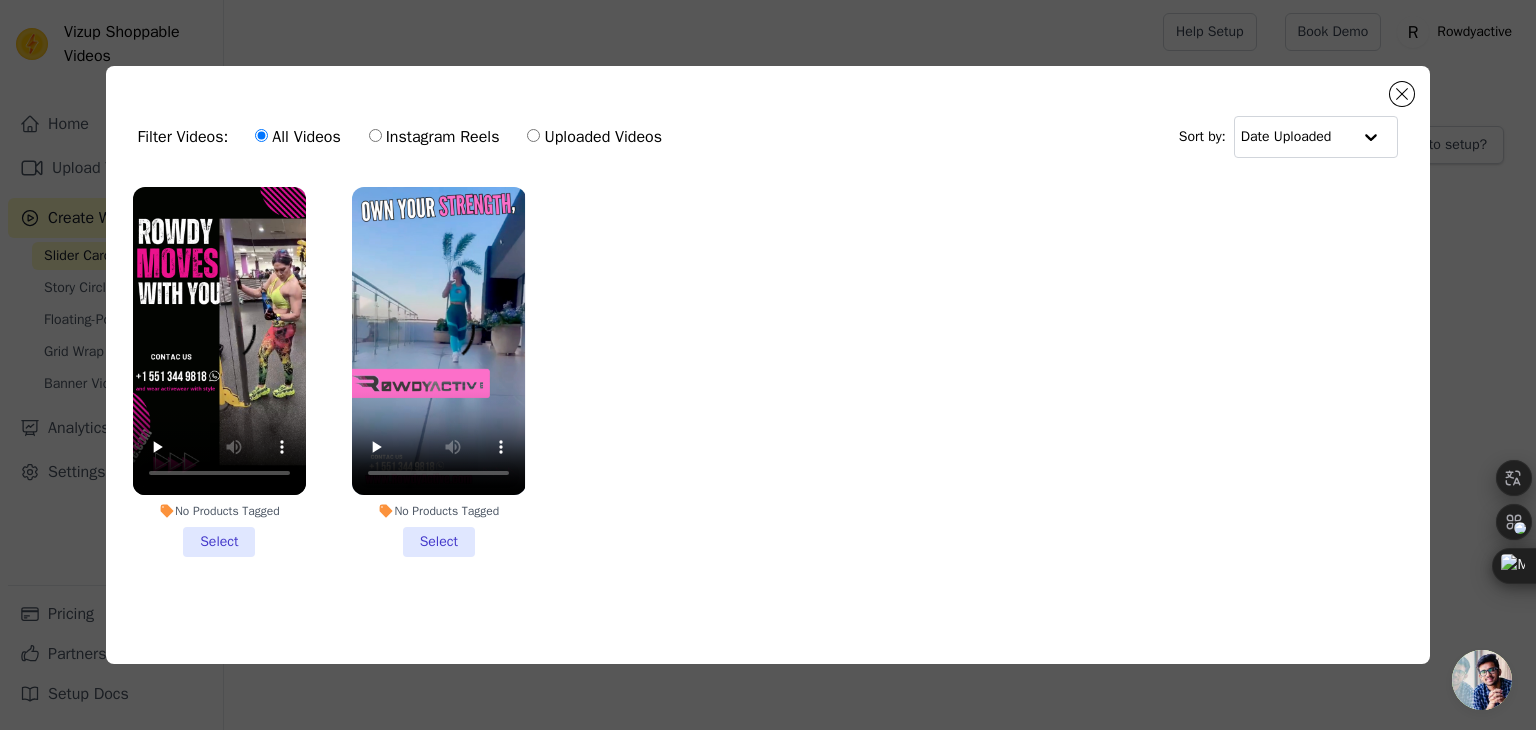 click on "No Products Tagged     Select" at bounding box center [219, 372] 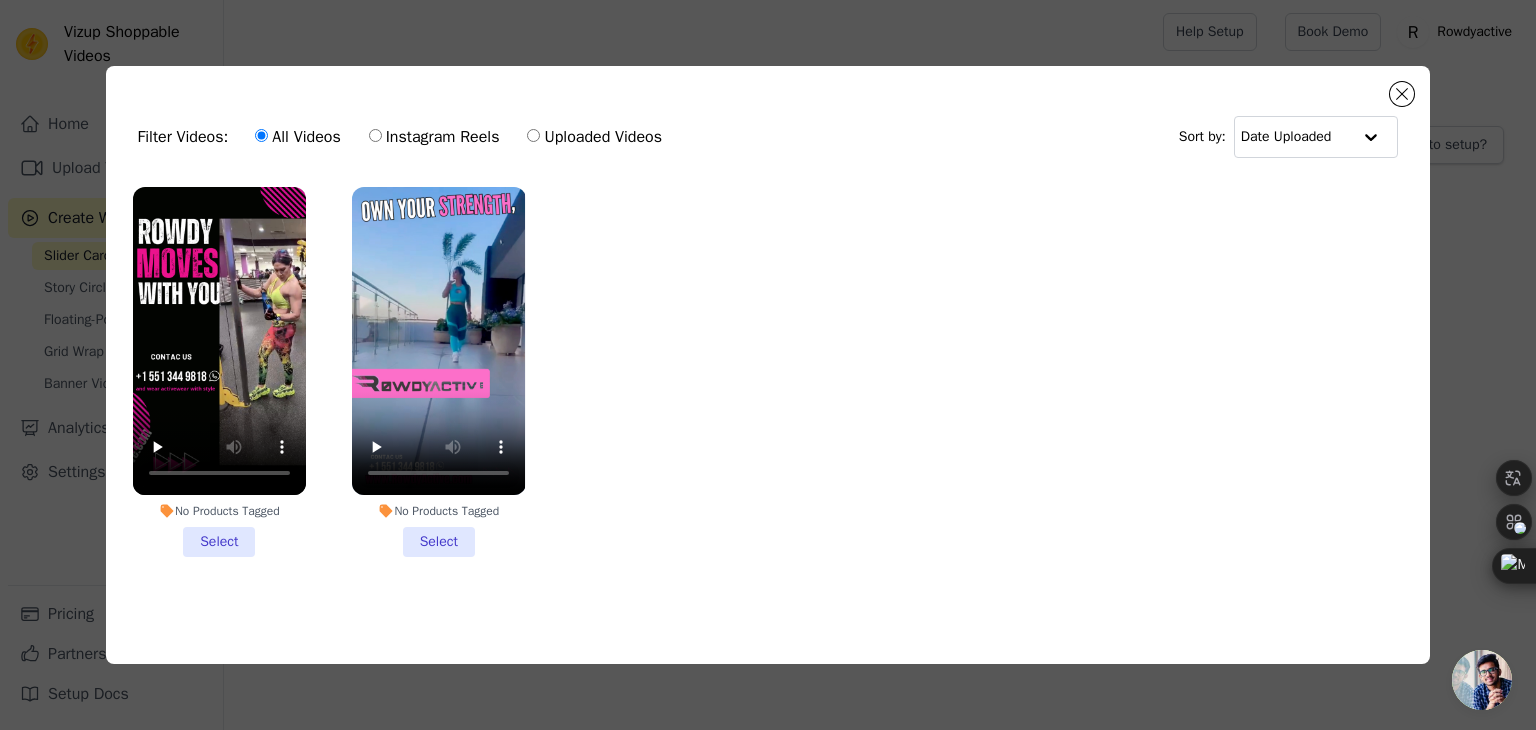 click on "No Products Tagged     Select" at bounding box center (0, 0) 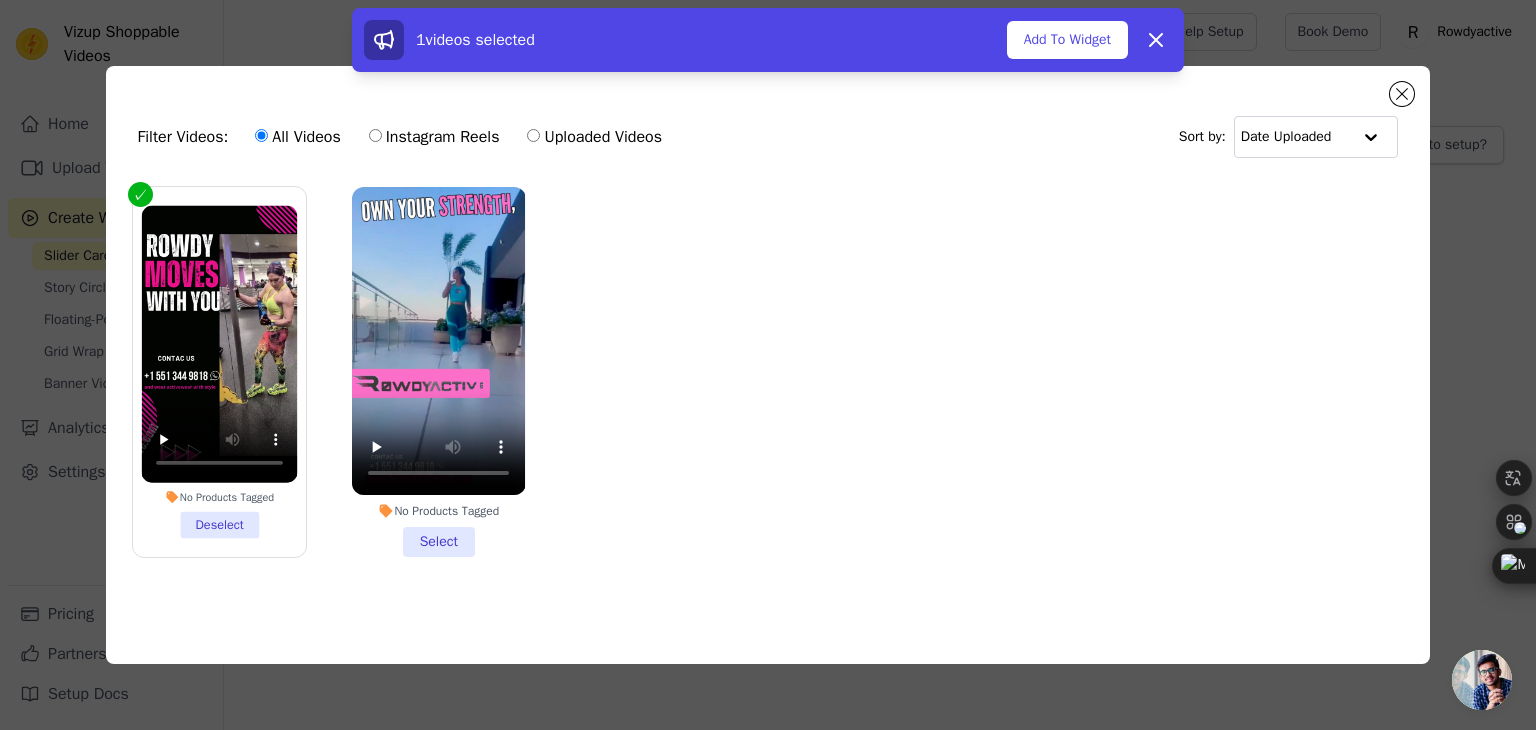 click on "No Products Tagged     Select" at bounding box center (438, 372) 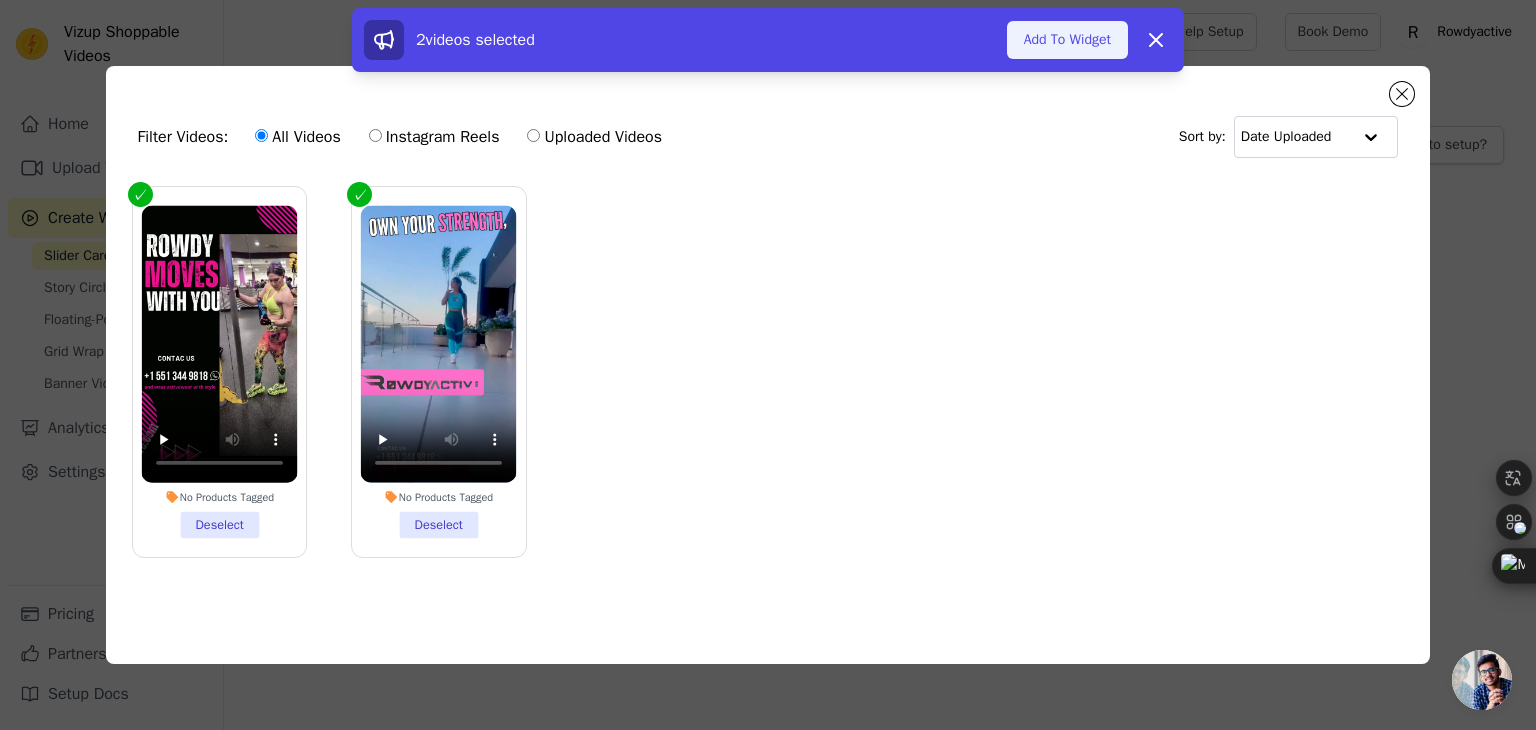 click on "Add To Widget" at bounding box center (1067, 40) 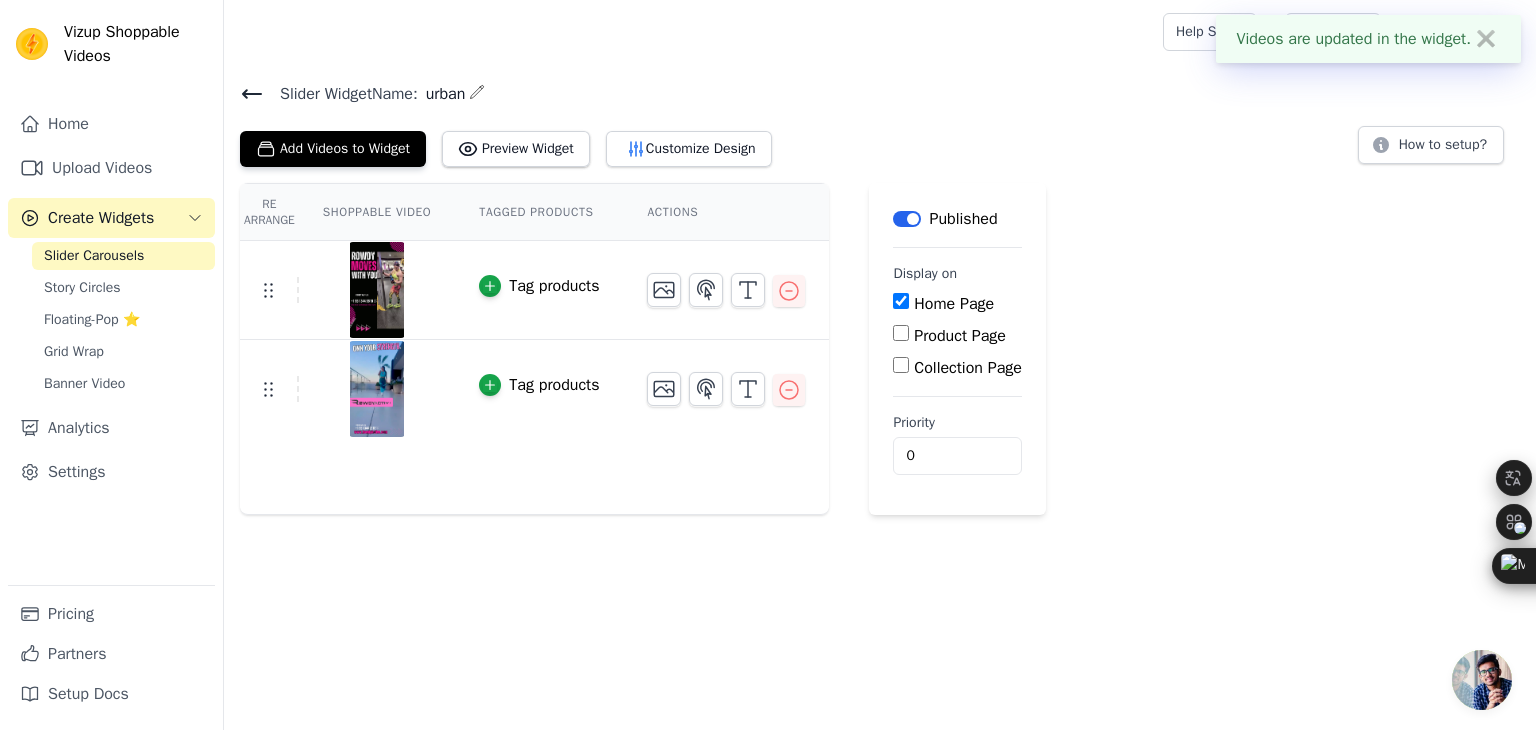 click on "Re Arrange   Shoppable Video   Tagged Products   Actions             Tag products                             Tag products                       Save Videos In This New Order   Save   Dismiss     Label     Published     Display on     Home Page     Product Page       Collection Page       Priority   0" at bounding box center [880, 349] 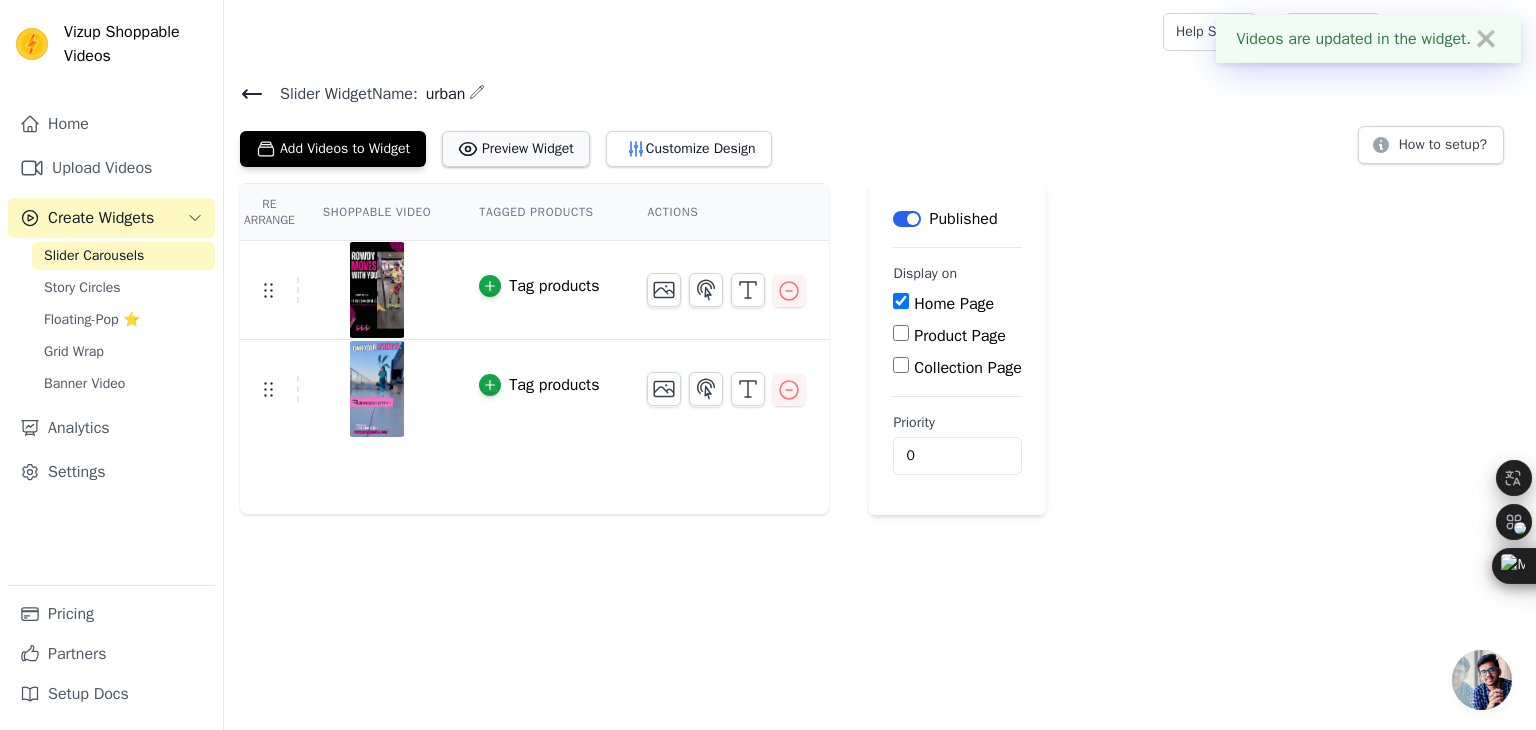 click on "Preview Widget" at bounding box center (516, 149) 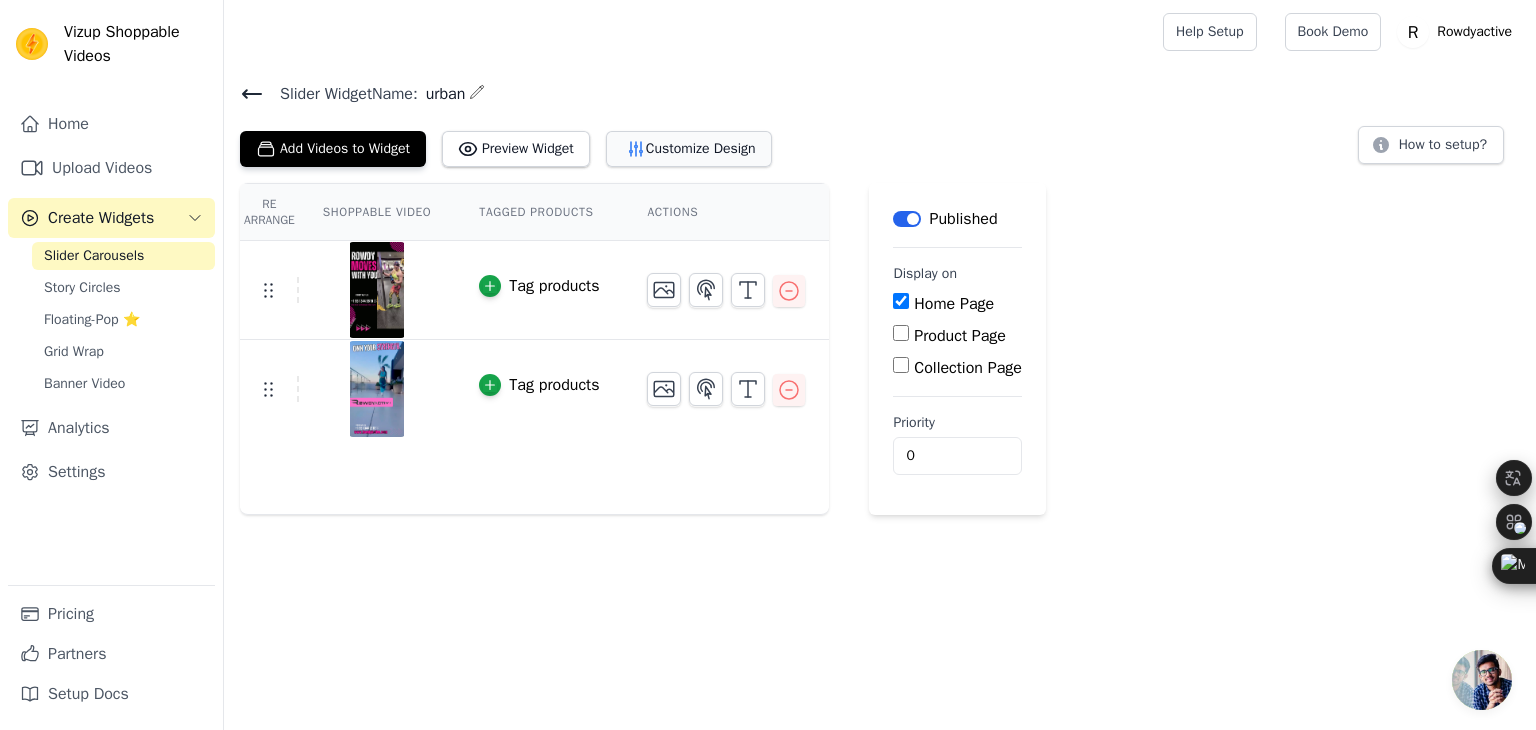 click on "Customize Design" at bounding box center (689, 149) 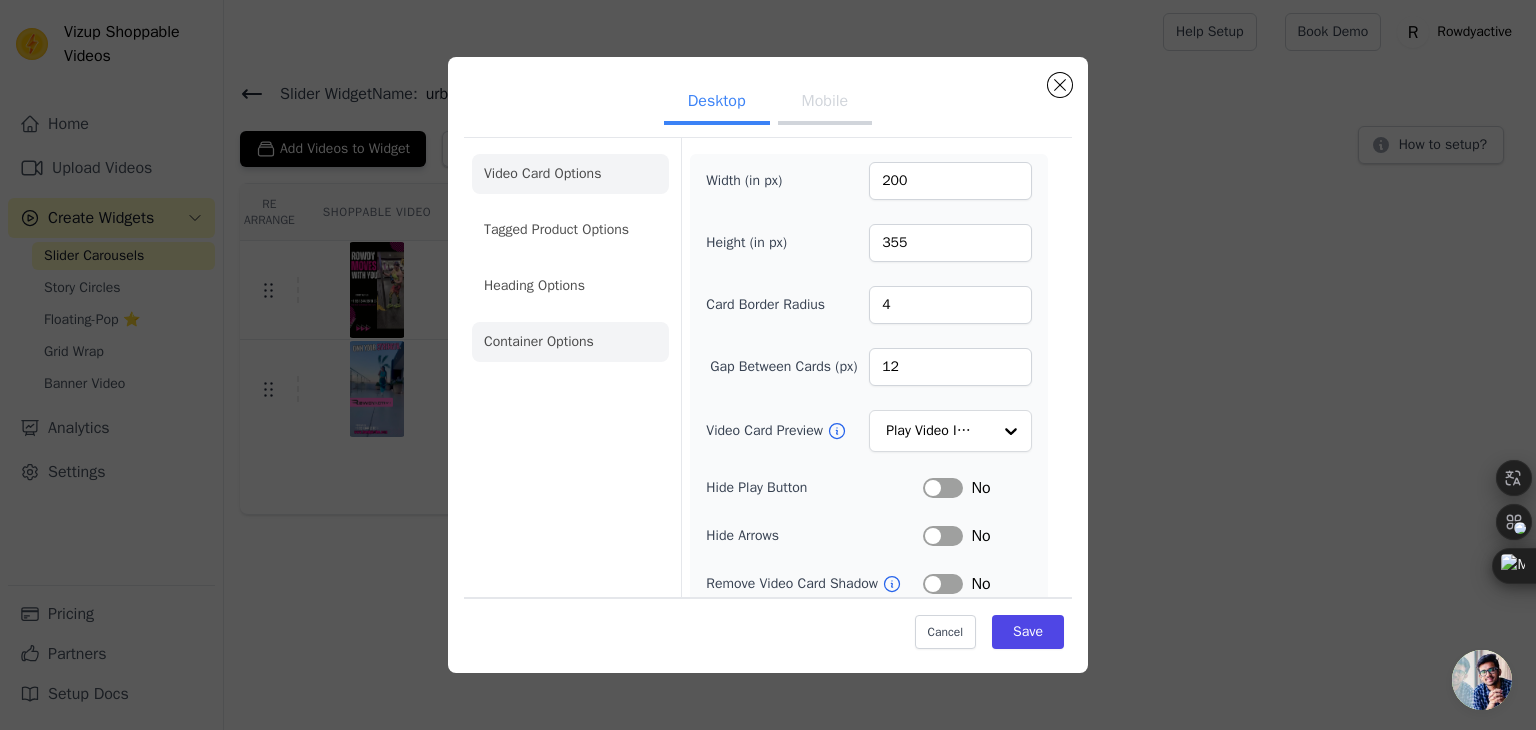click on "Container Options" 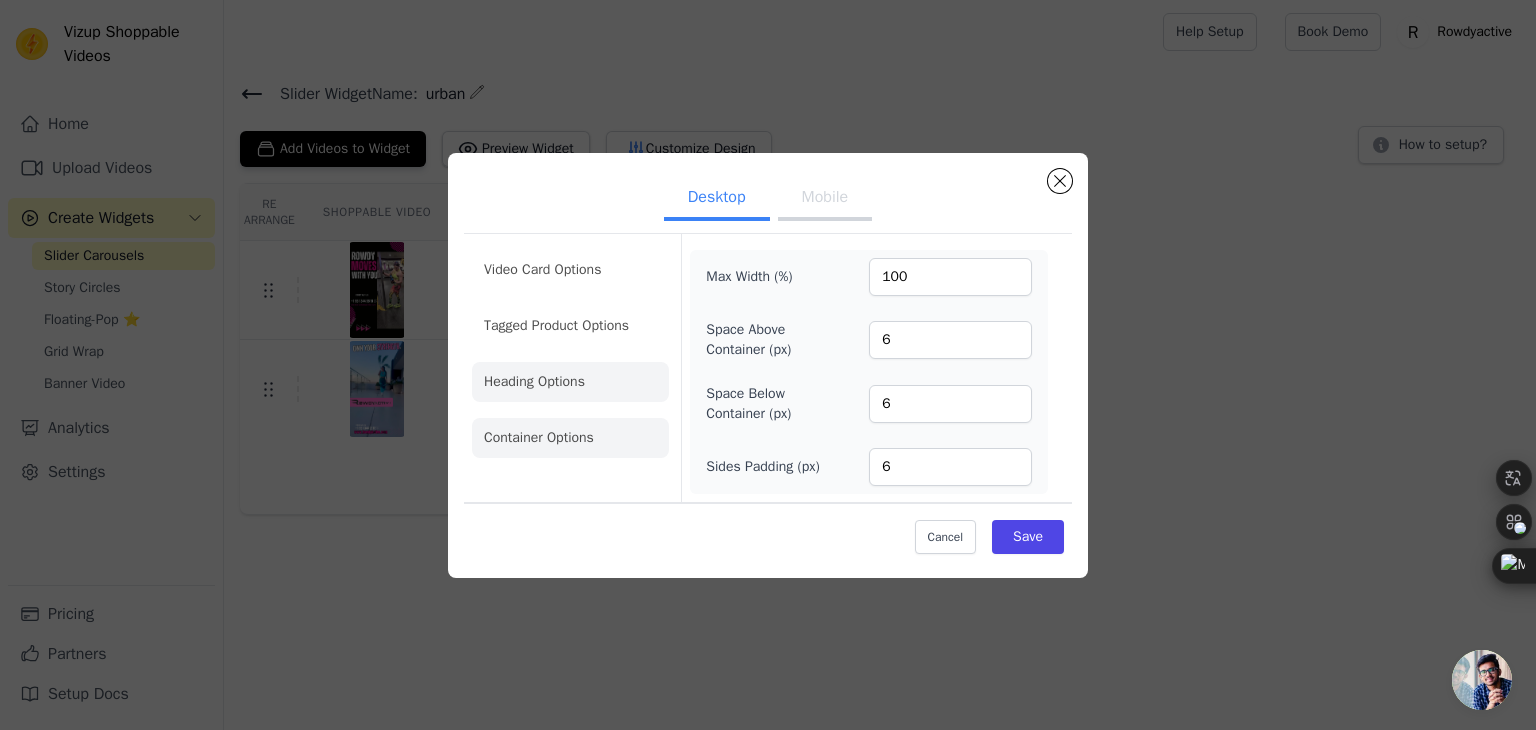 click on "Heading Options" 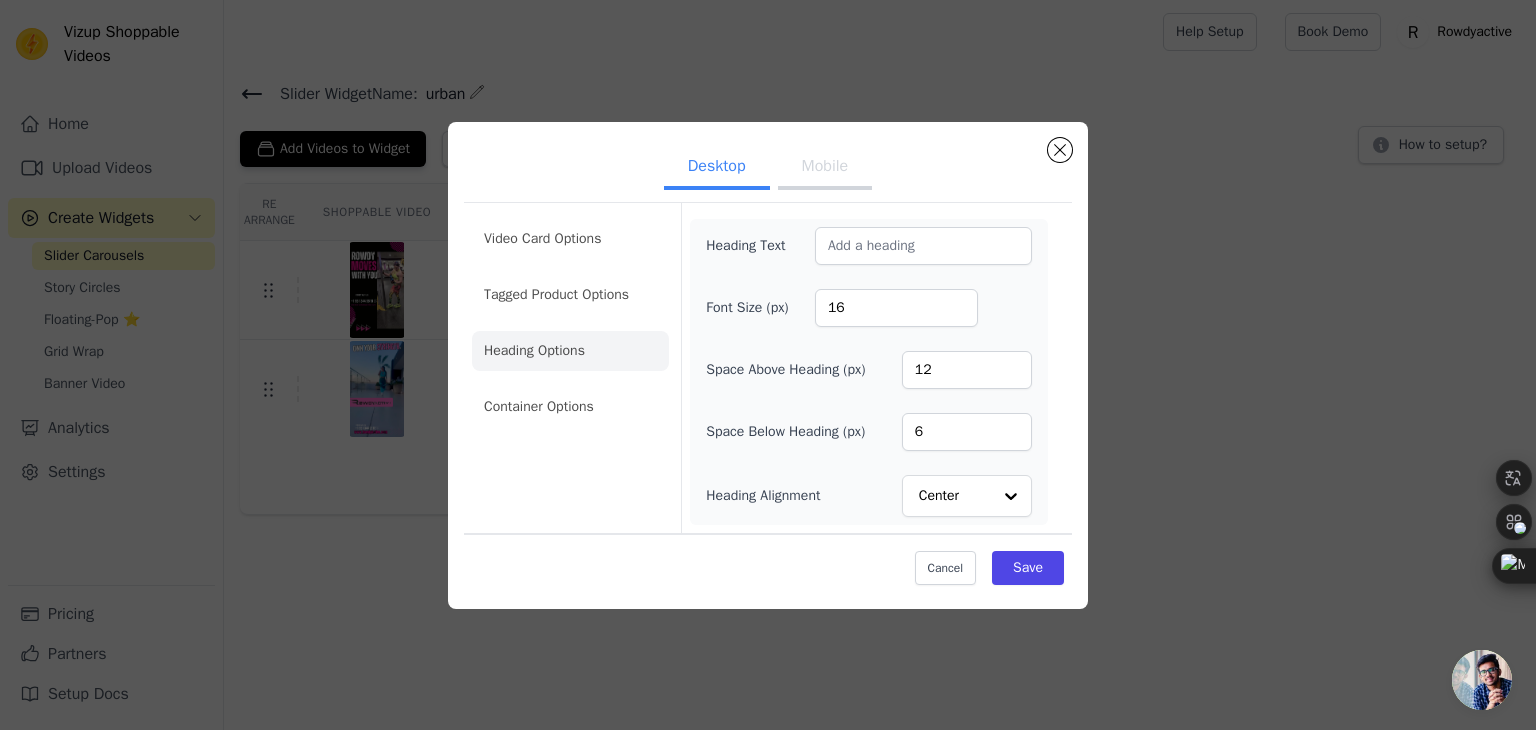 click on "Heading Options" 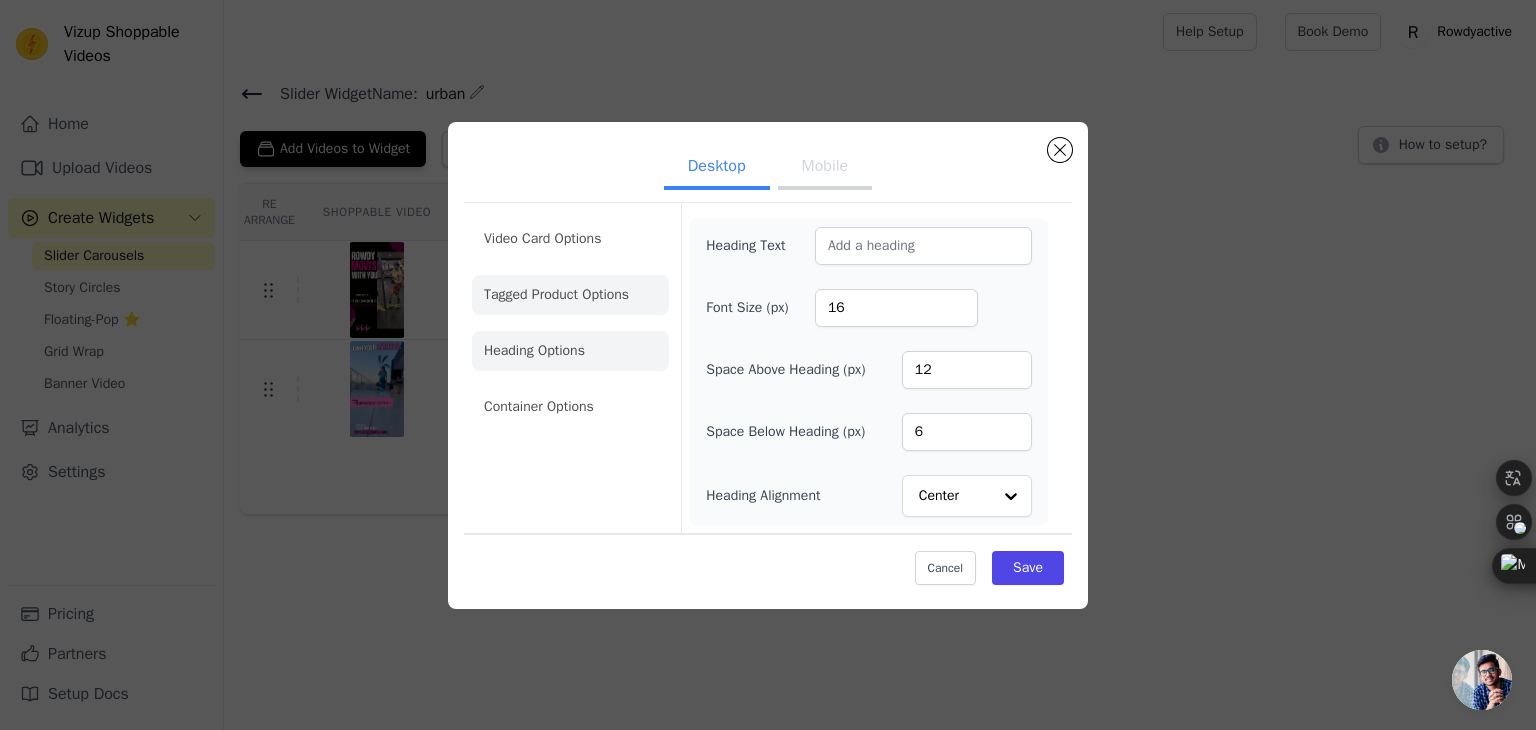 click on "Tagged Product Options" 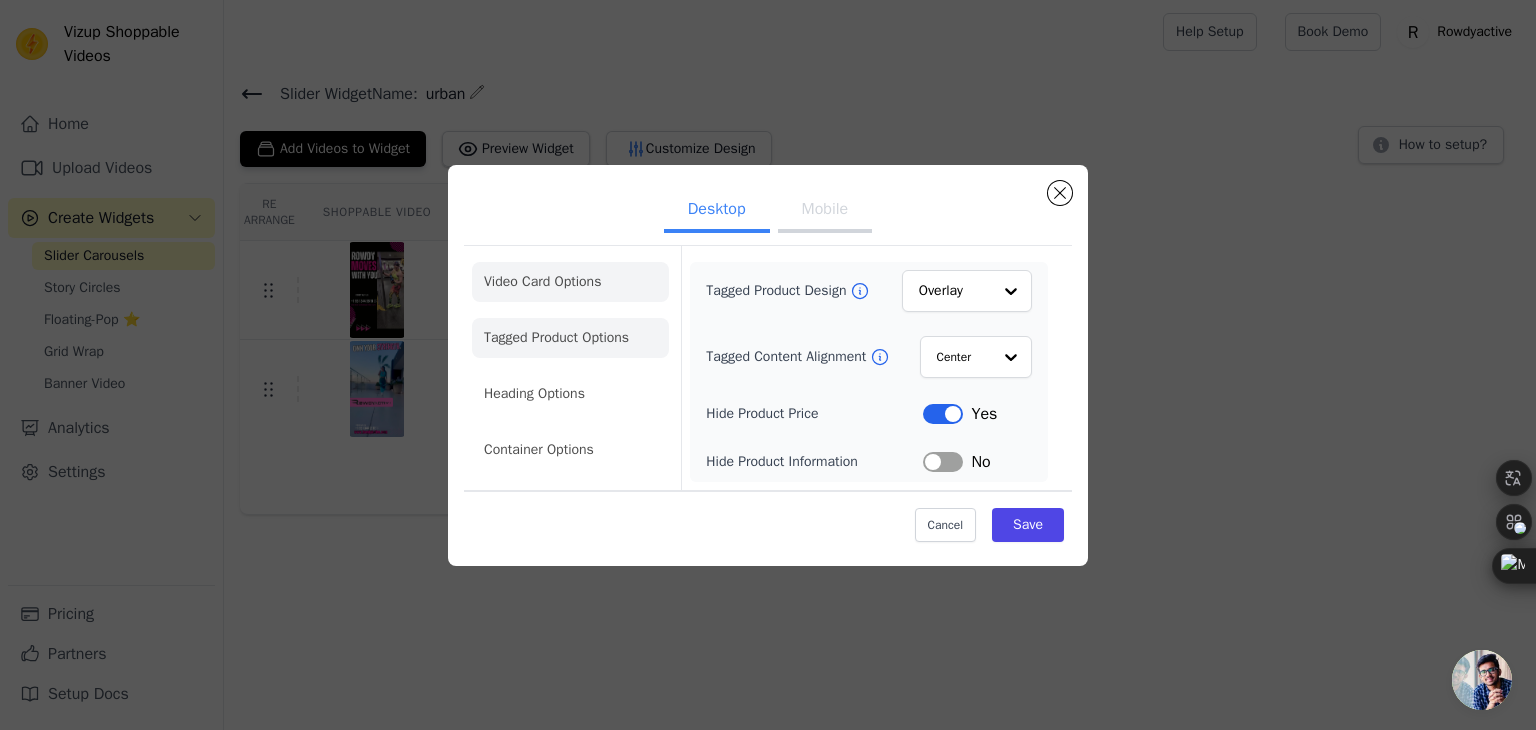 click on "Video Card Options" 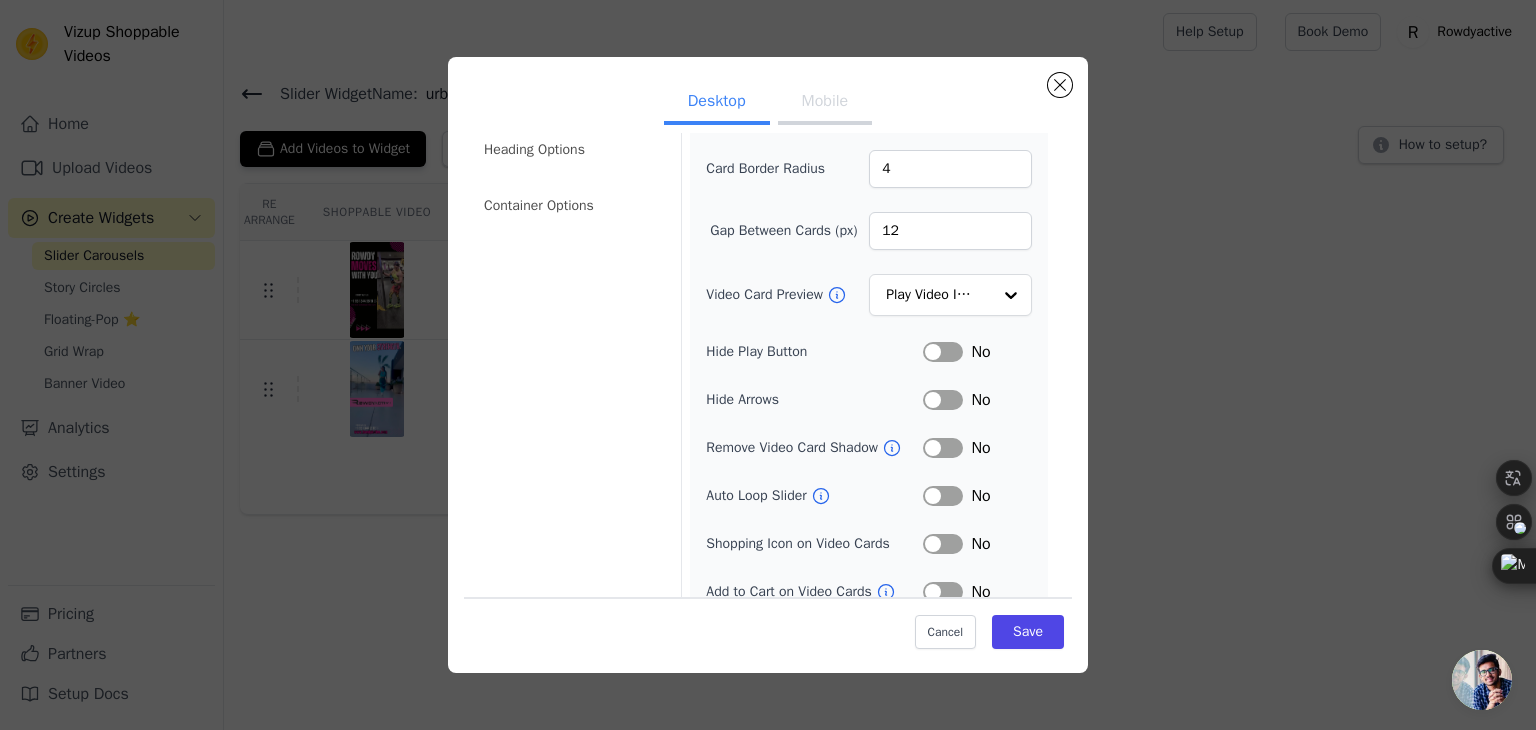 scroll, scrollTop: 156, scrollLeft: 0, axis: vertical 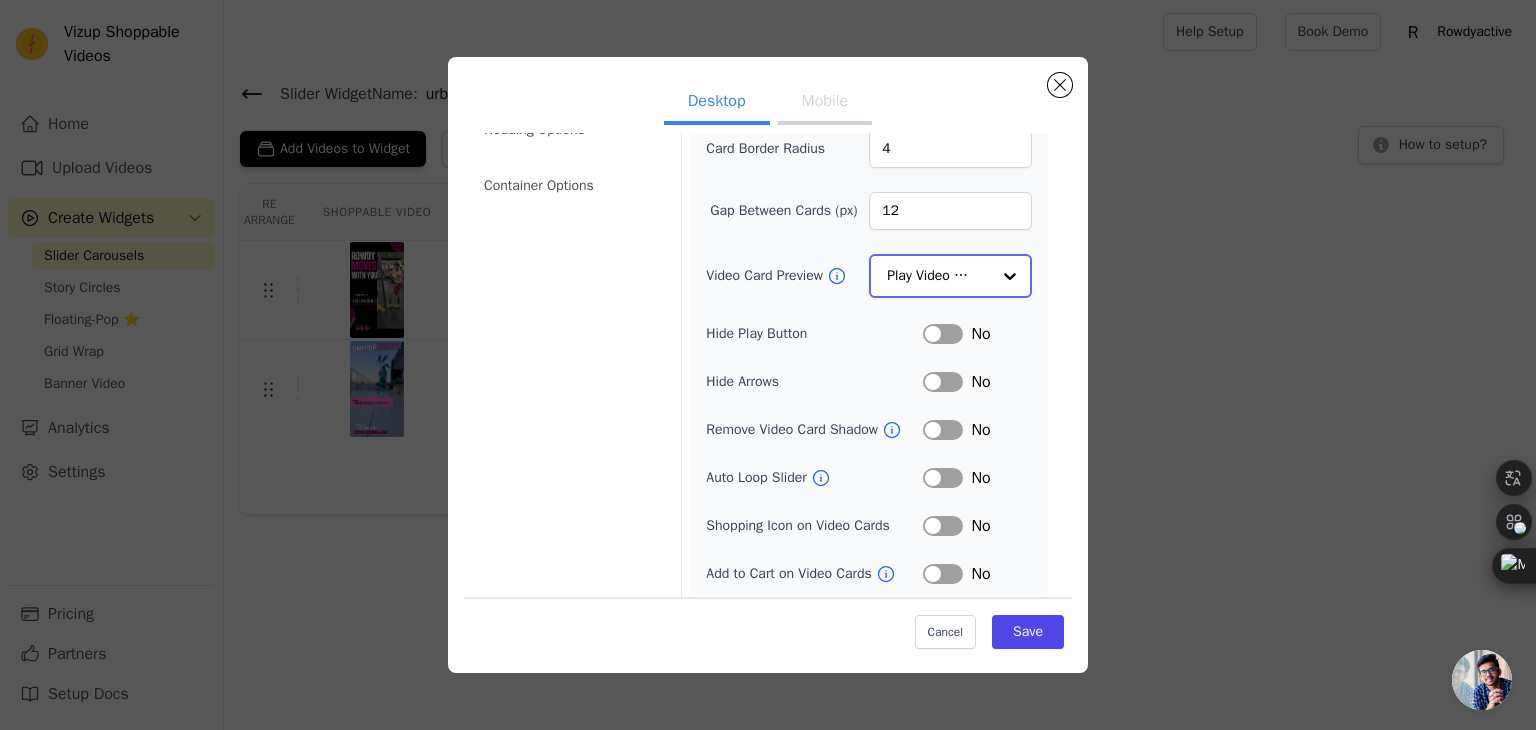 click at bounding box center (1010, 276) 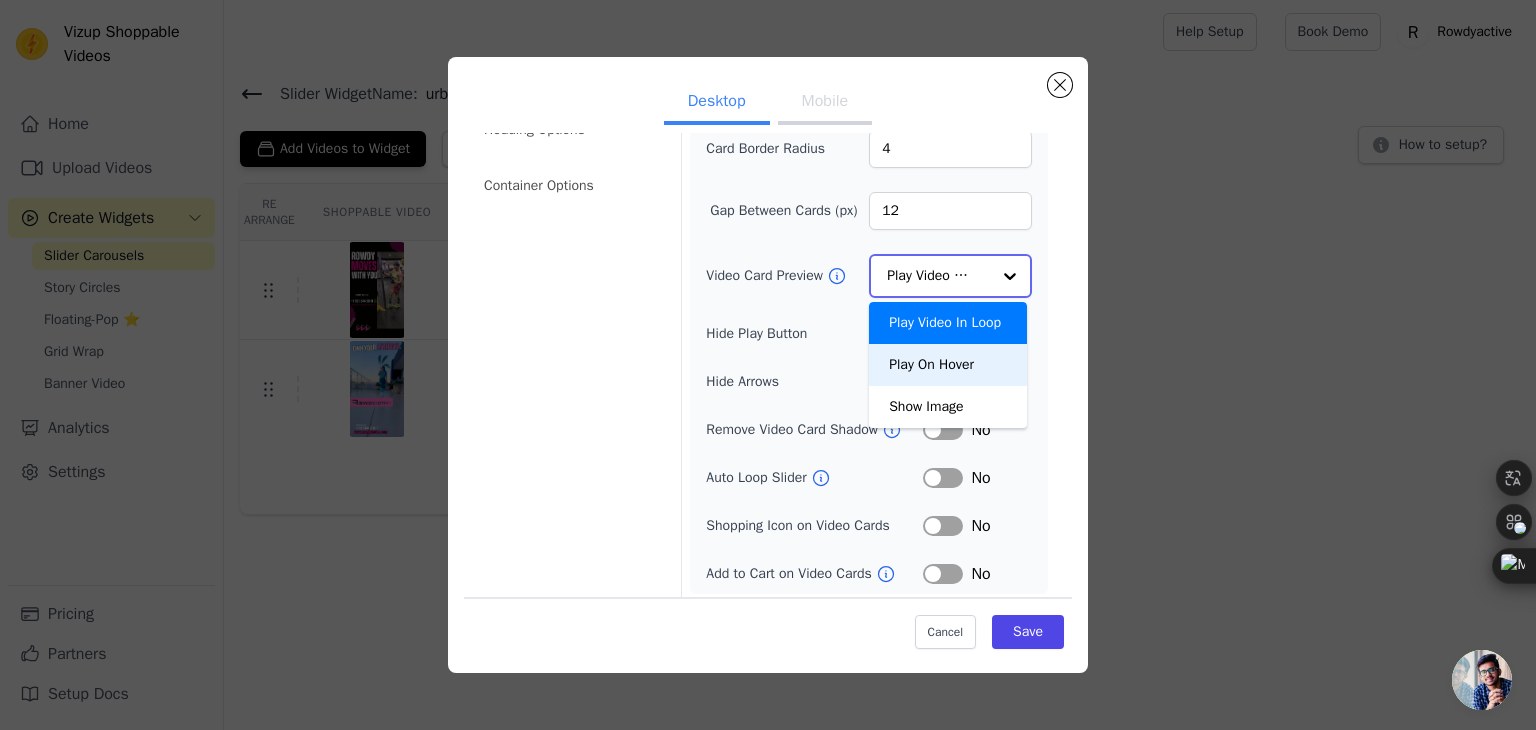 click on "Play On Hover" at bounding box center [948, 365] 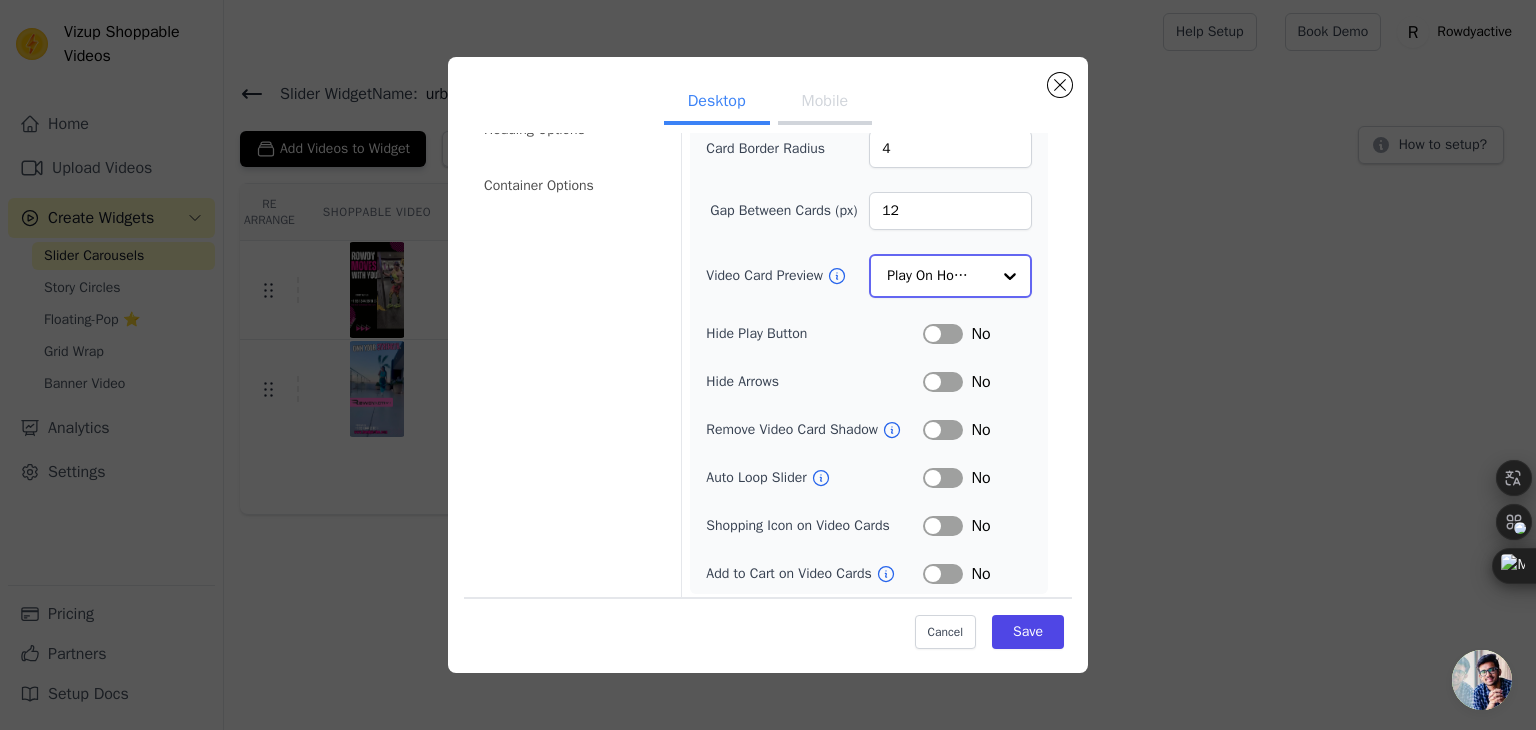 scroll, scrollTop: 157, scrollLeft: 0, axis: vertical 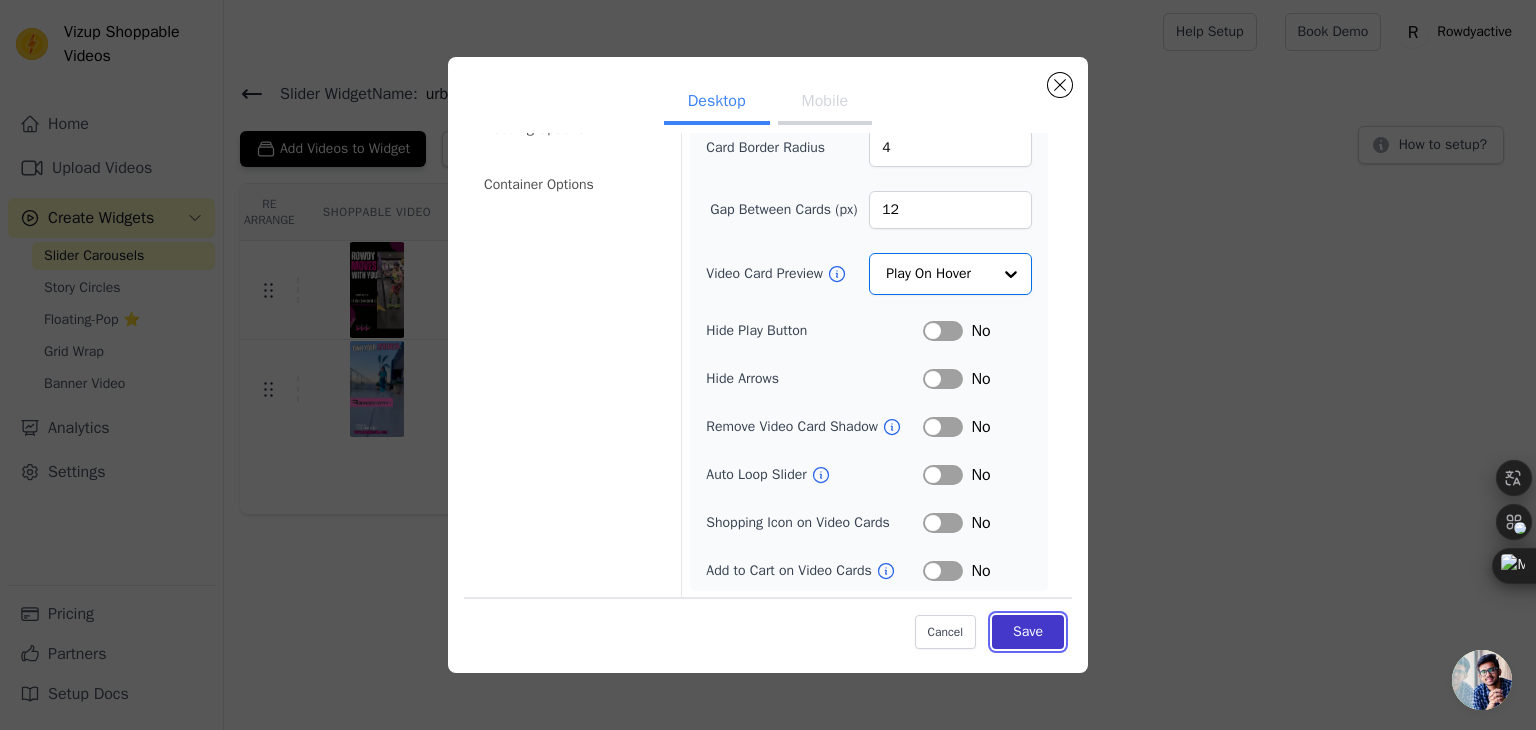 click on "Save" at bounding box center (1028, 632) 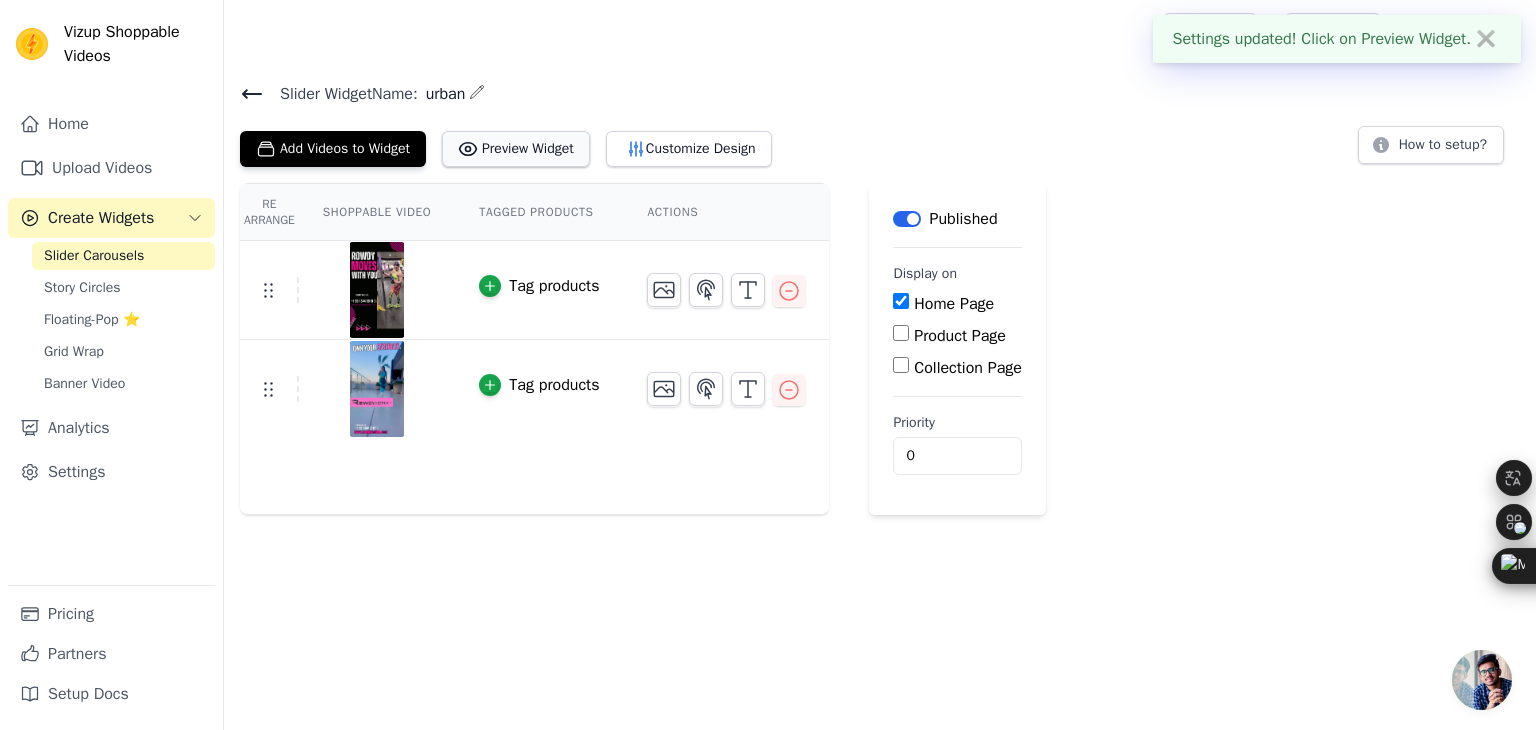 click on "Preview Widget" at bounding box center (516, 149) 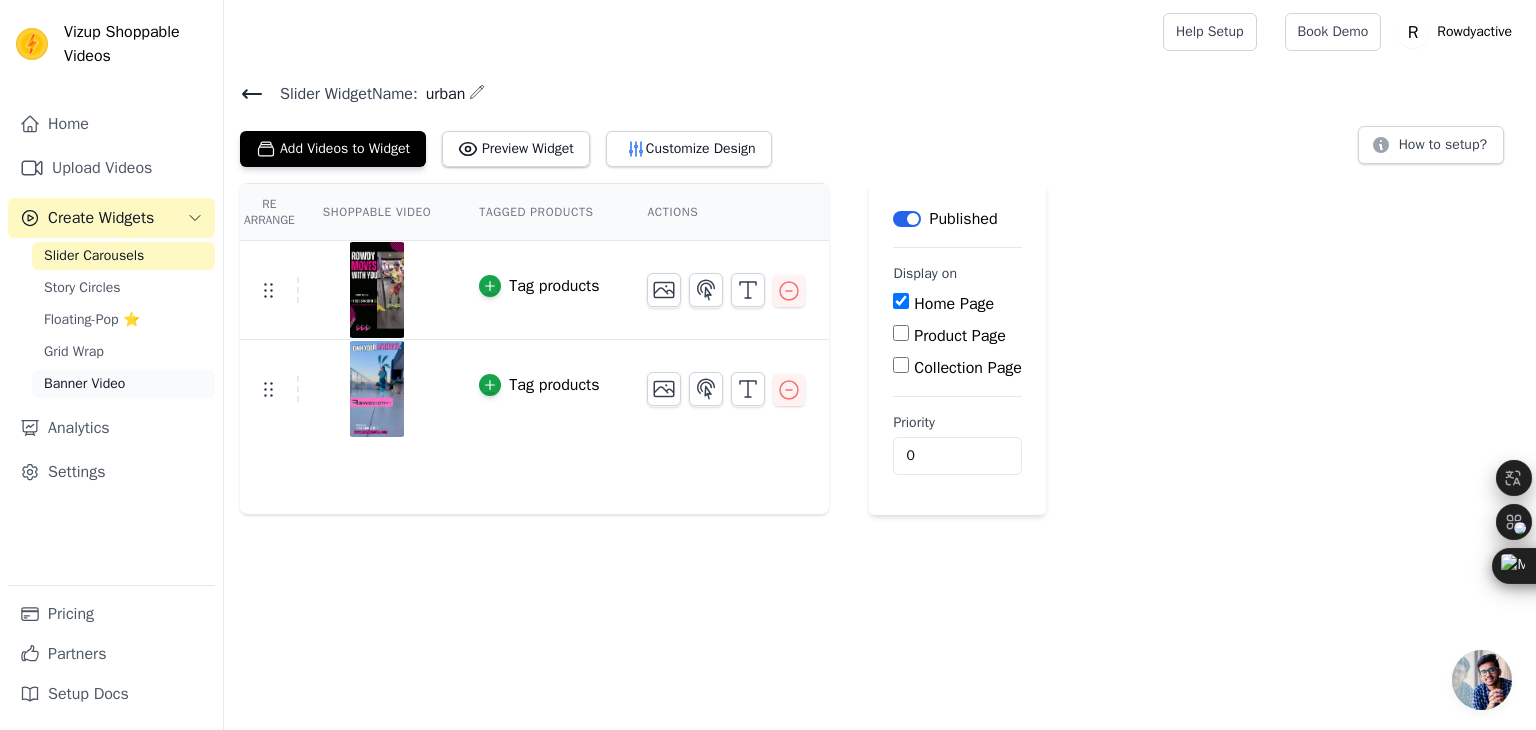 click on "Banner Video" at bounding box center [84, 384] 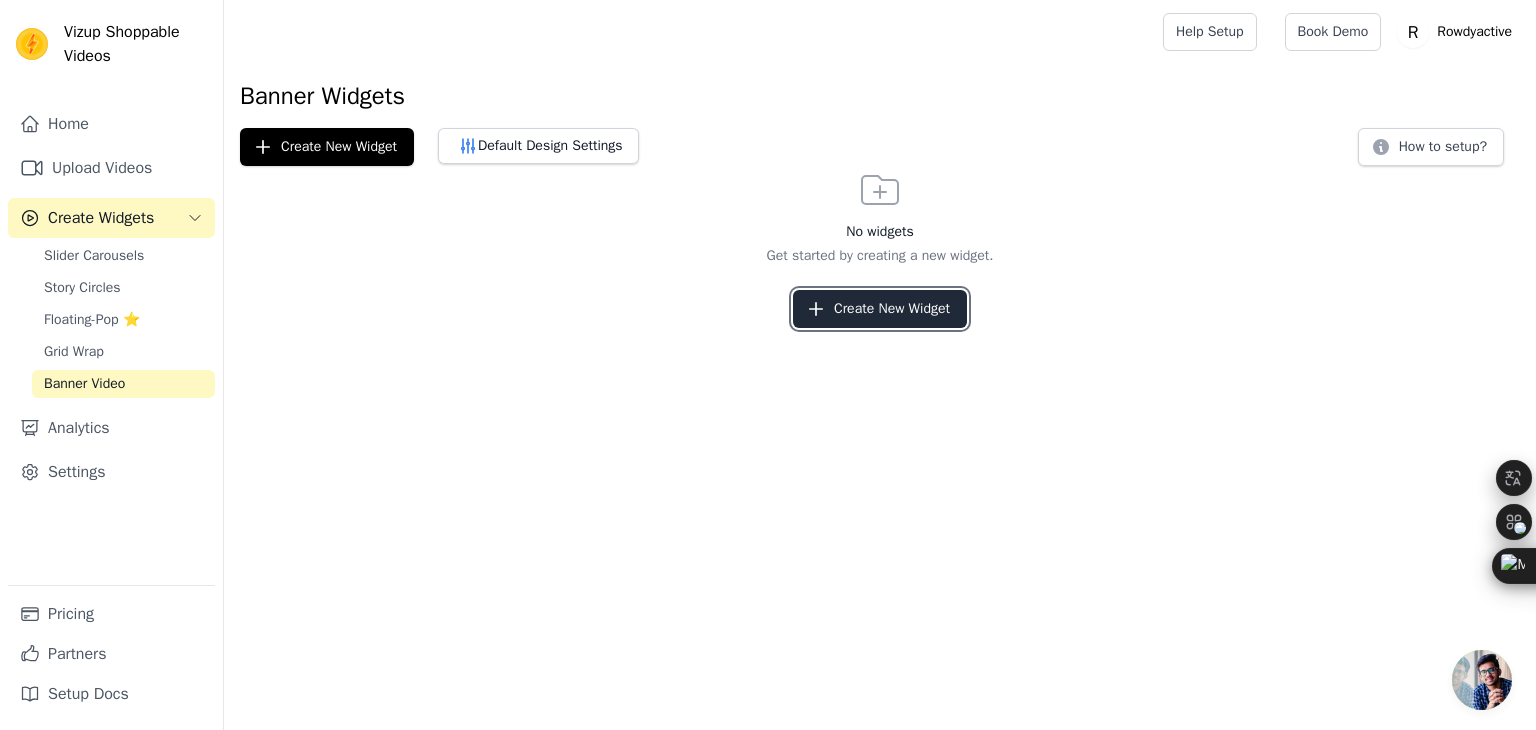 click on "Create New Widget" at bounding box center (880, 309) 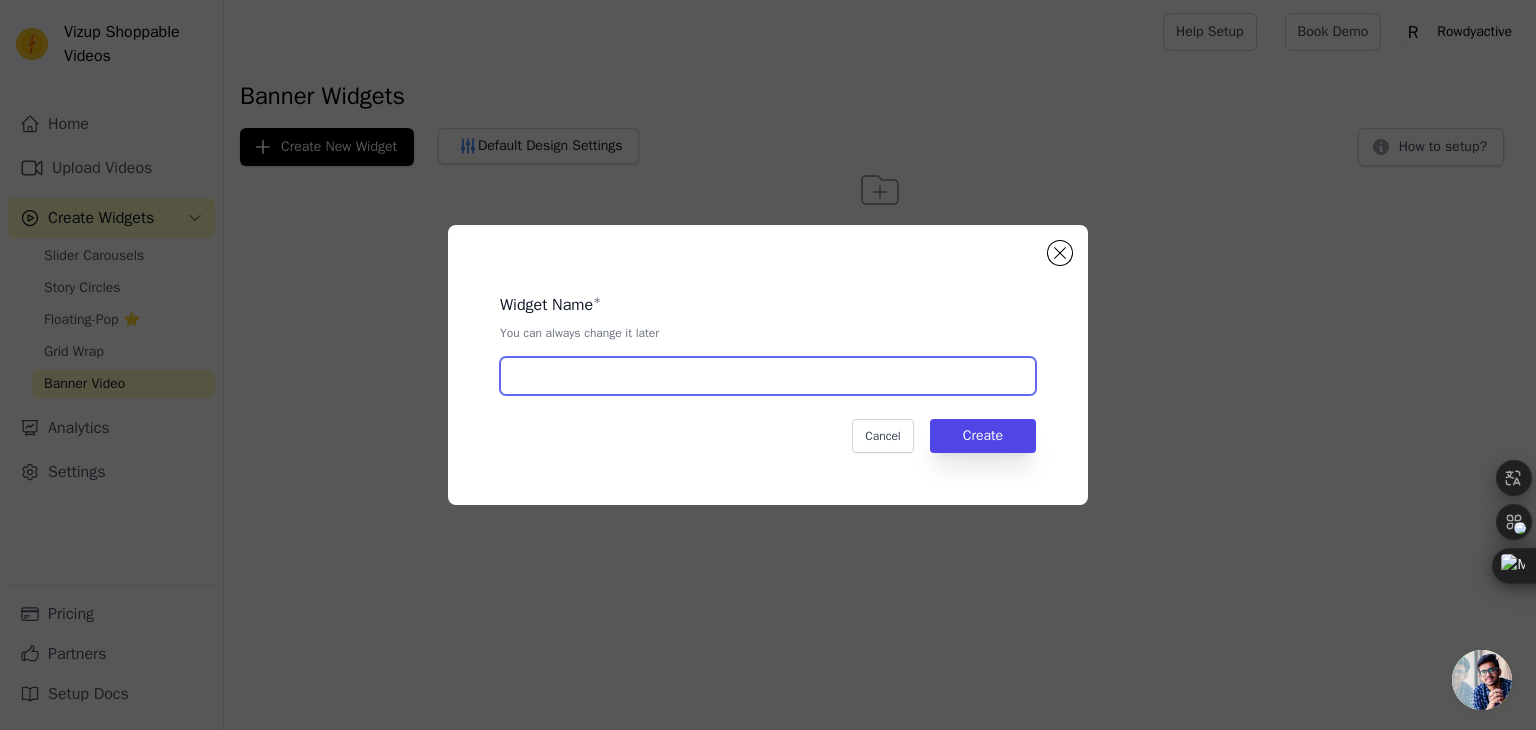 click at bounding box center (768, 376) 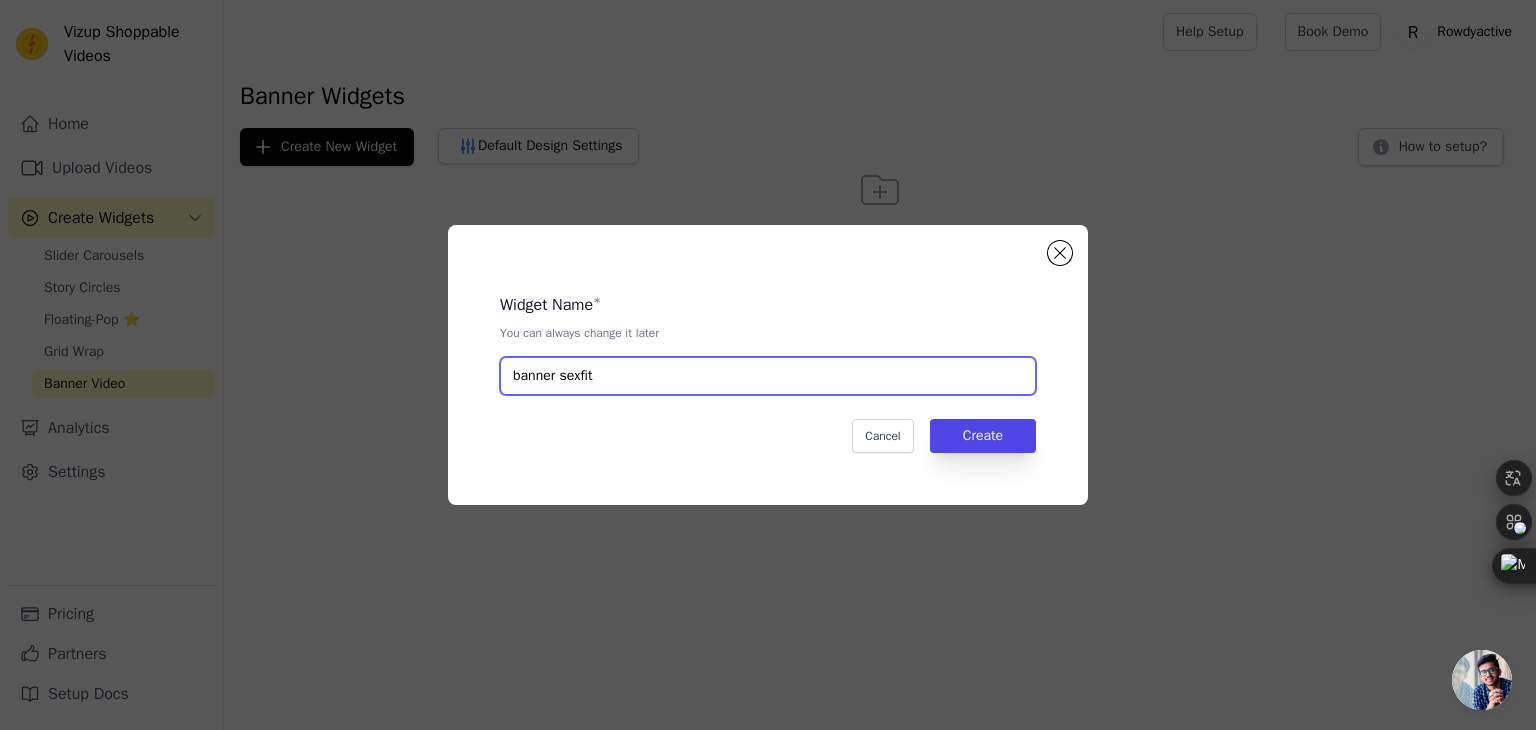 type on "banner sexfit" 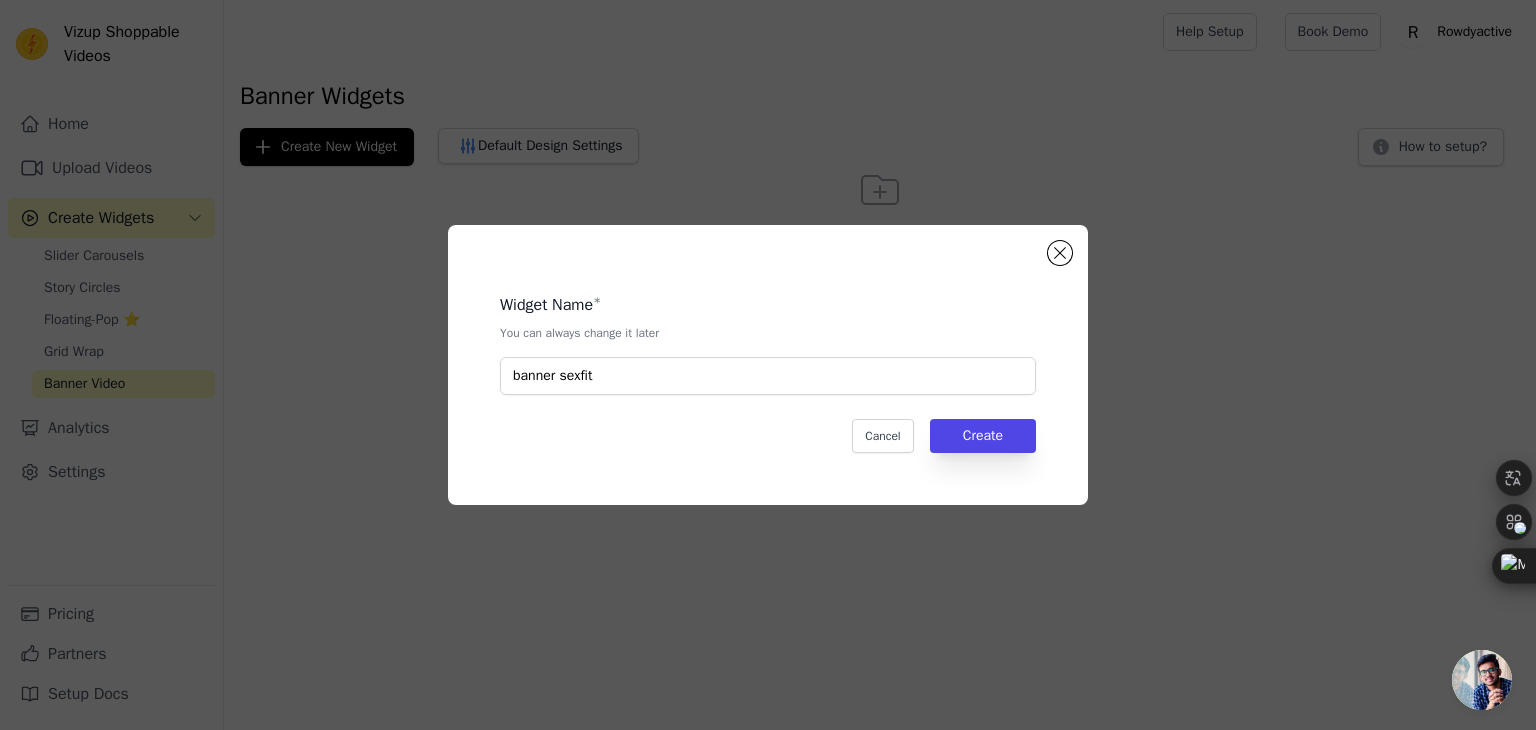 click on "Widget Name   *   You can always change it later   banner sexfit     Cancel   Create" at bounding box center (768, 365) 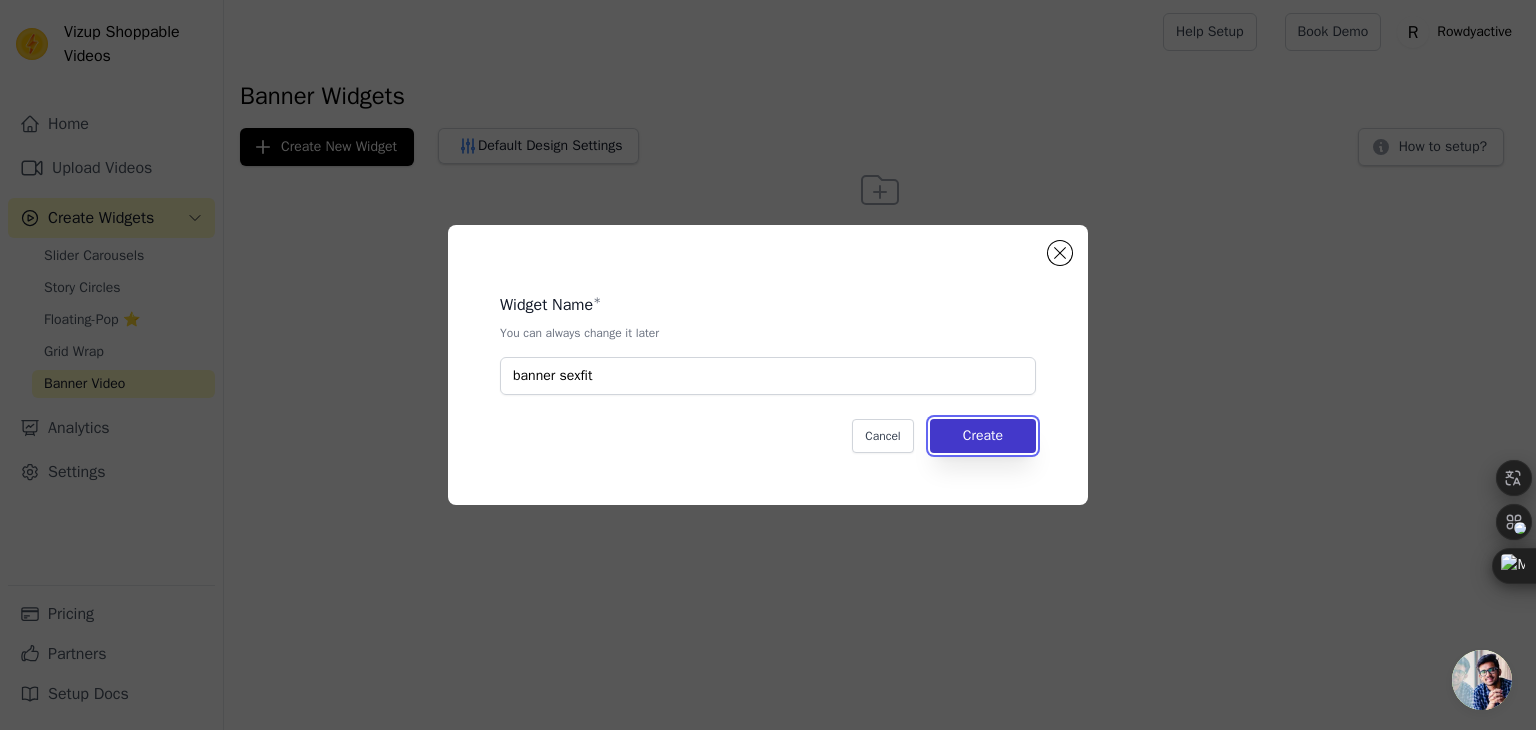 click on "Create" at bounding box center [983, 436] 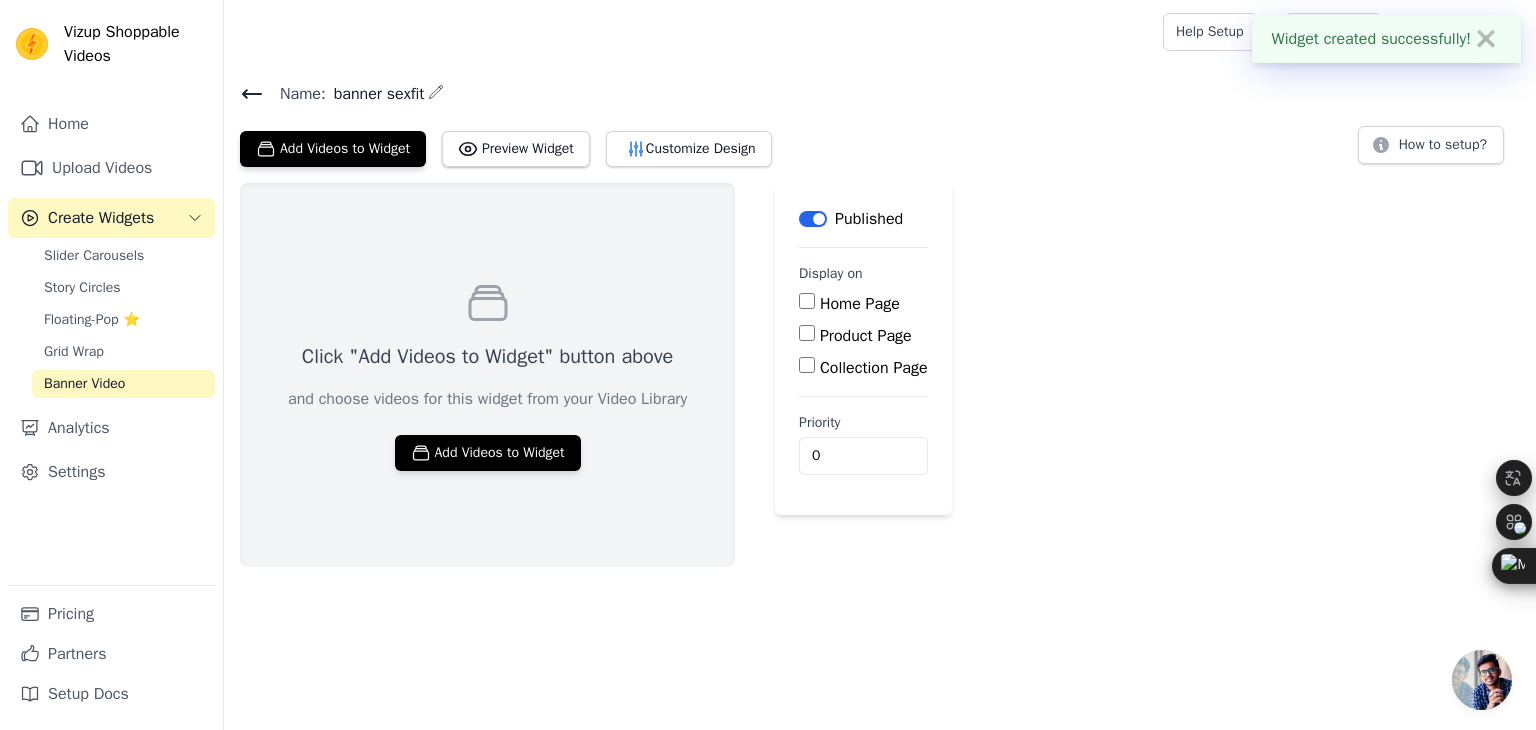 click on "Home Page" at bounding box center (807, 301) 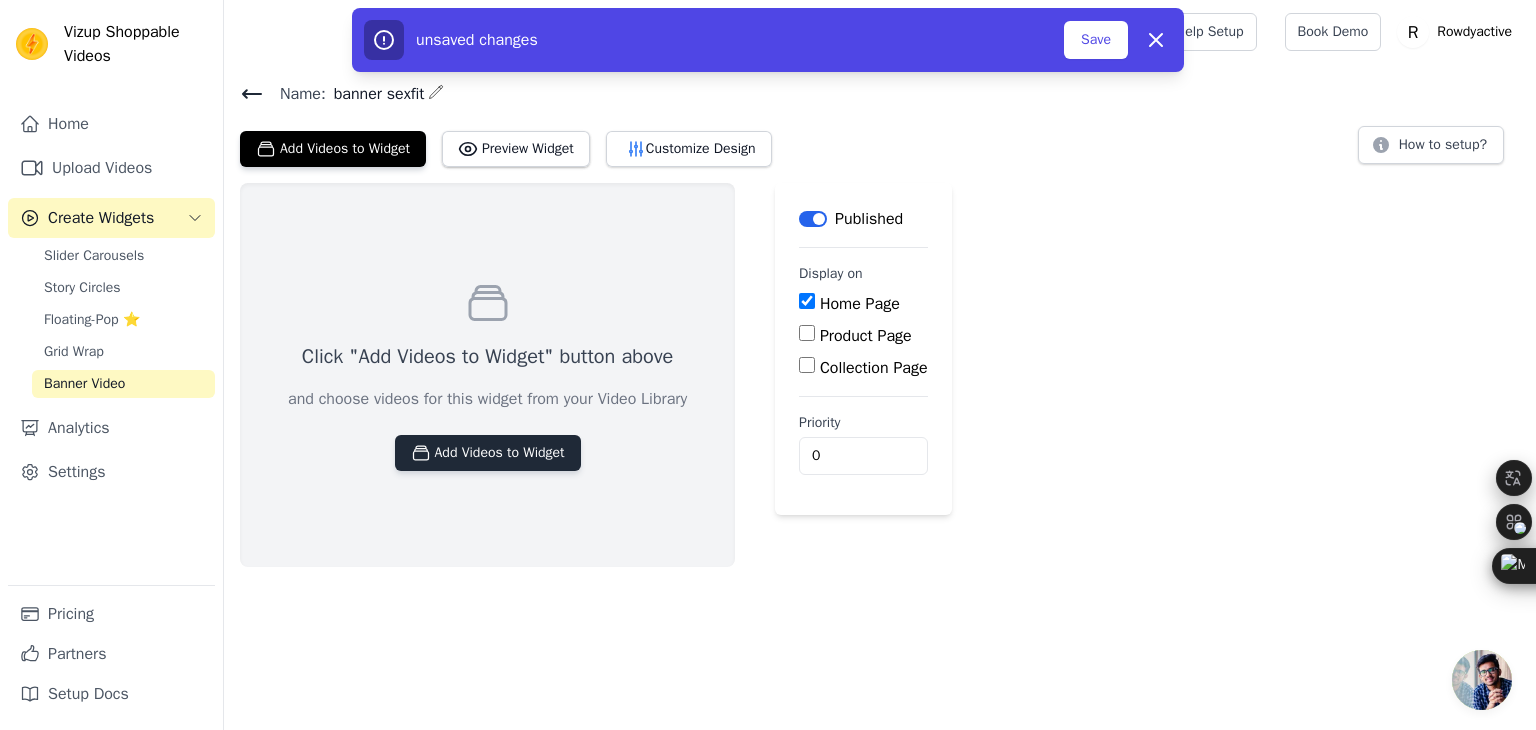 click on "Add Videos to Widget" at bounding box center (488, 453) 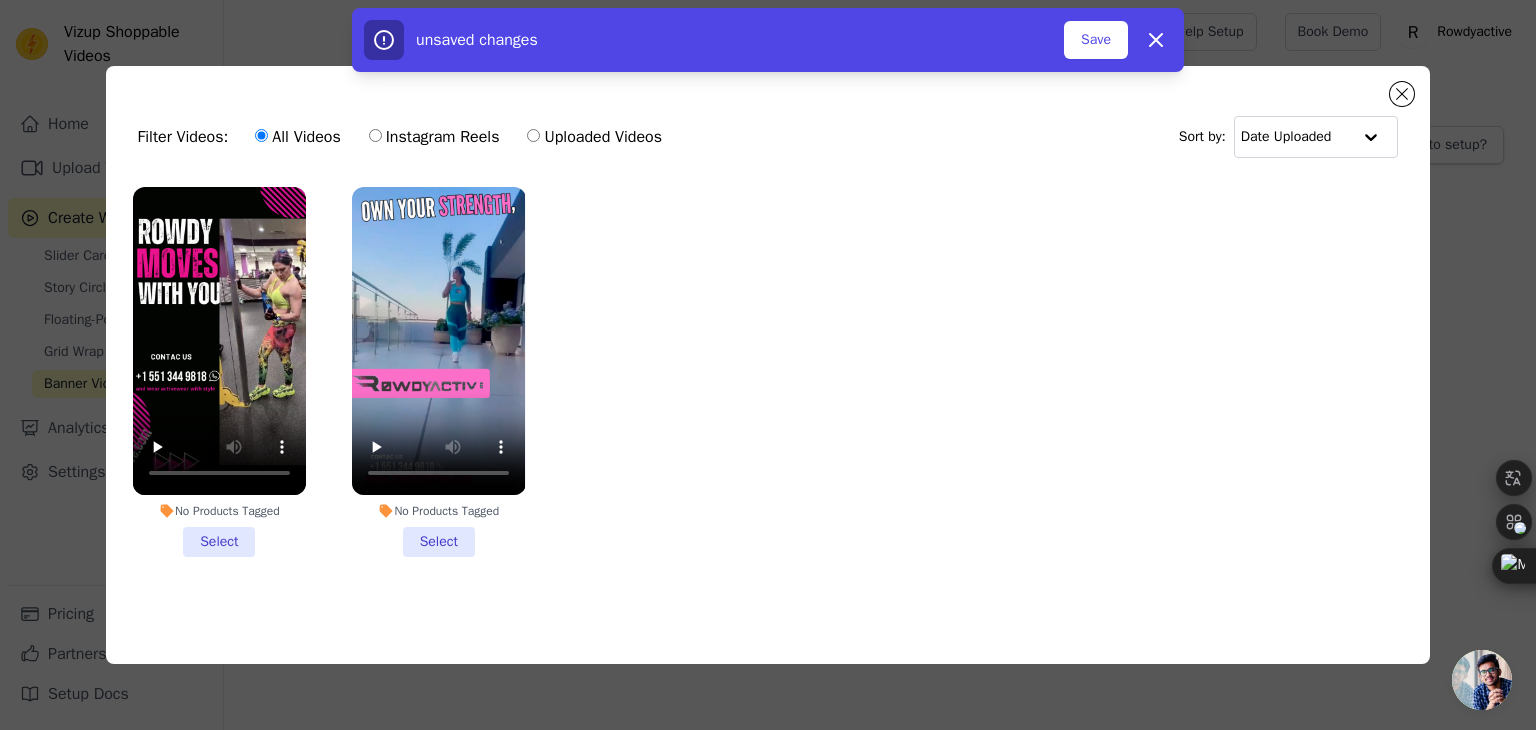 click on "Uploaded Videos" at bounding box center (594, 137) 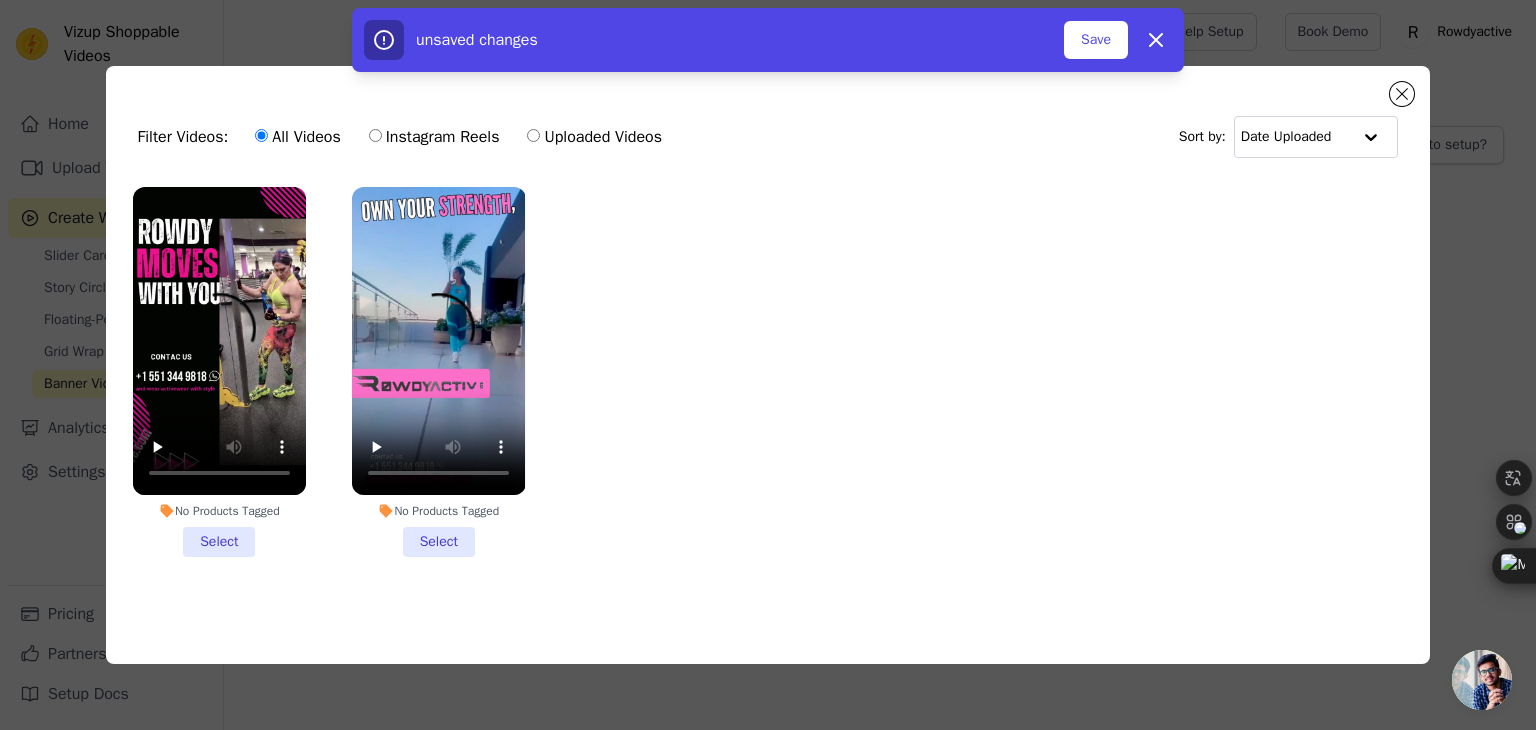click on "Uploaded Videos" at bounding box center (533, 135) 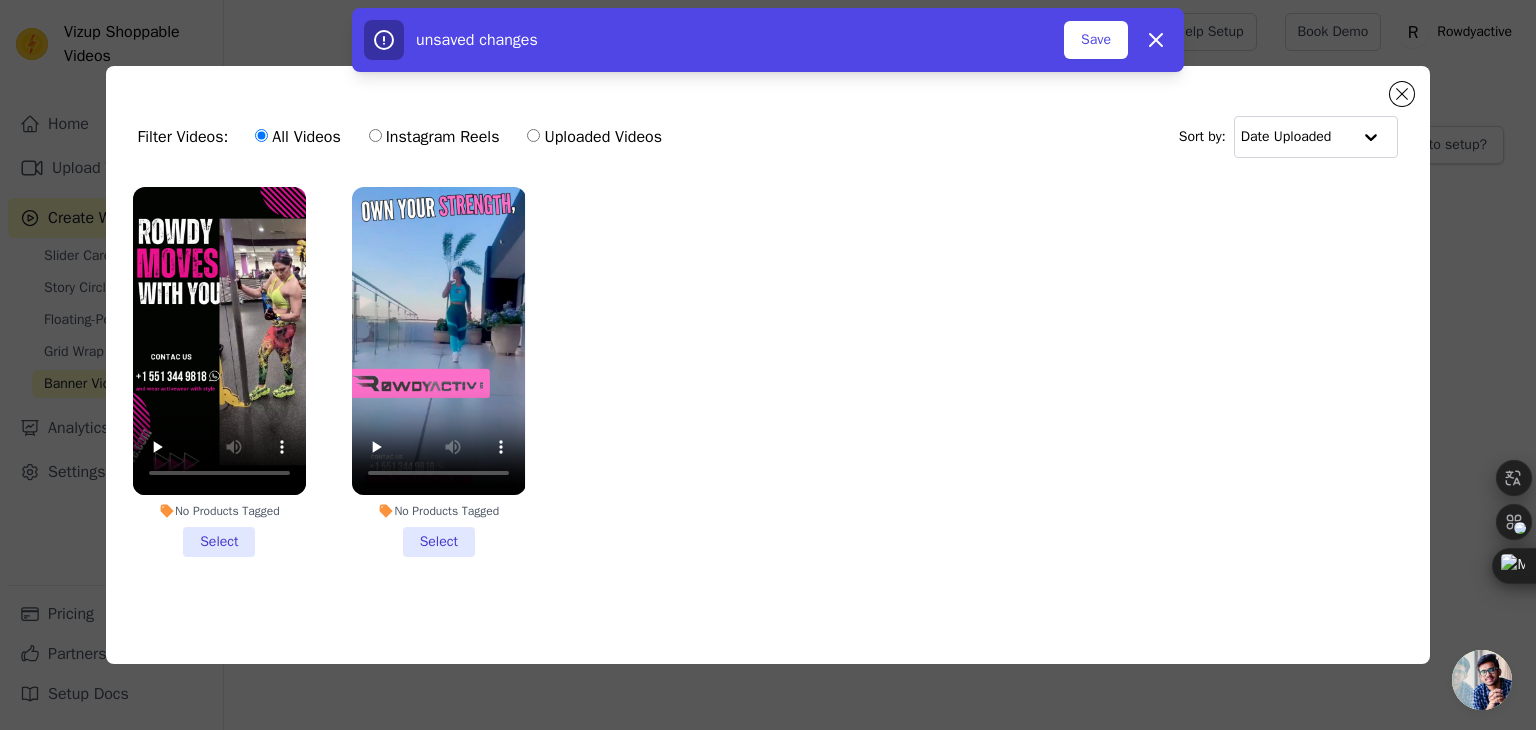 radio on "true" 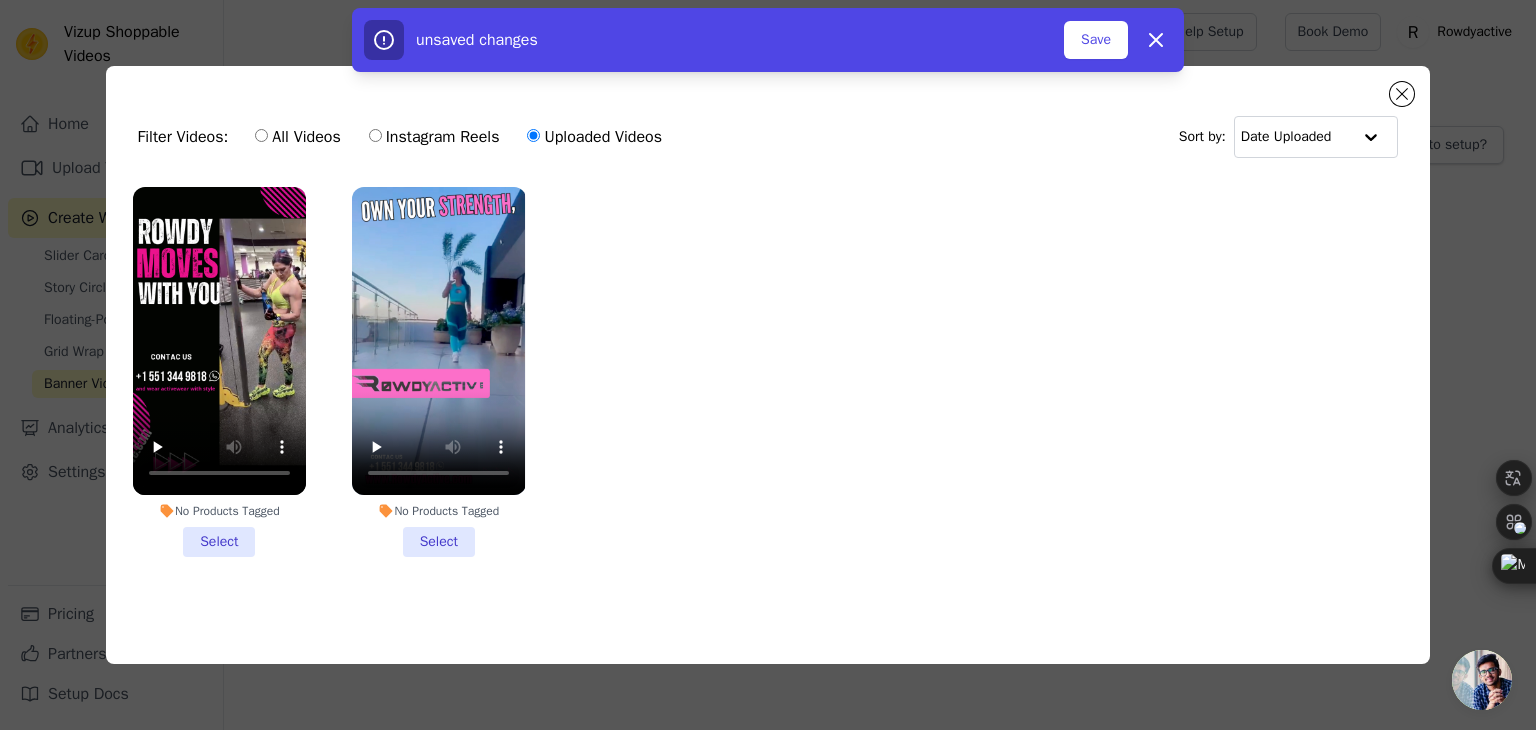 click on "Uploaded Videos" at bounding box center (594, 137) 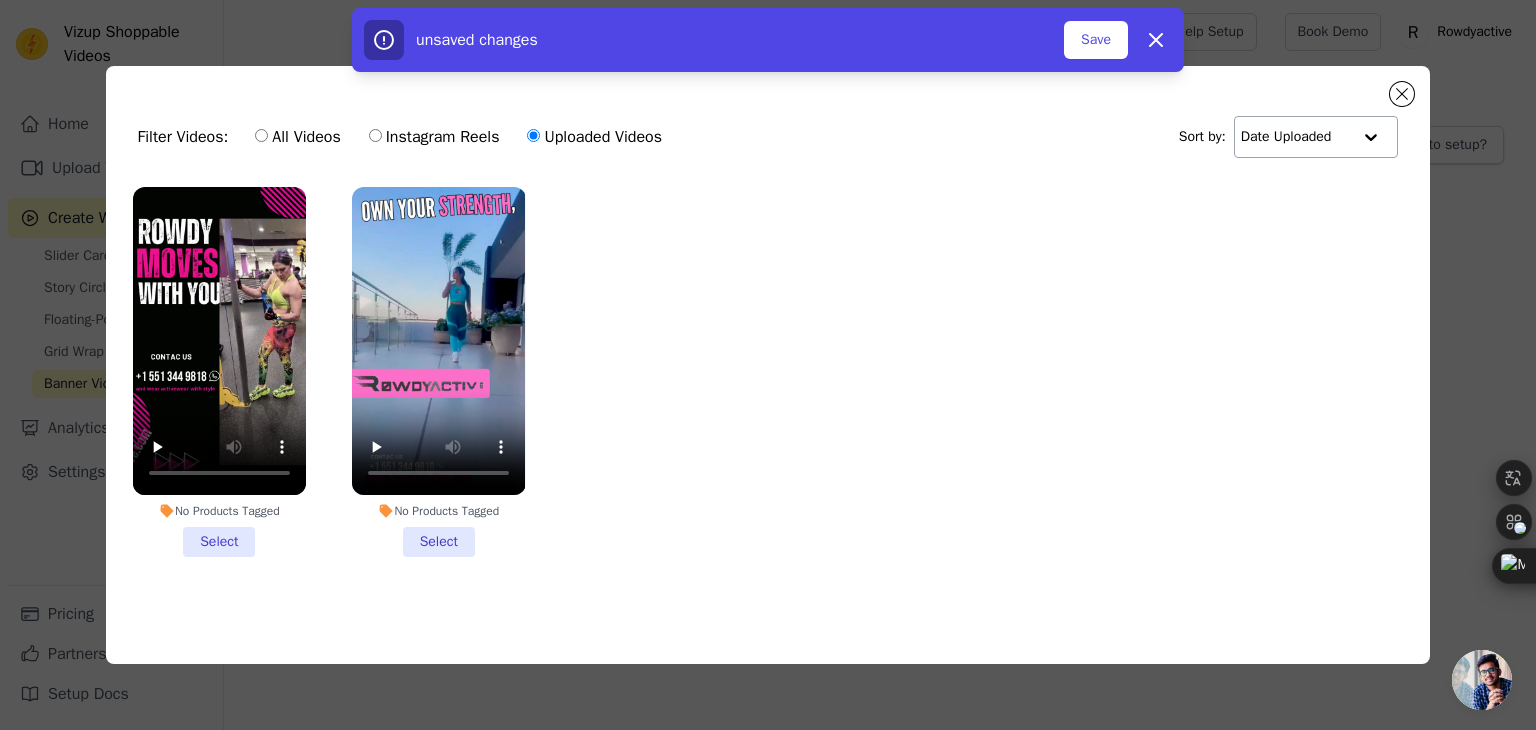 click 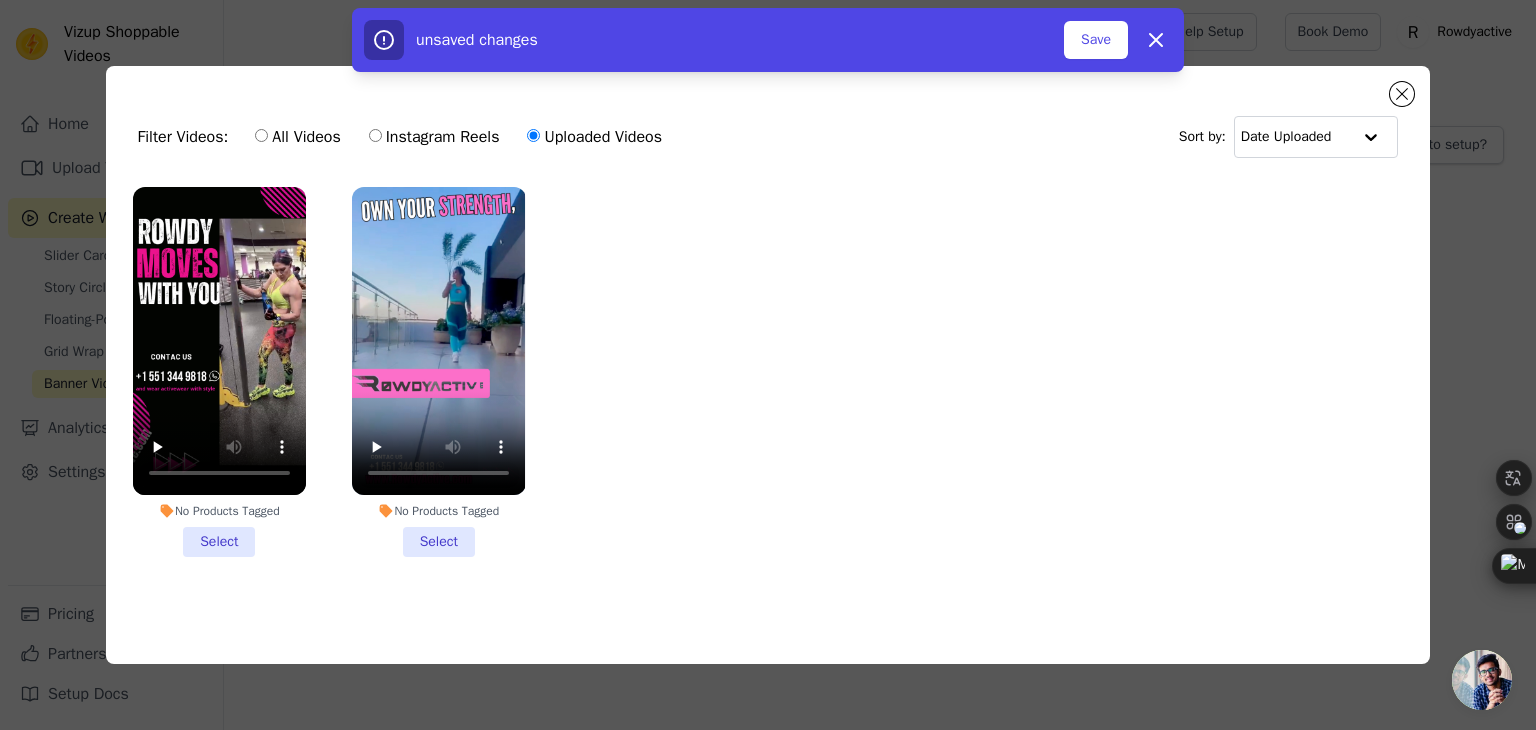 click on "No Products Tagged     Select
No Products Tagged     Select" at bounding box center [768, 388] 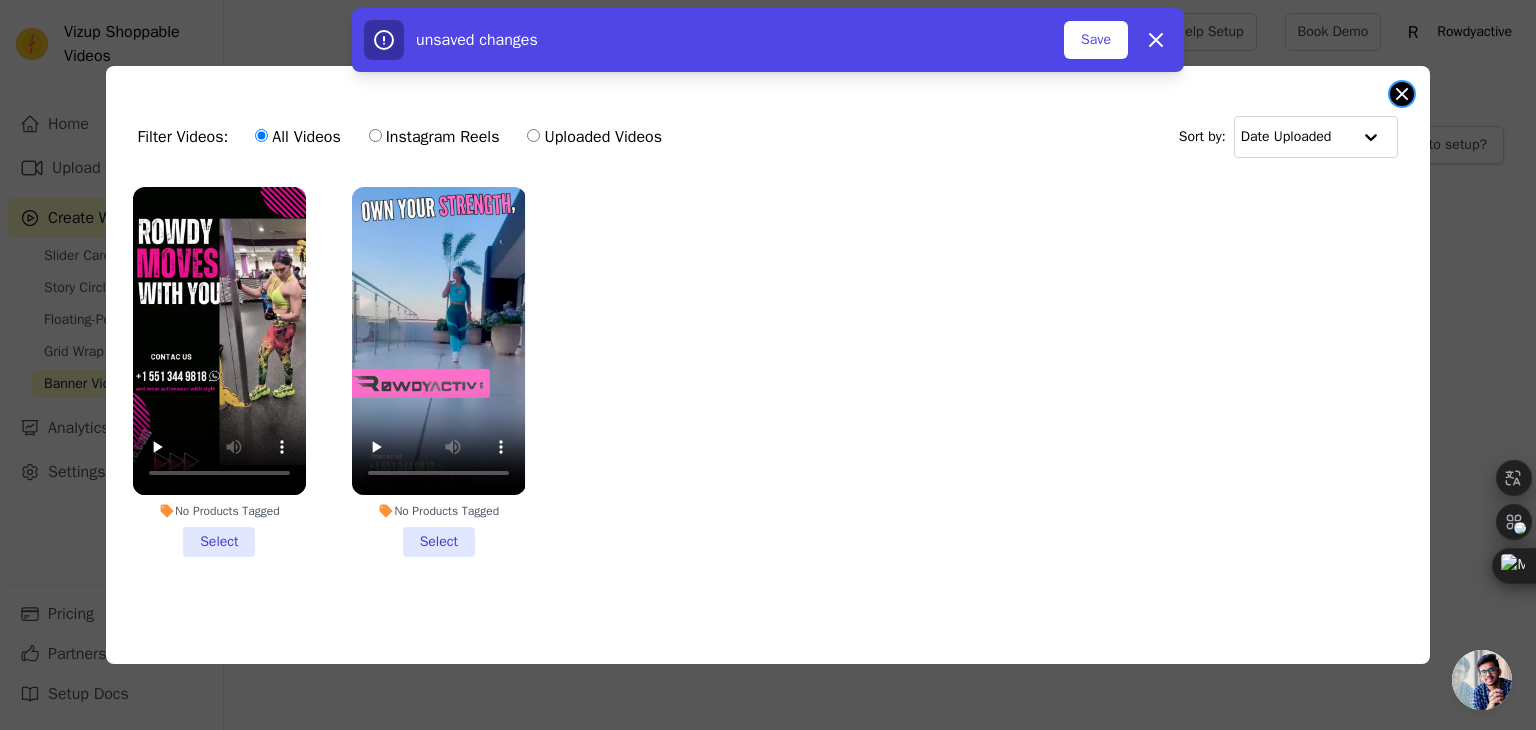 click at bounding box center [1402, 94] 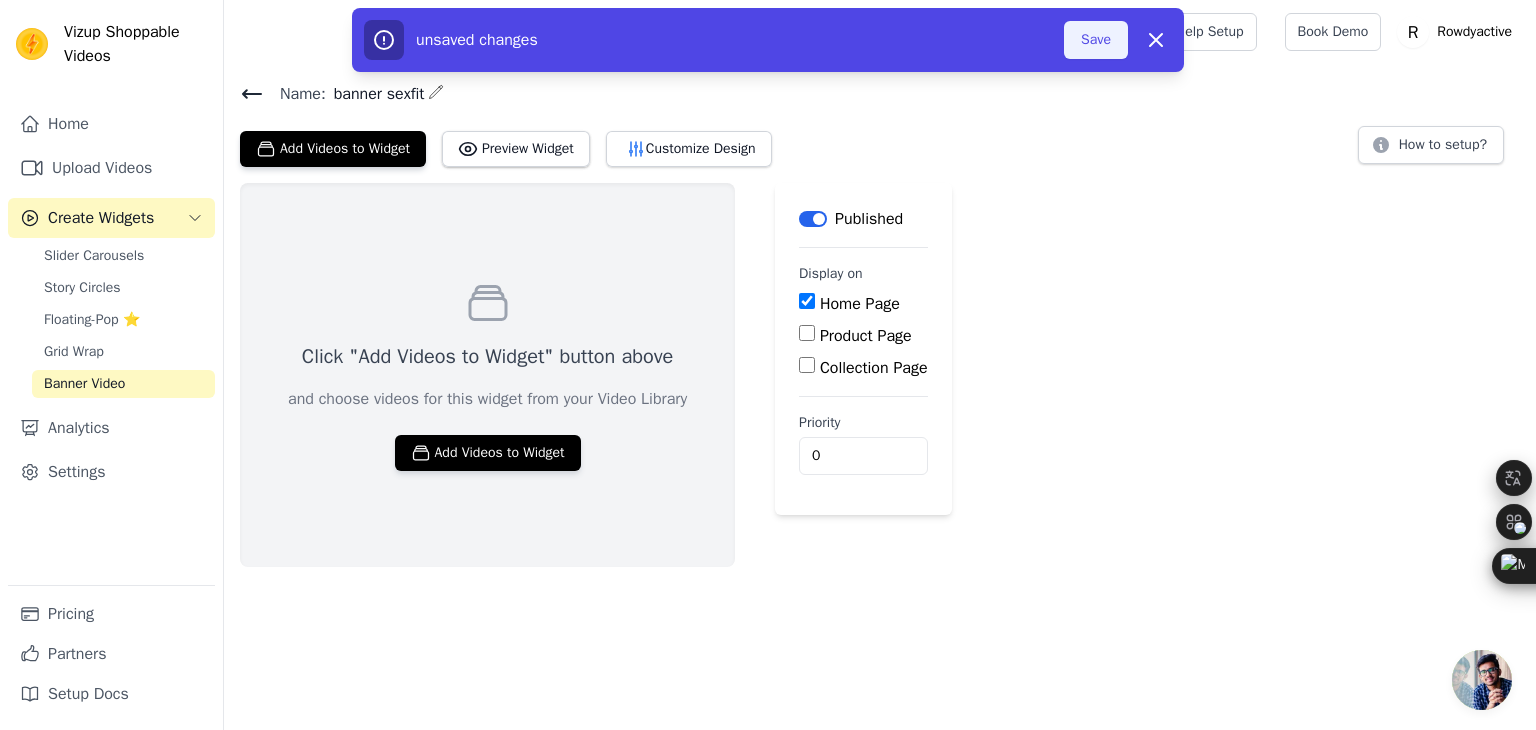 click on "Save" at bounding box center (1096, 40) 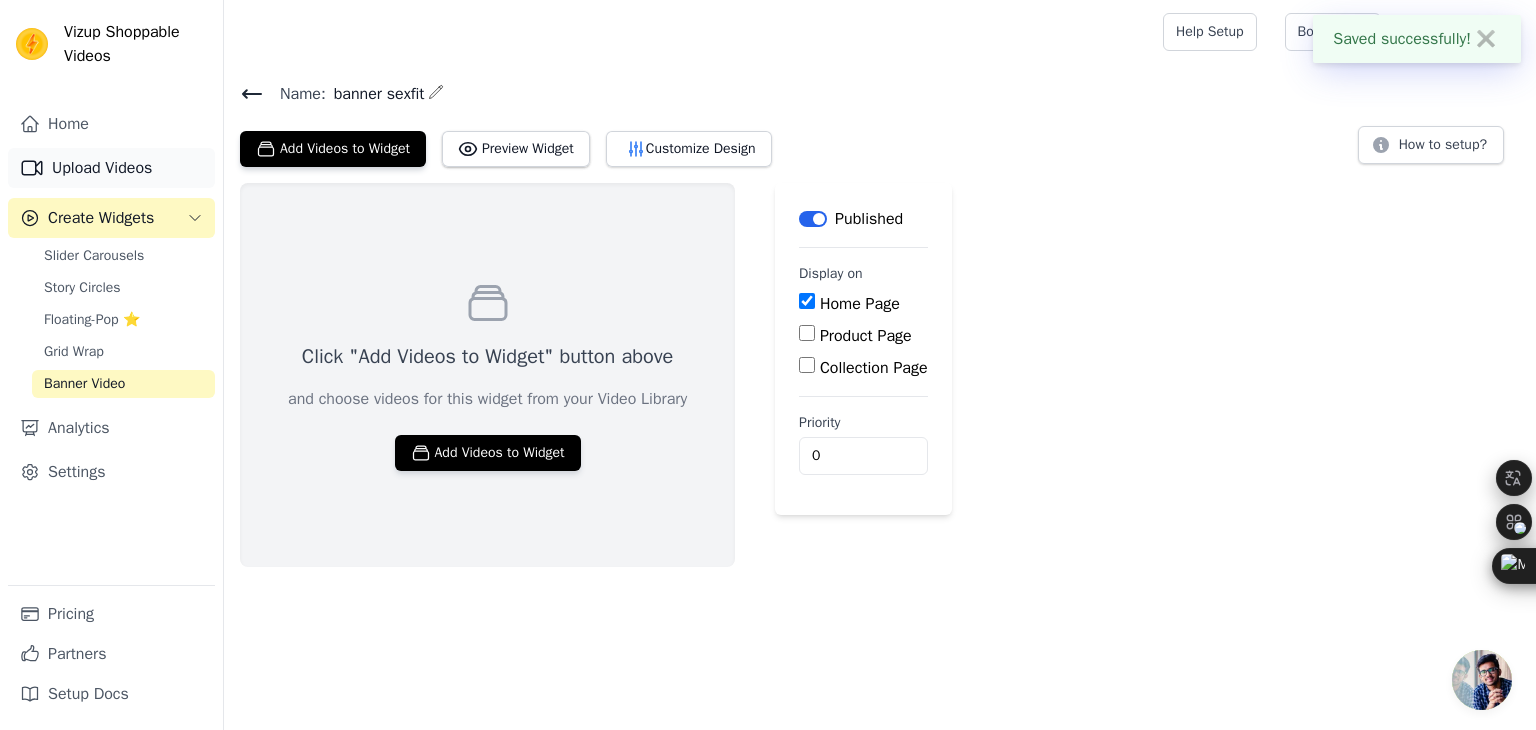 click on "Upload Videos" at bounding box center [111, 168] 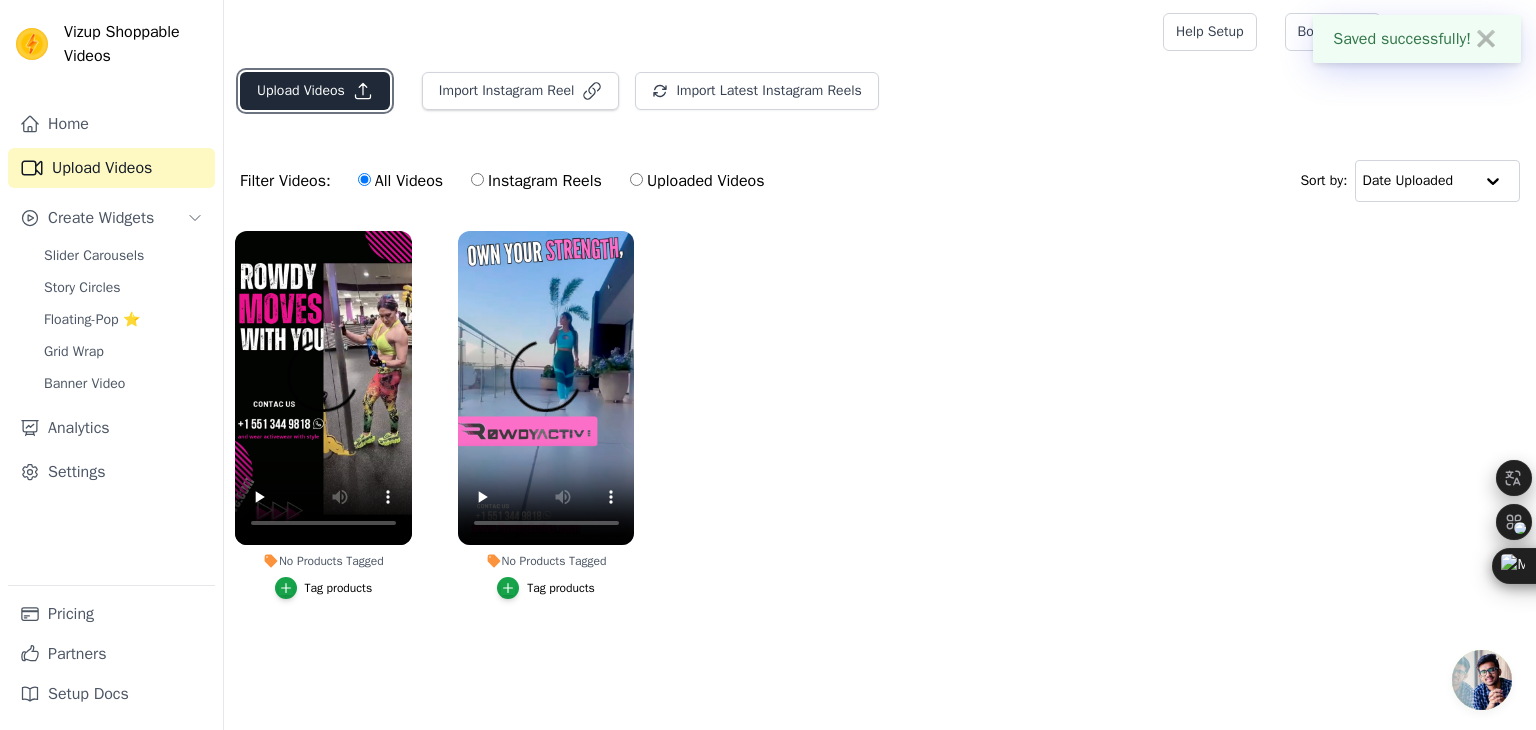 click 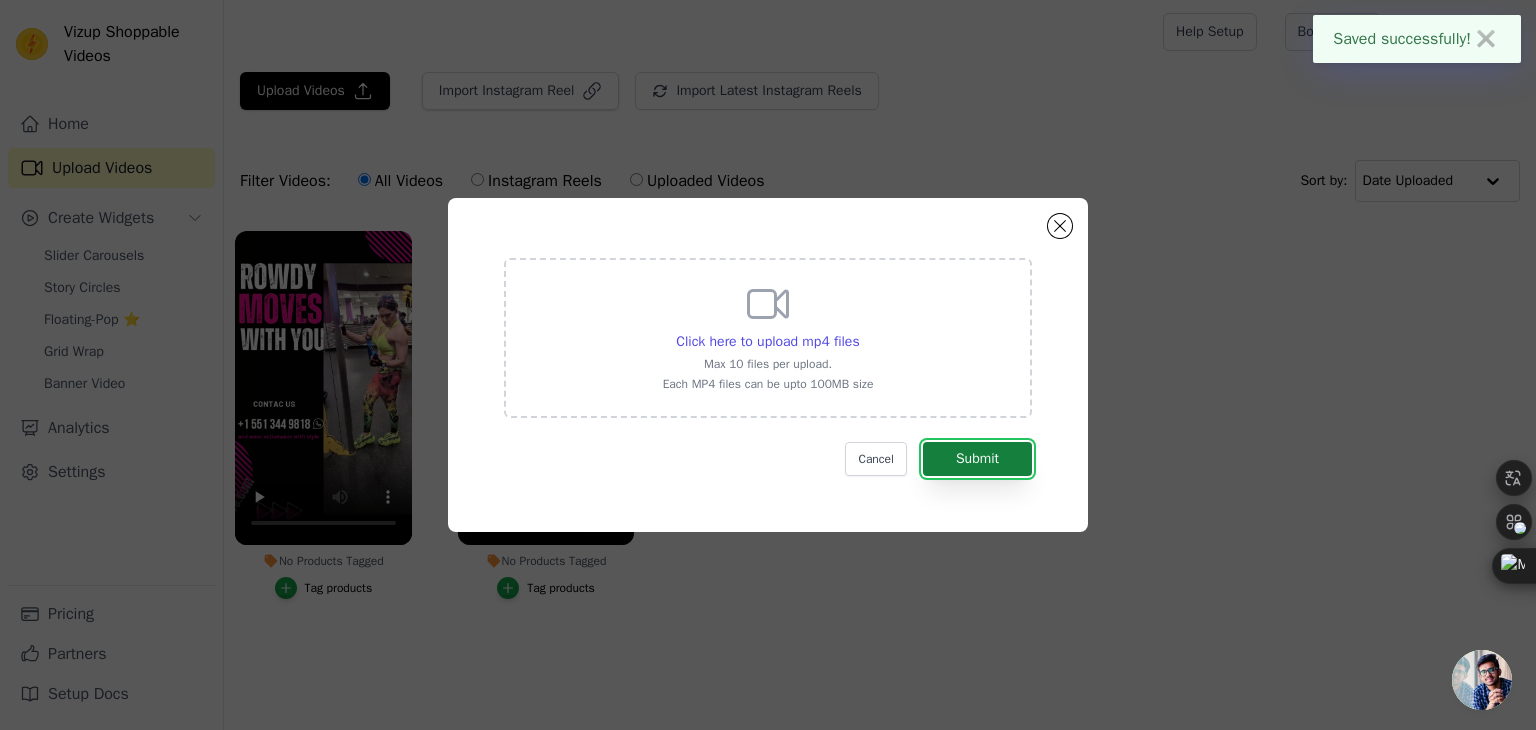 click on "Submit" at bounding box center [977, 459] 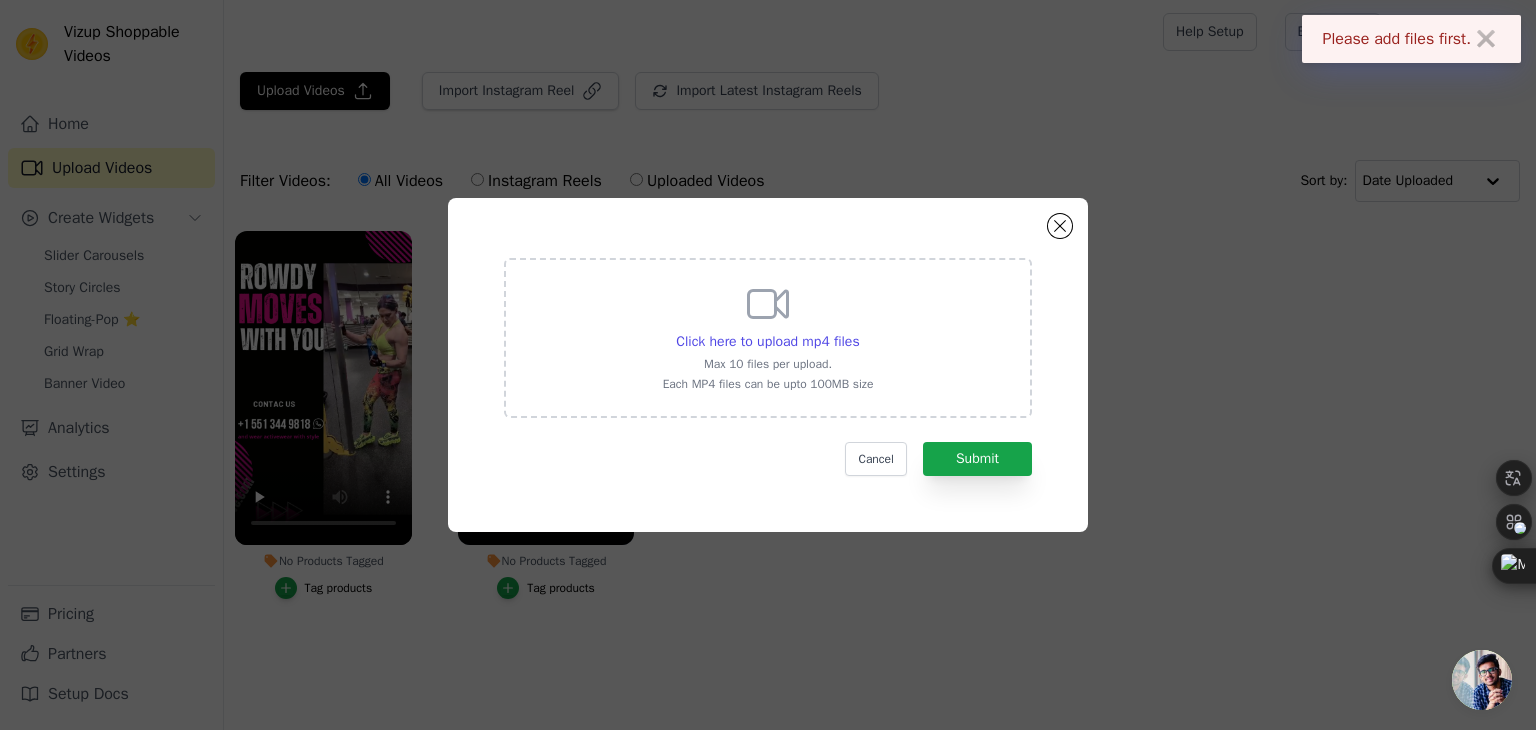 click on "Click here to upload mp4 files     Max 10 files per upload.   Each MP4 files can be upto 100MB size" at bounding box center (768, 336) 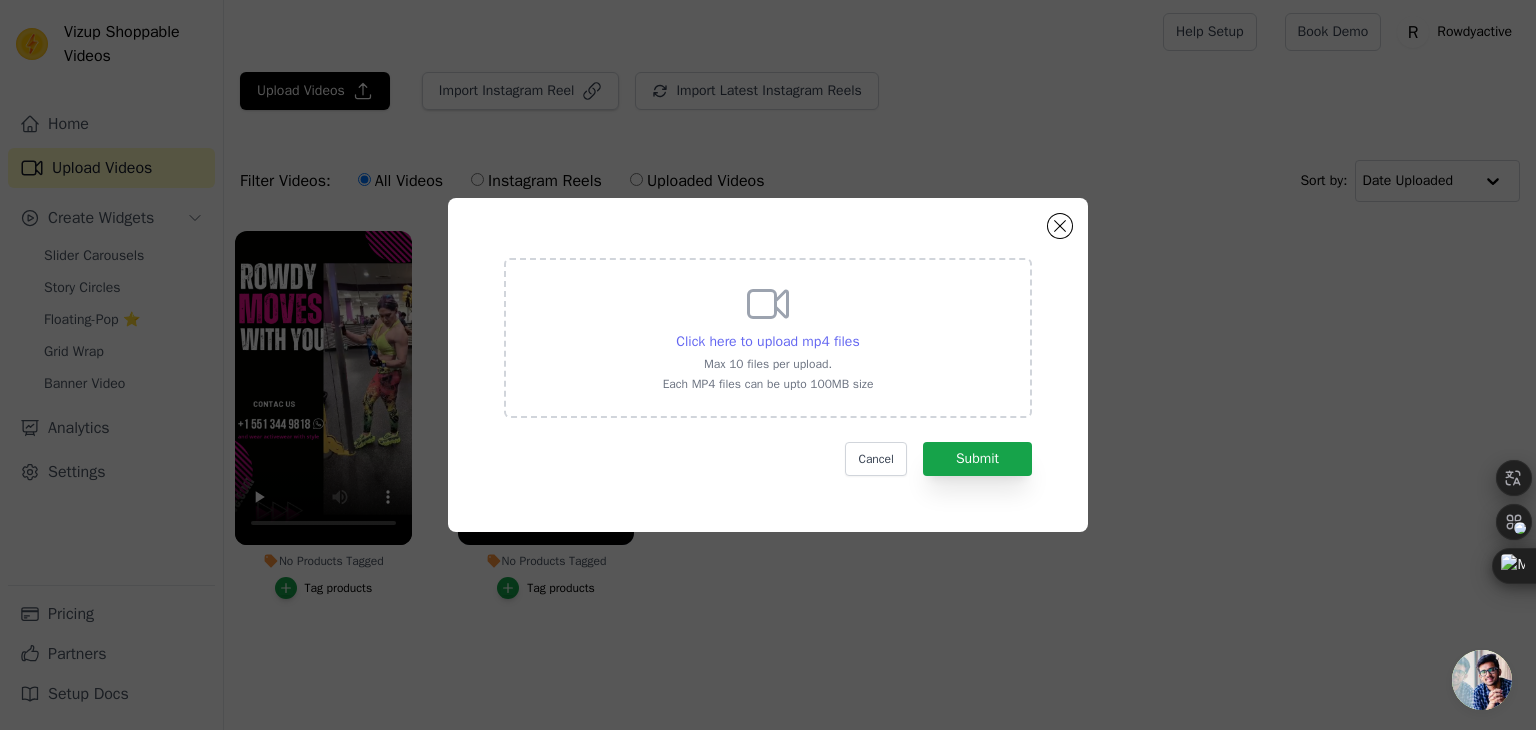 click on "Click here to upload mp4 files" at bounding box center [767, 341] 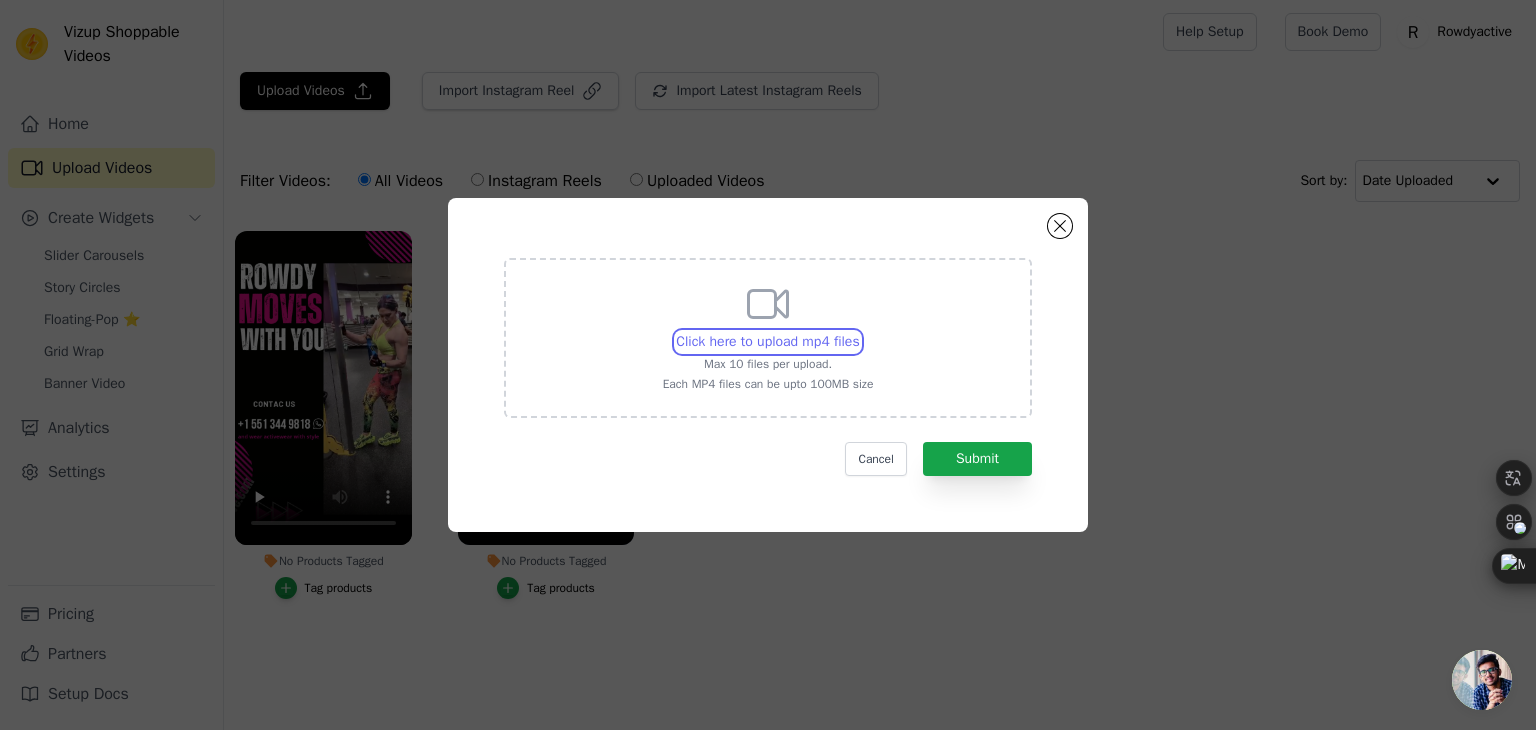 click on "Click here to upload mp4 files     Max 10 files per upload.   Each MP4 files can be upto 100MB size" at bounding box center (859, 331) 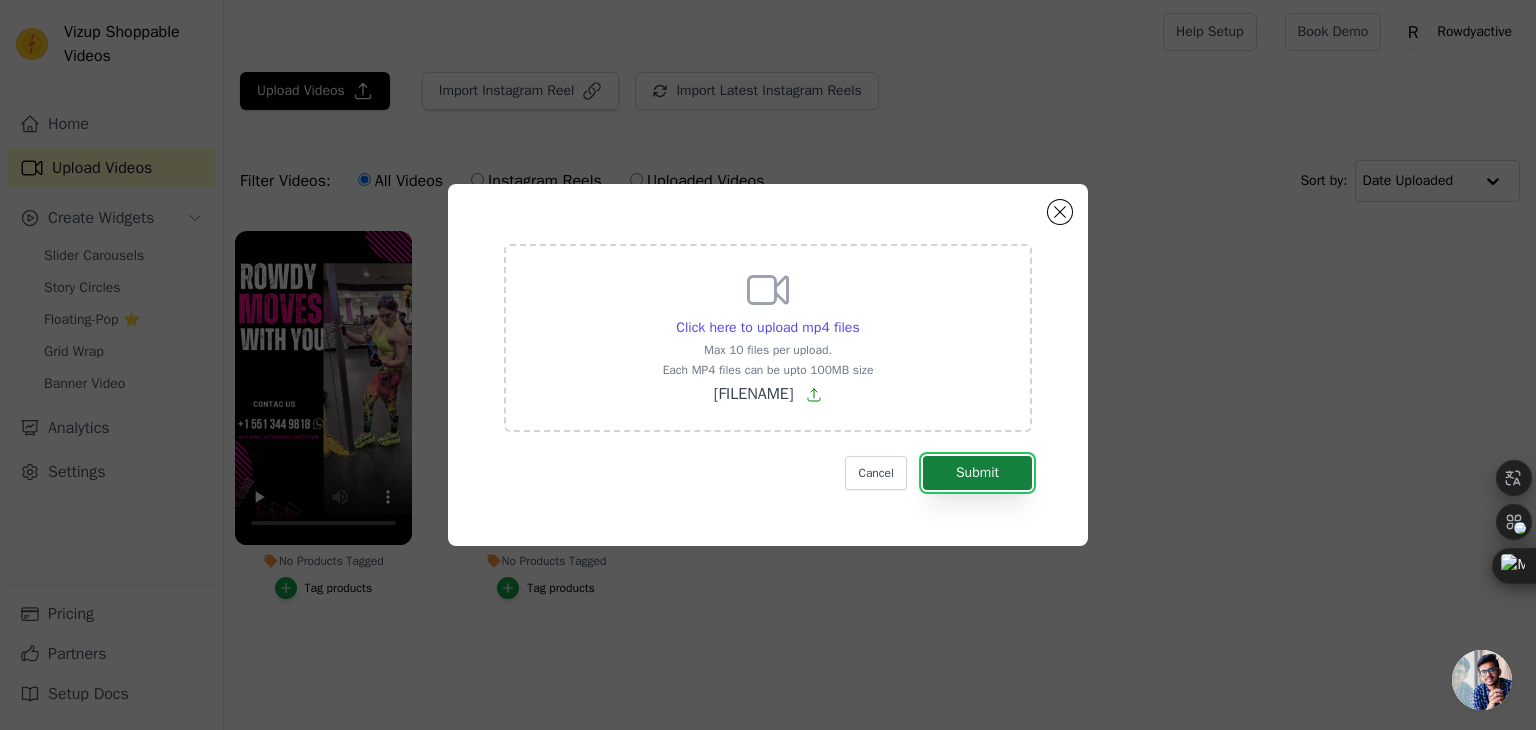 click on "Submit" at bounding box center (977, 473) 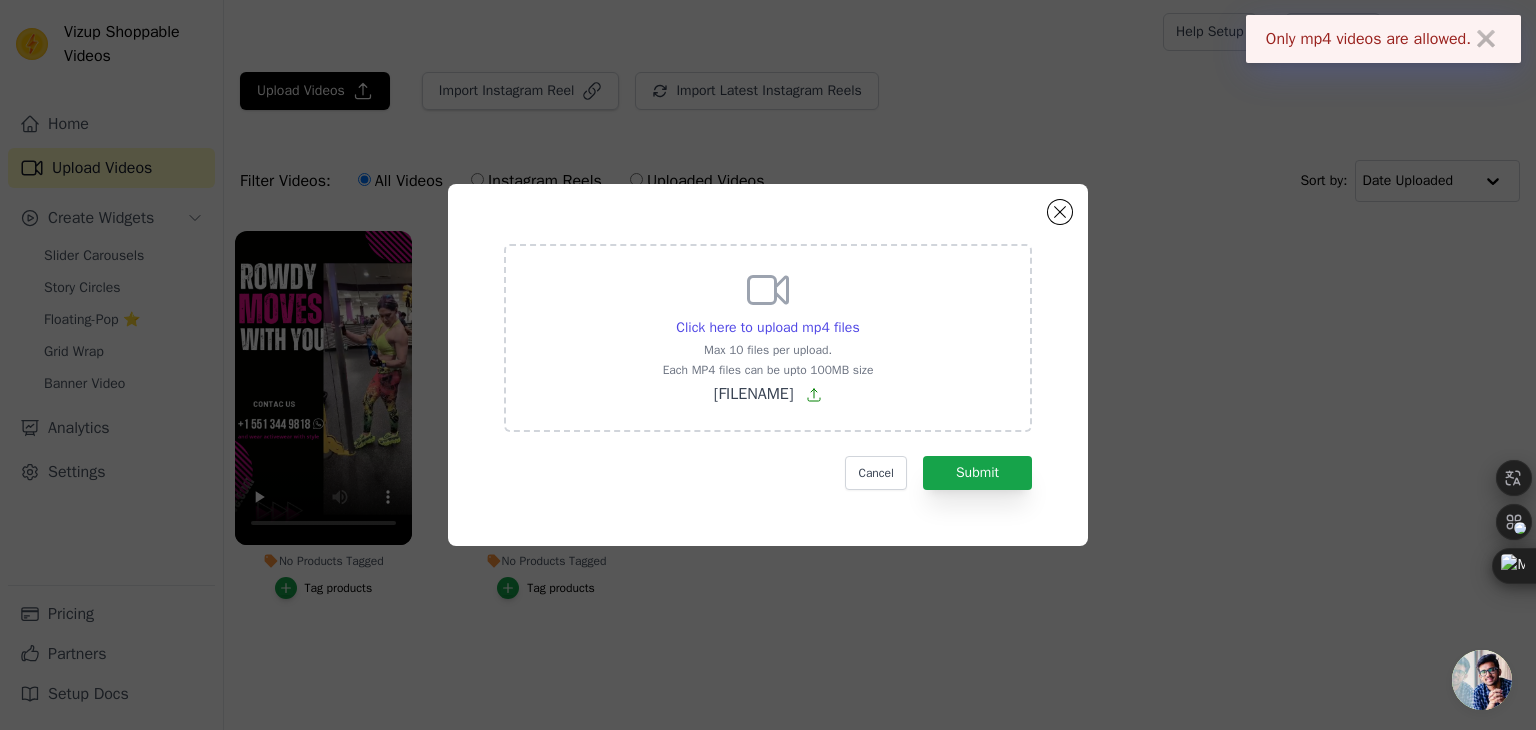 click on "Click here to upload mp4 files     Max 10 files per upload.   Each MP4 files can be upto 100MB size   tienda rowdy (1).png       Cancel   Submit" at bounding box center [768, 365] 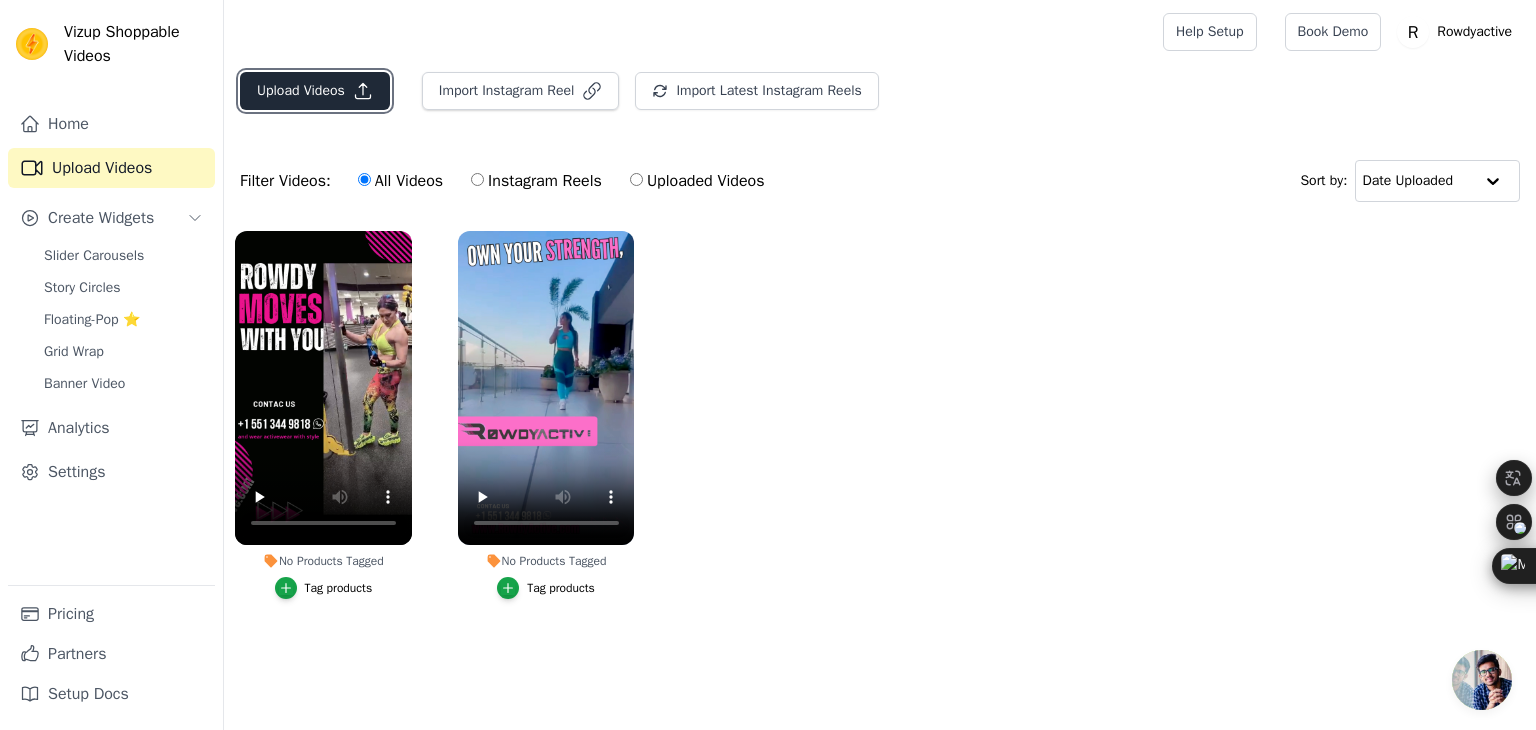 click on "Upload Videos" at bounding box center [315, 91] 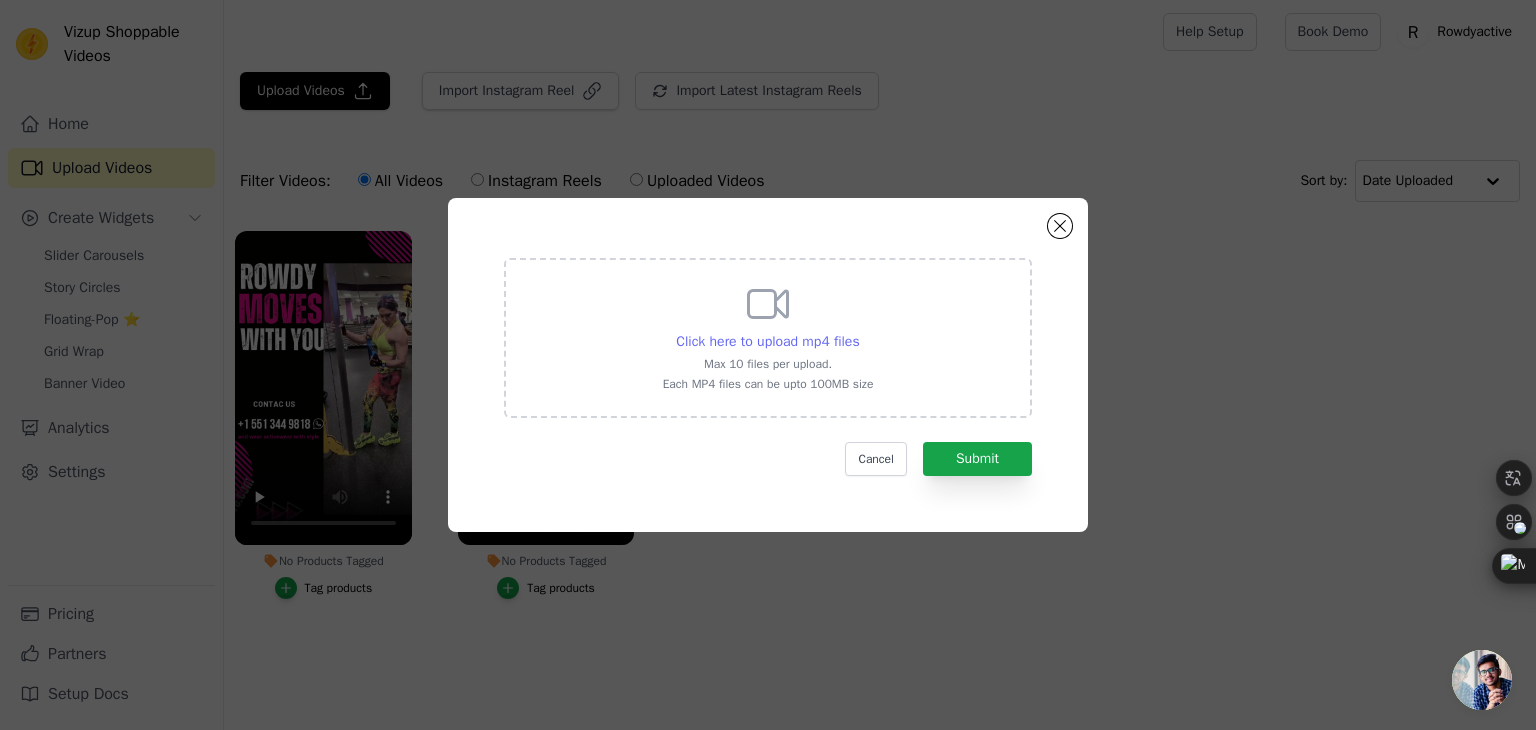 click on "Click here to upload mp4 files" at bounding box center (767, 341) 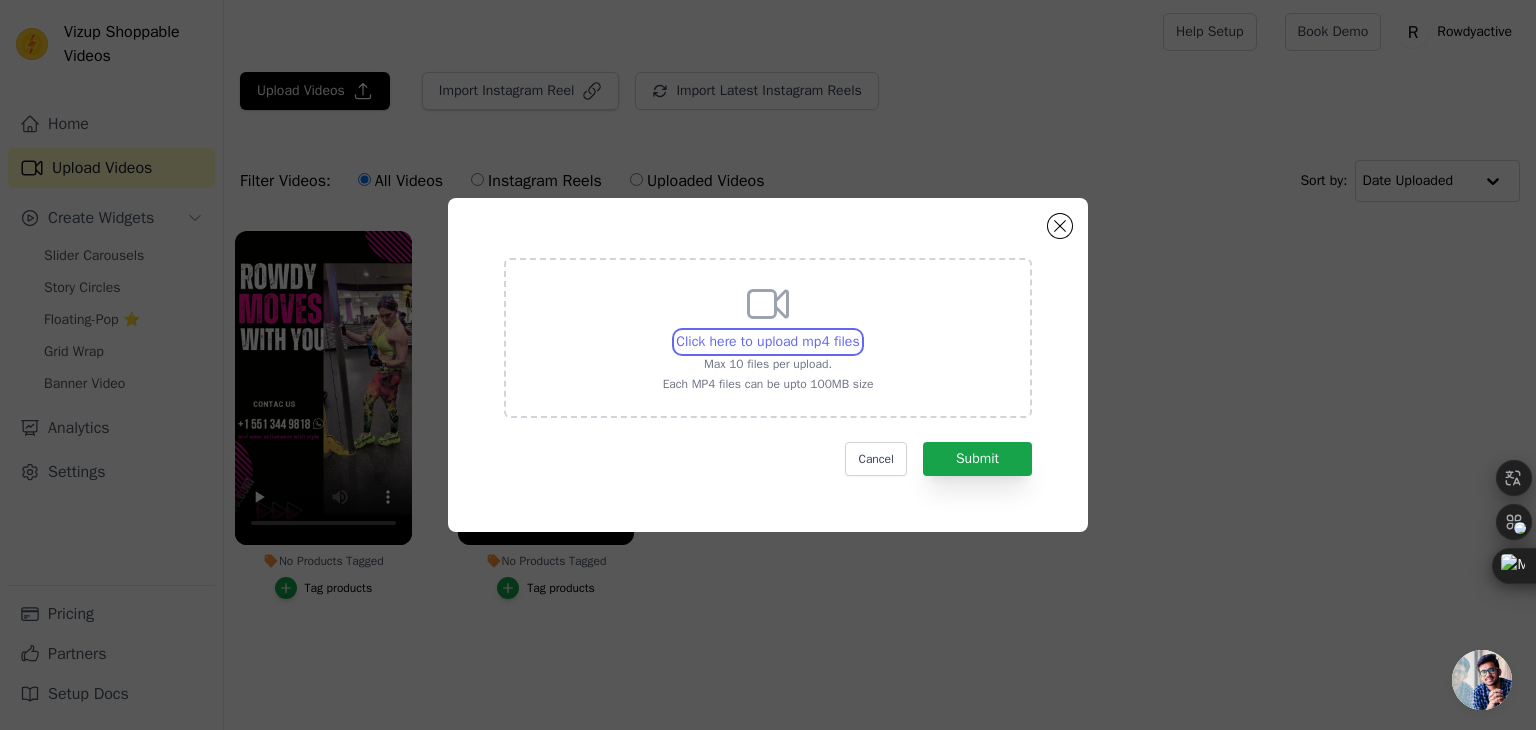 click on "Click here to upload mp4 files     Max 10 files per upload.   Each MP4 files can be upto 100MB size" at bounding box center (859, 331) 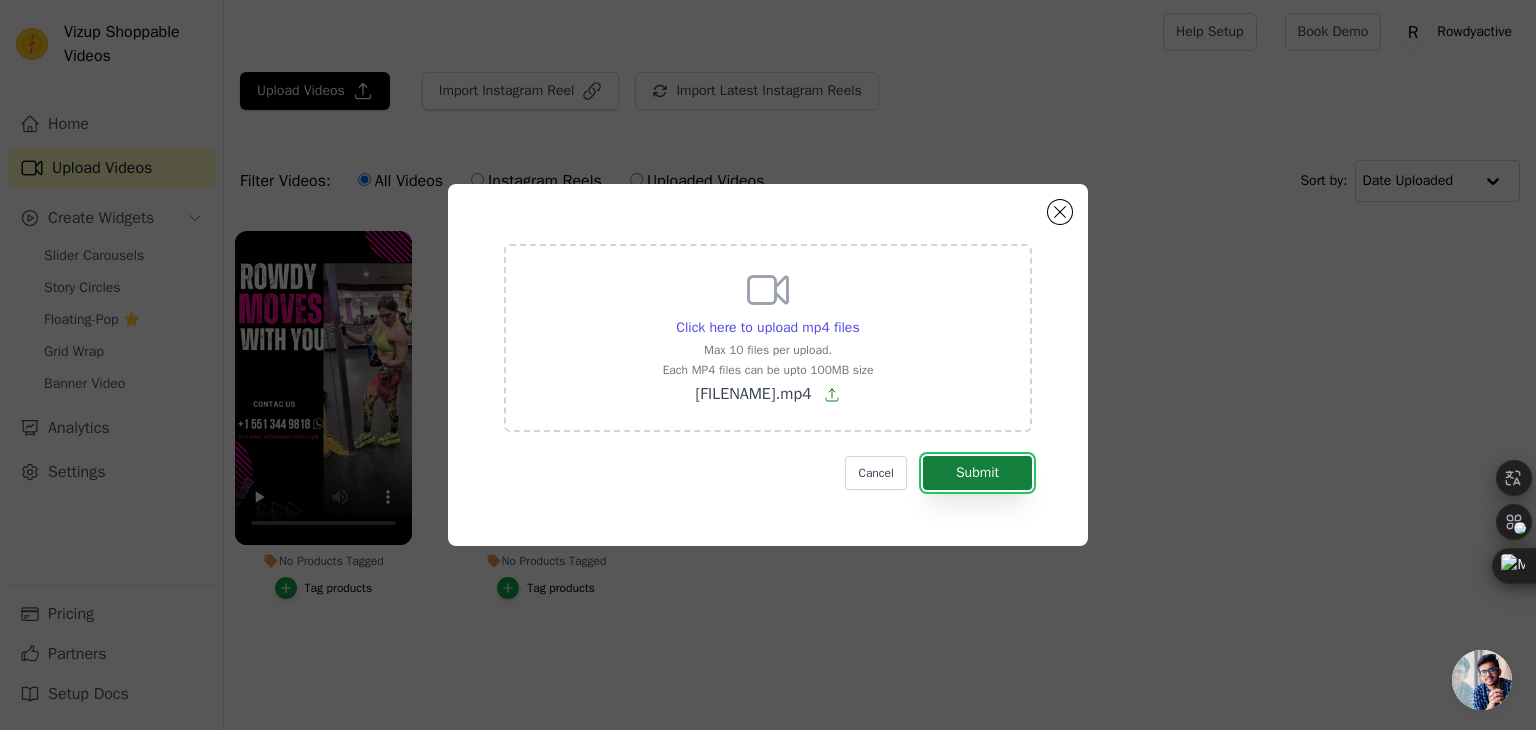 drag, startPoint x: 953, startPoint y: 477, endPoint x: 862, endPoint y: 410, distance: 113.004425 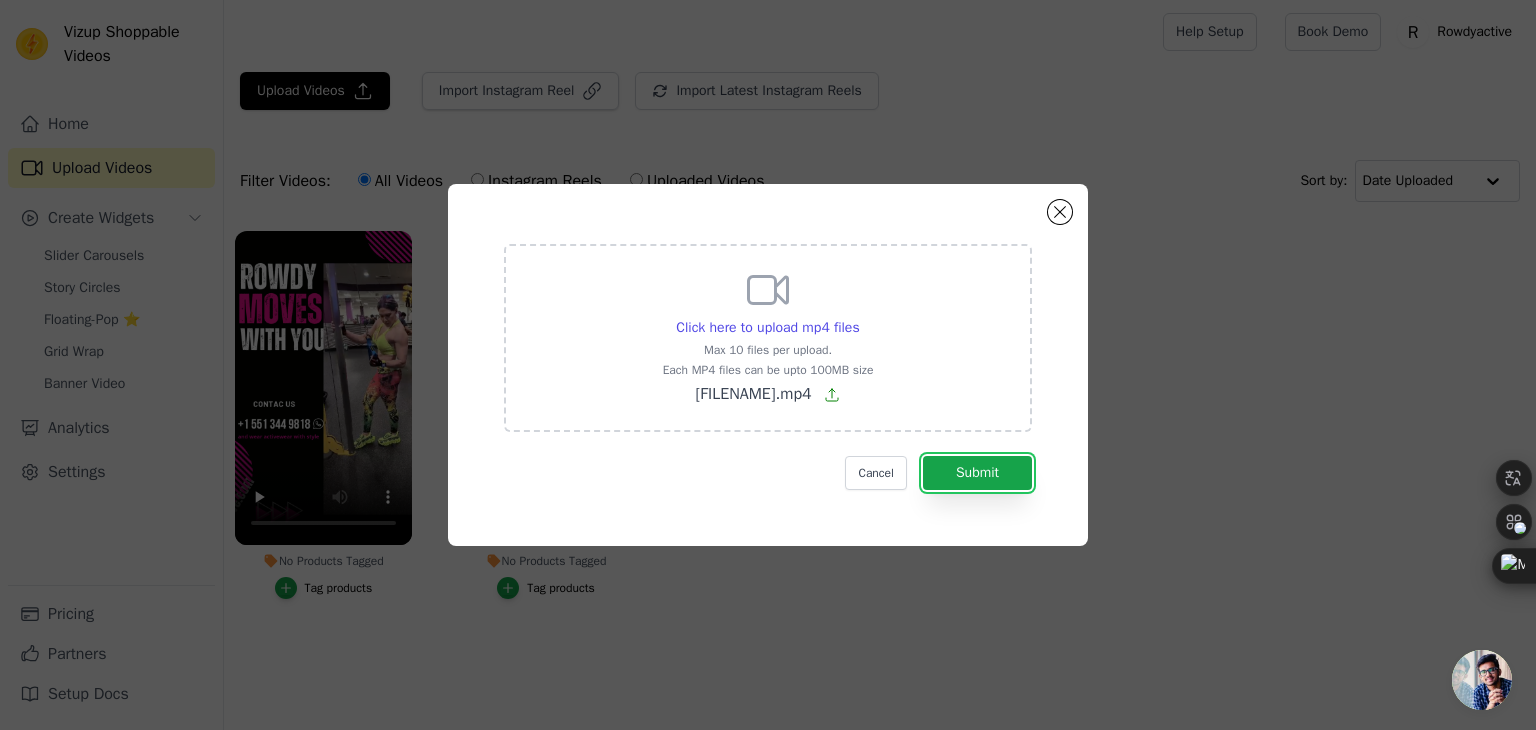click on "Submit" at bounding box center [977, 473] 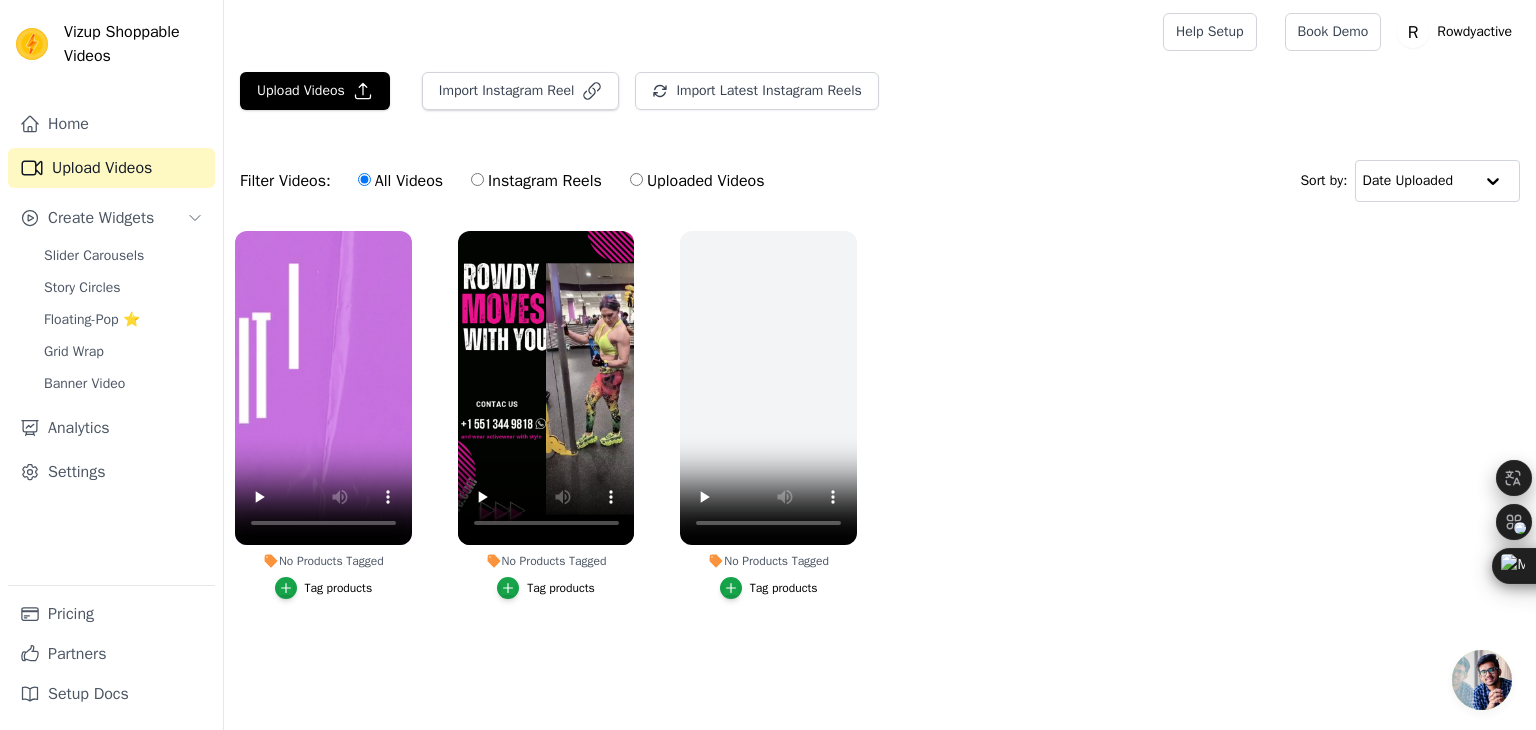 scroll, scrollTop: 0, scrollLeft: 0, axis: both 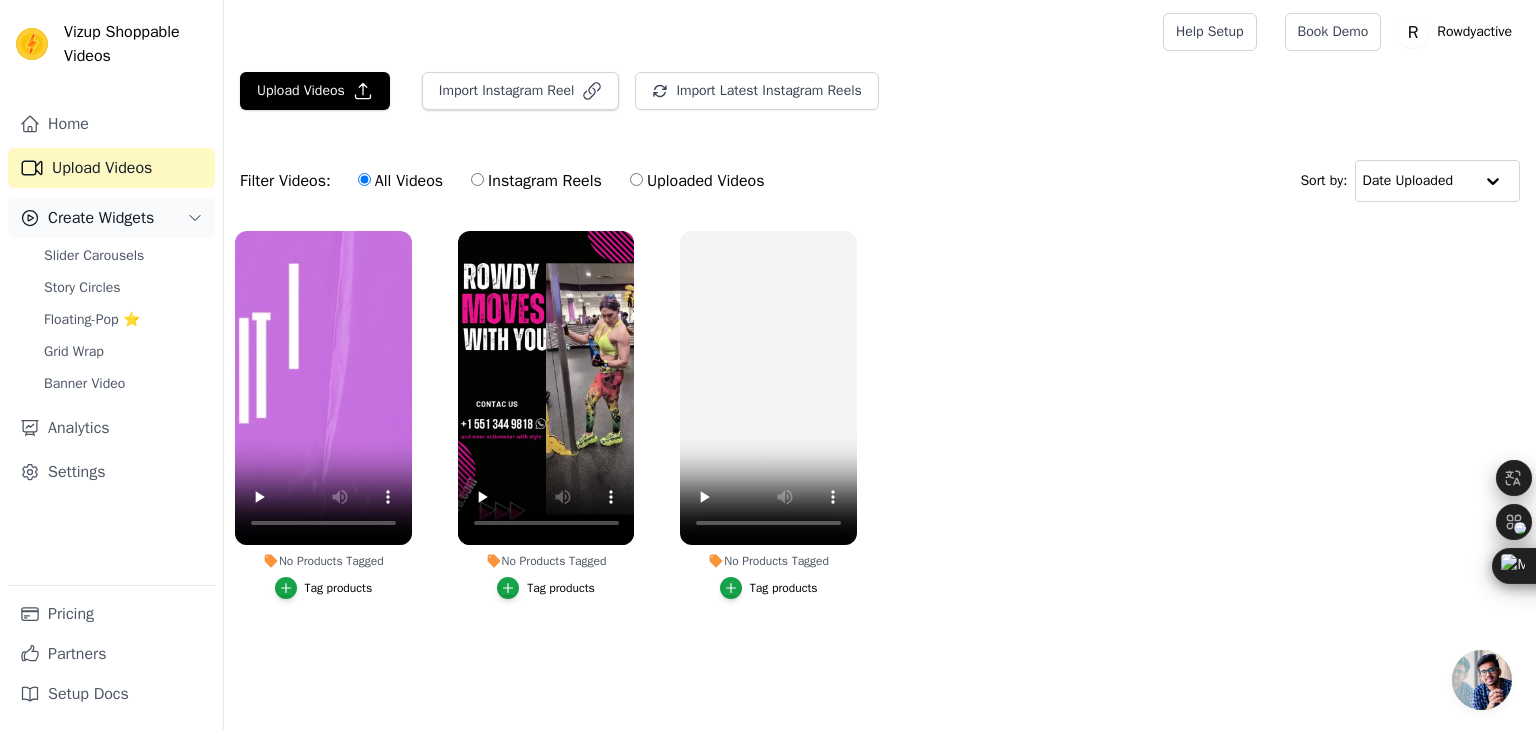 click on "Create Widgets" at bounding box center (101, 218) 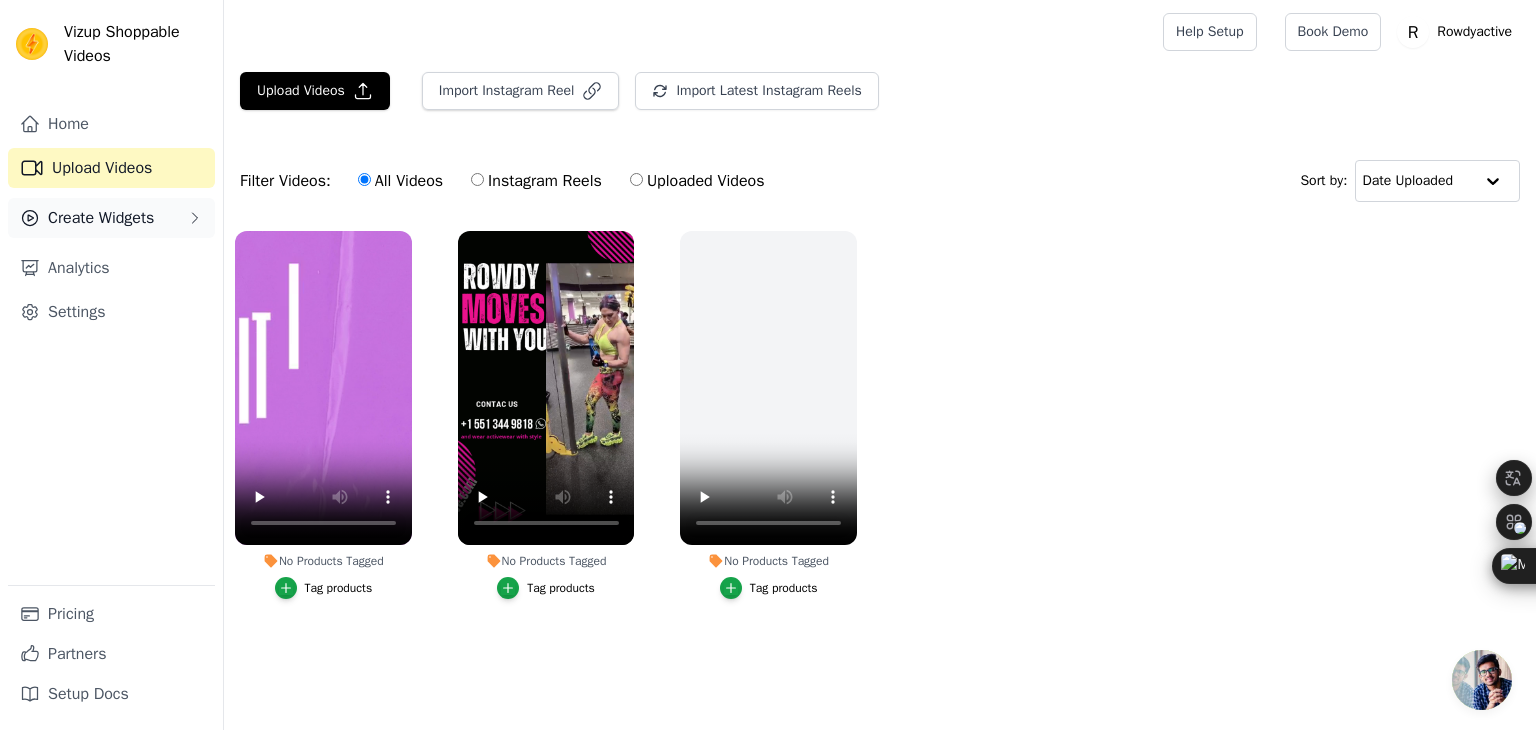 click on "Create Widgets" at bounding box center (101, 218) 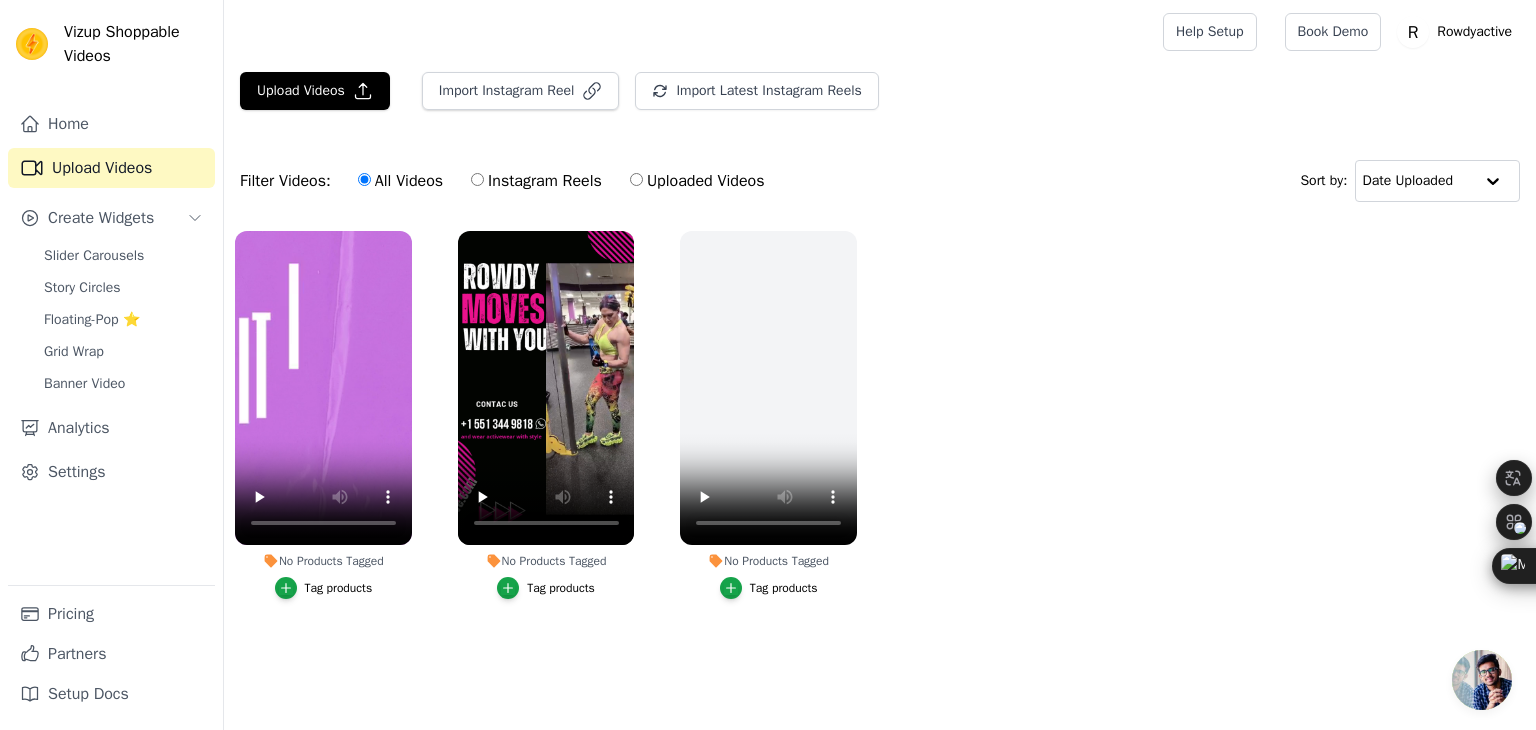click at bounding box center [111, 403] 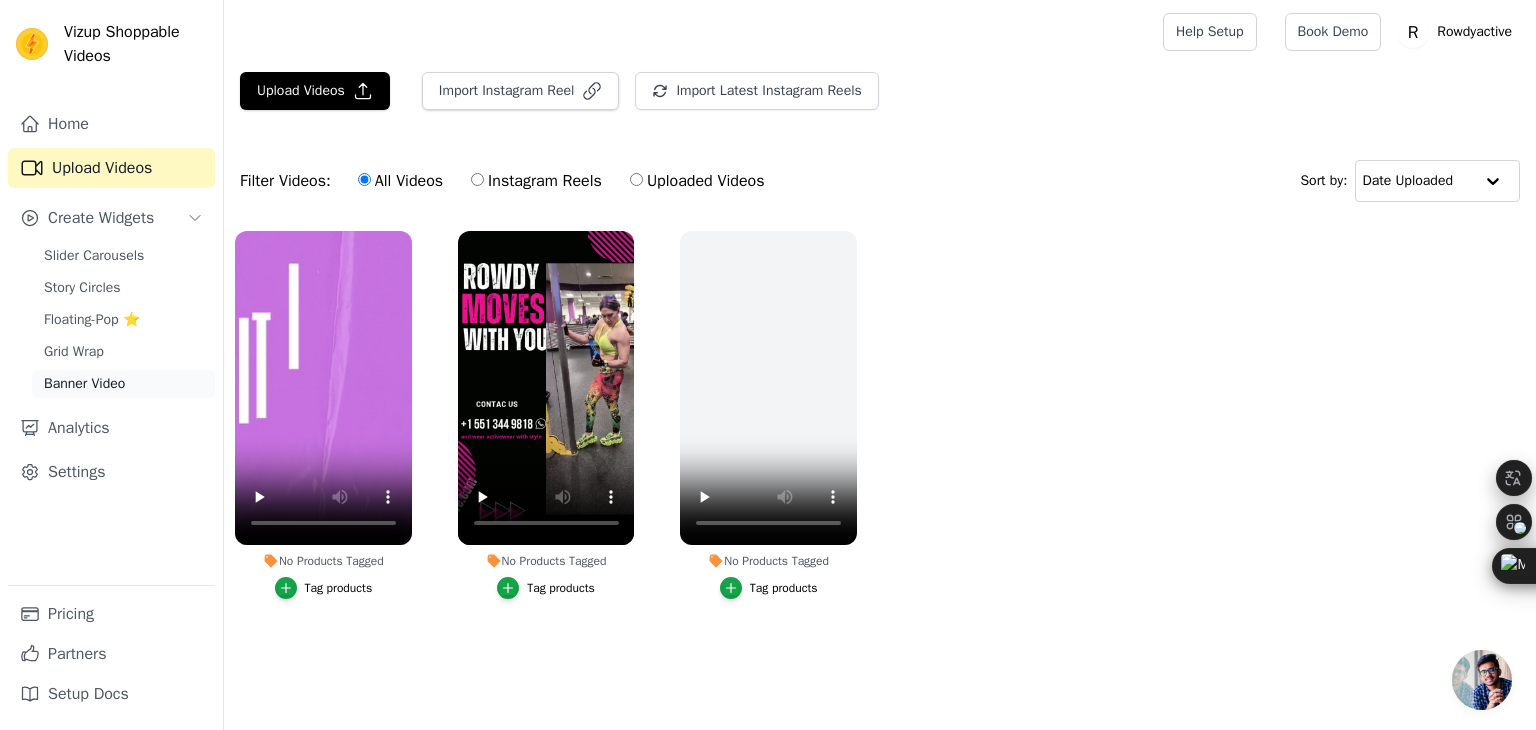 click on "Banner Video" at bounding box center (123, 384) 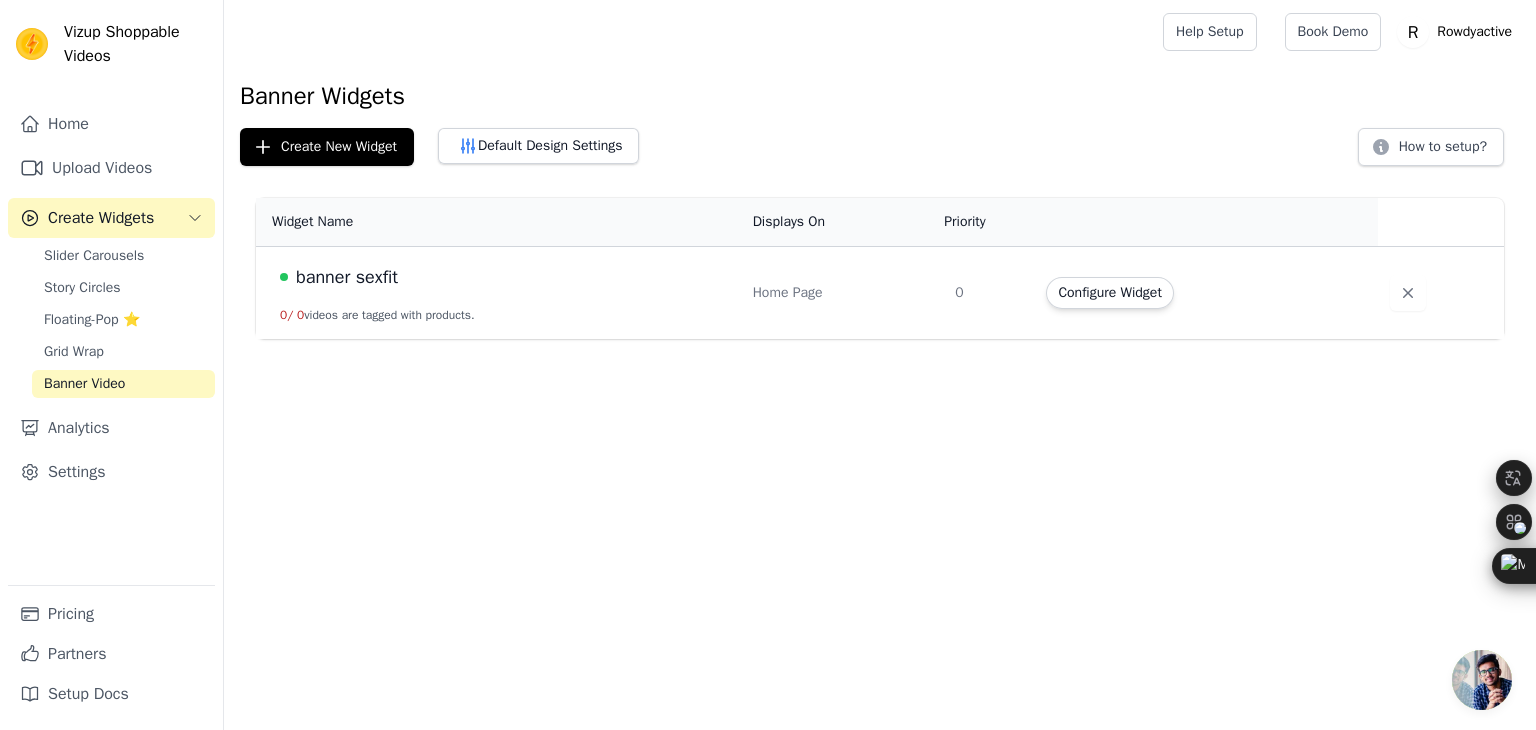 drag, startPoint x: 1100, startPoint y: 293, endPoint x: 1014, endPoint y: 297, distance: 86.09297 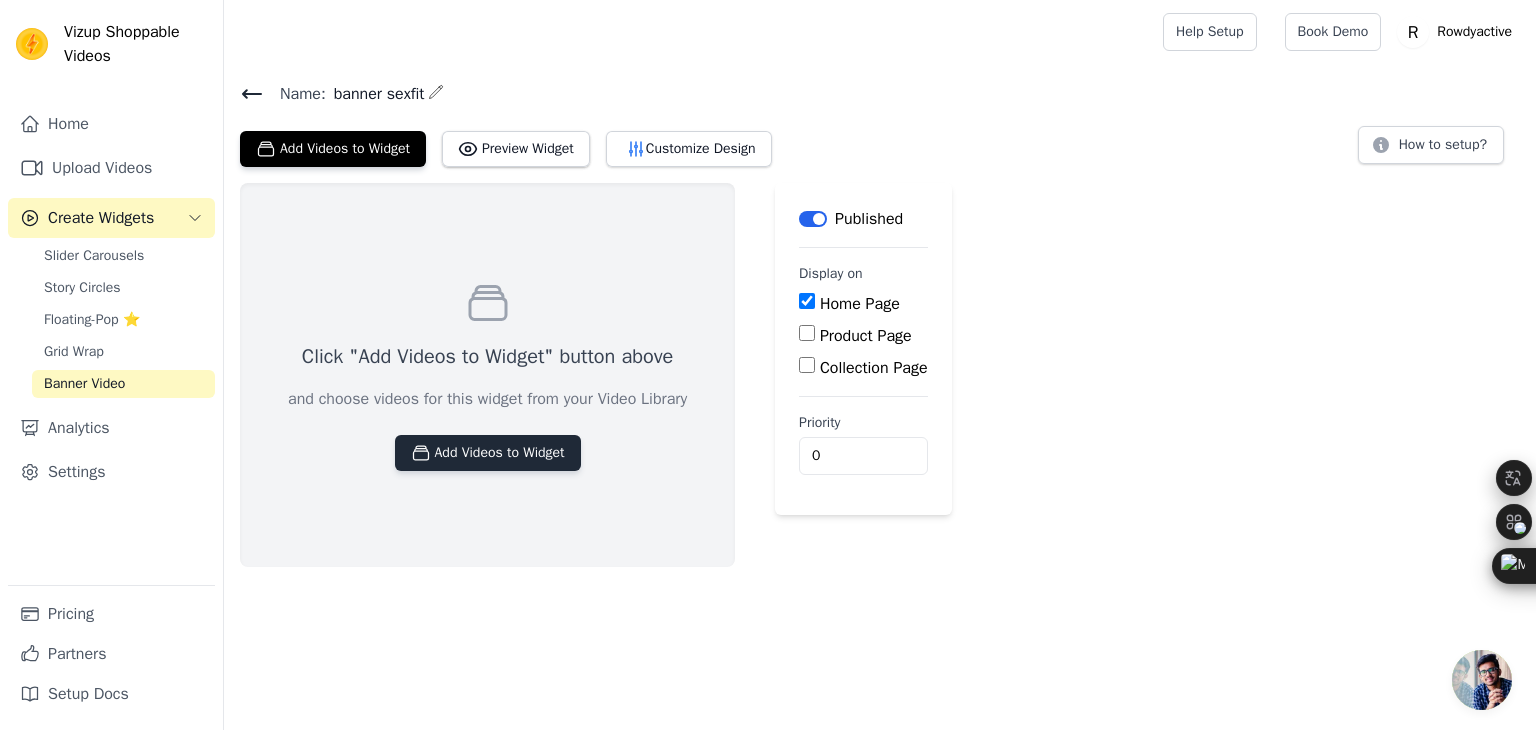 click on "Add Videos to Widget" at bounding box center [488, 453] 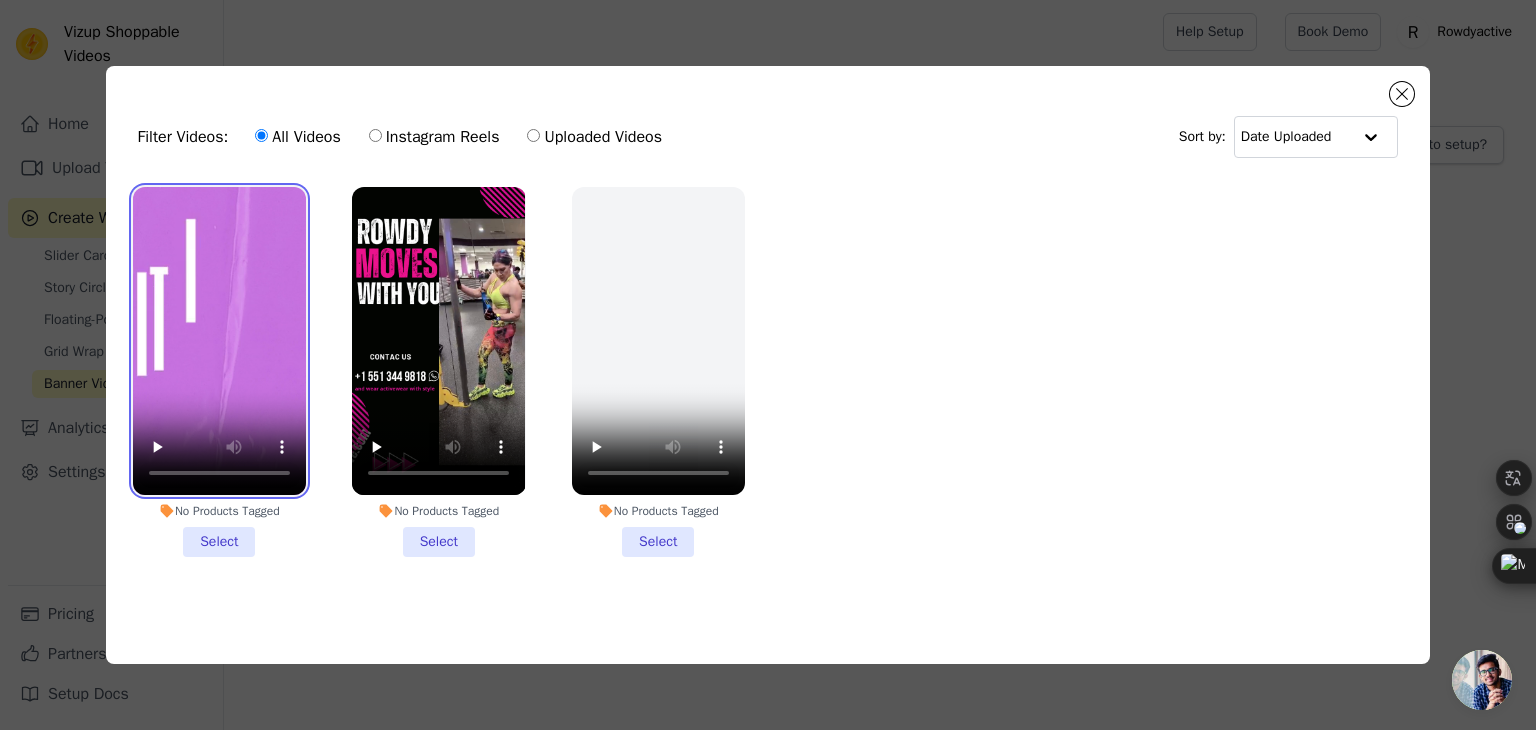 click at bounding box center [219, 341] 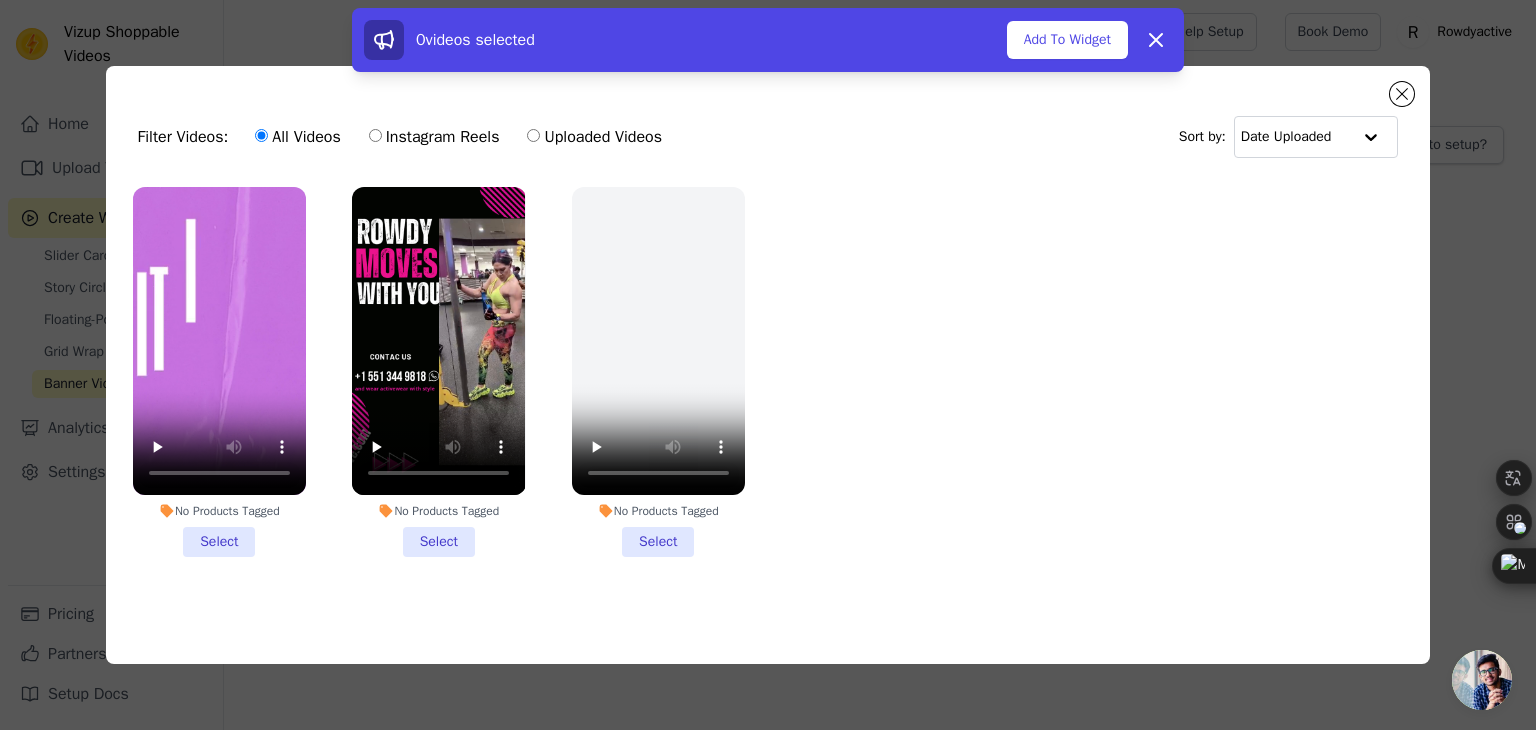 click on "No Products Tagged     Select" at bounding box center [219, 372] 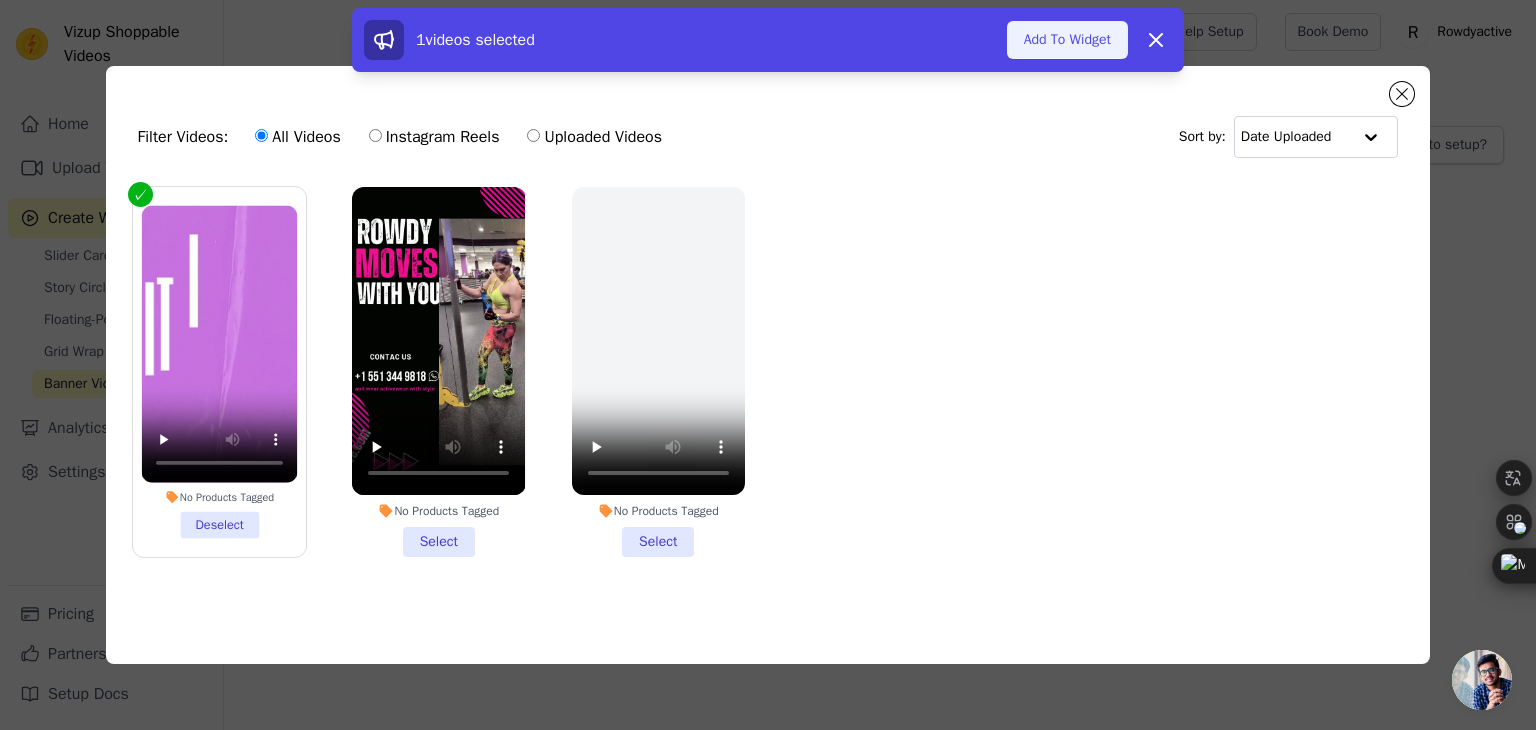 click on "Add To Widget" at bounding box center [1067, 40] 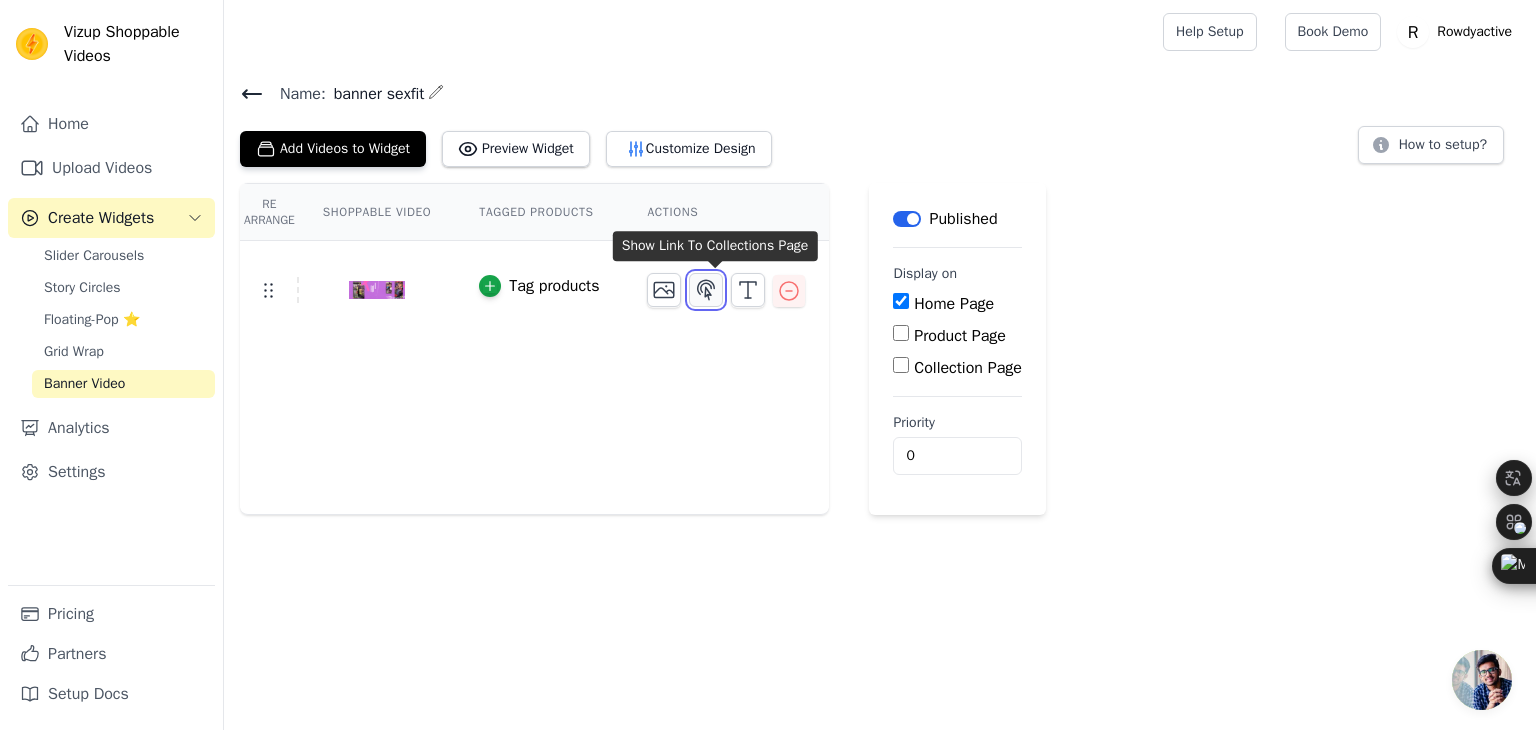 click 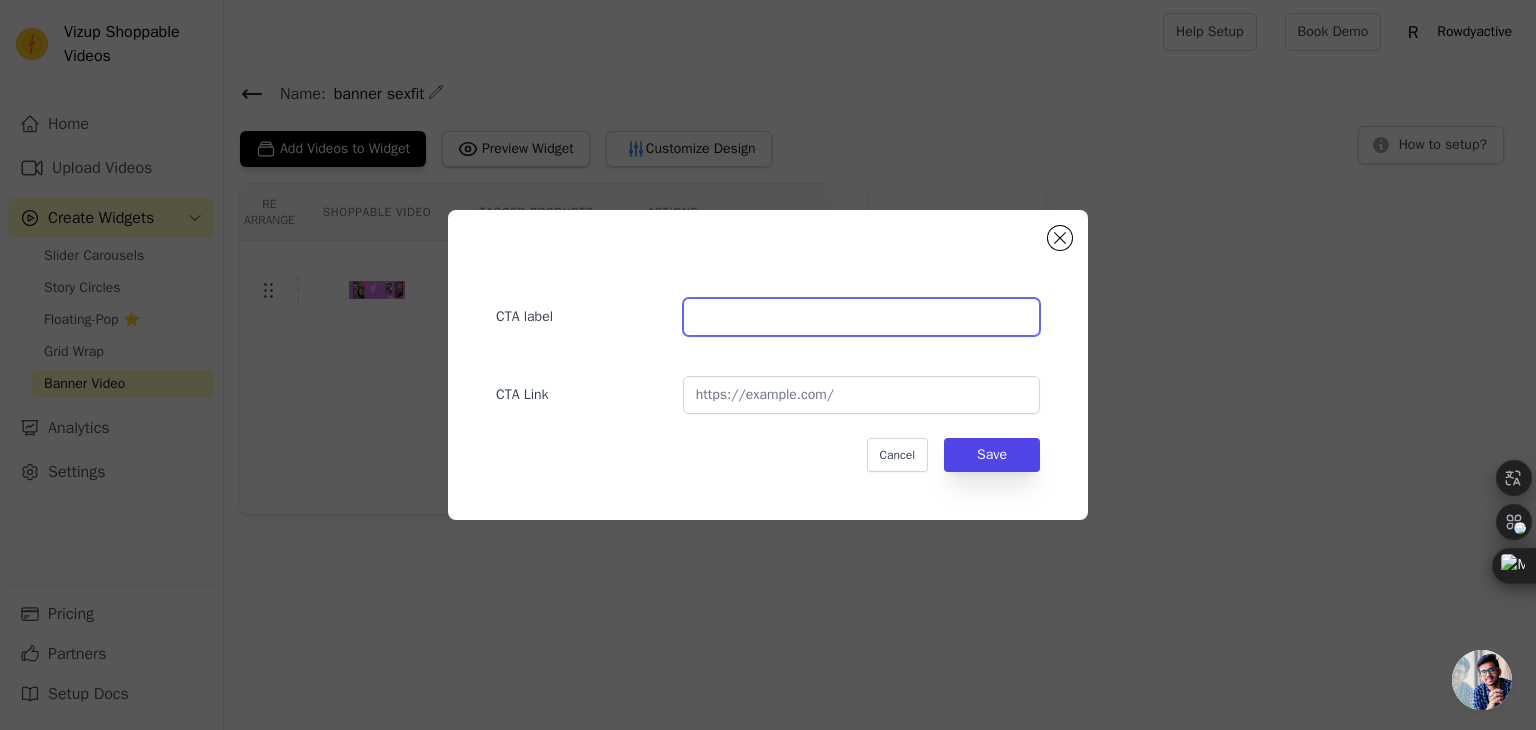 click at bounding box center [861, 317] 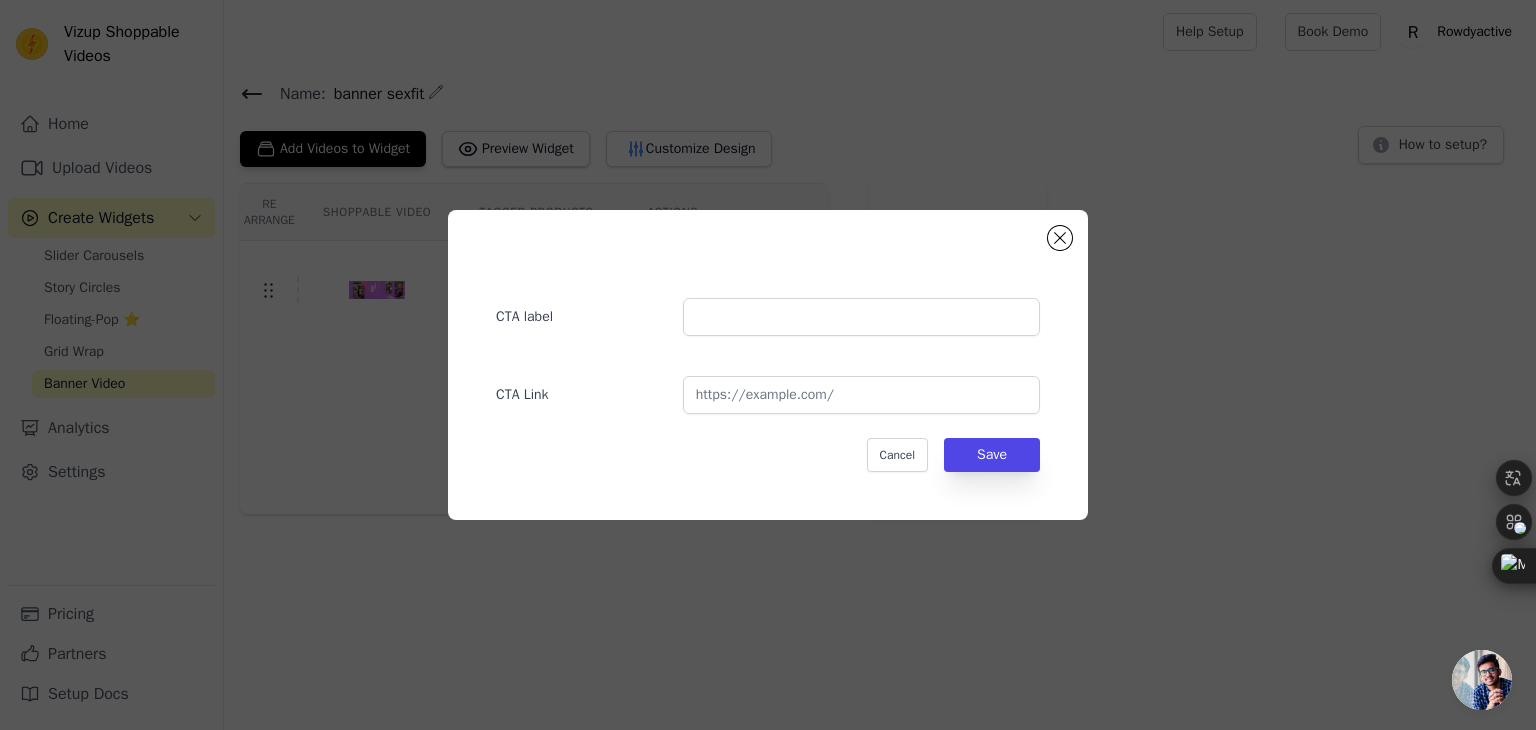 drag, startPoint x: 1141, startPoint y: 352, endPoint x: 961, endPoint y: 342, distance: 180.27756 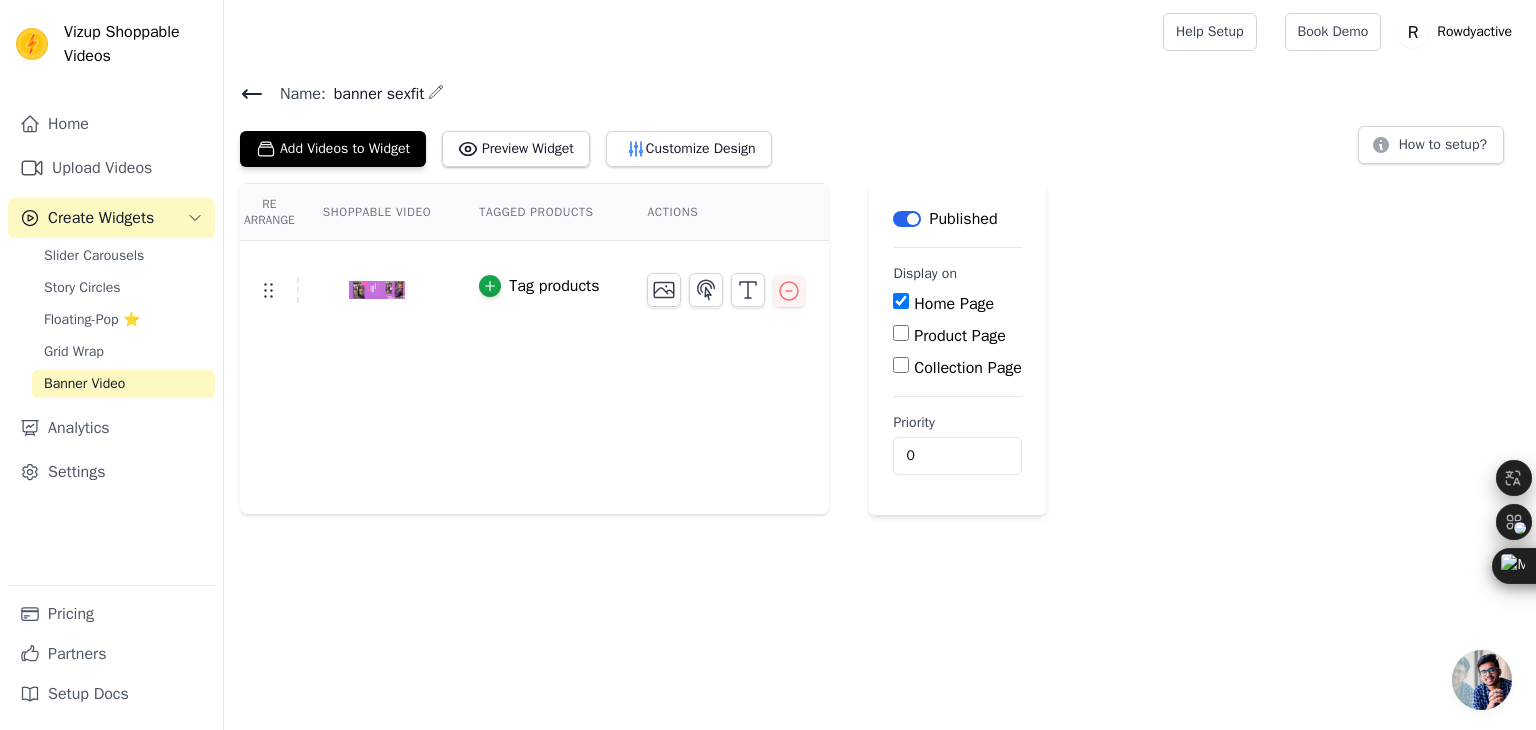 click at bounding box center [726, 282] 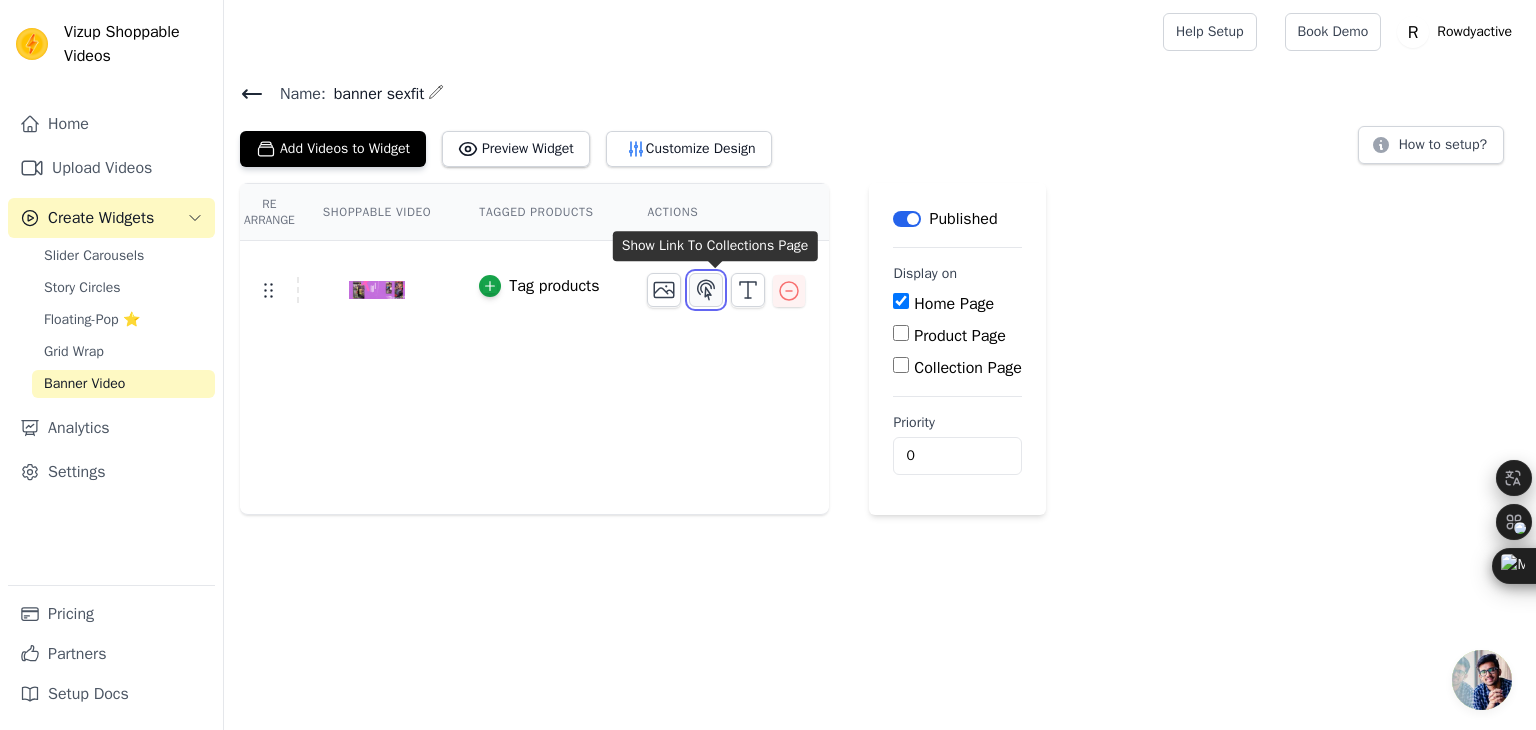 click 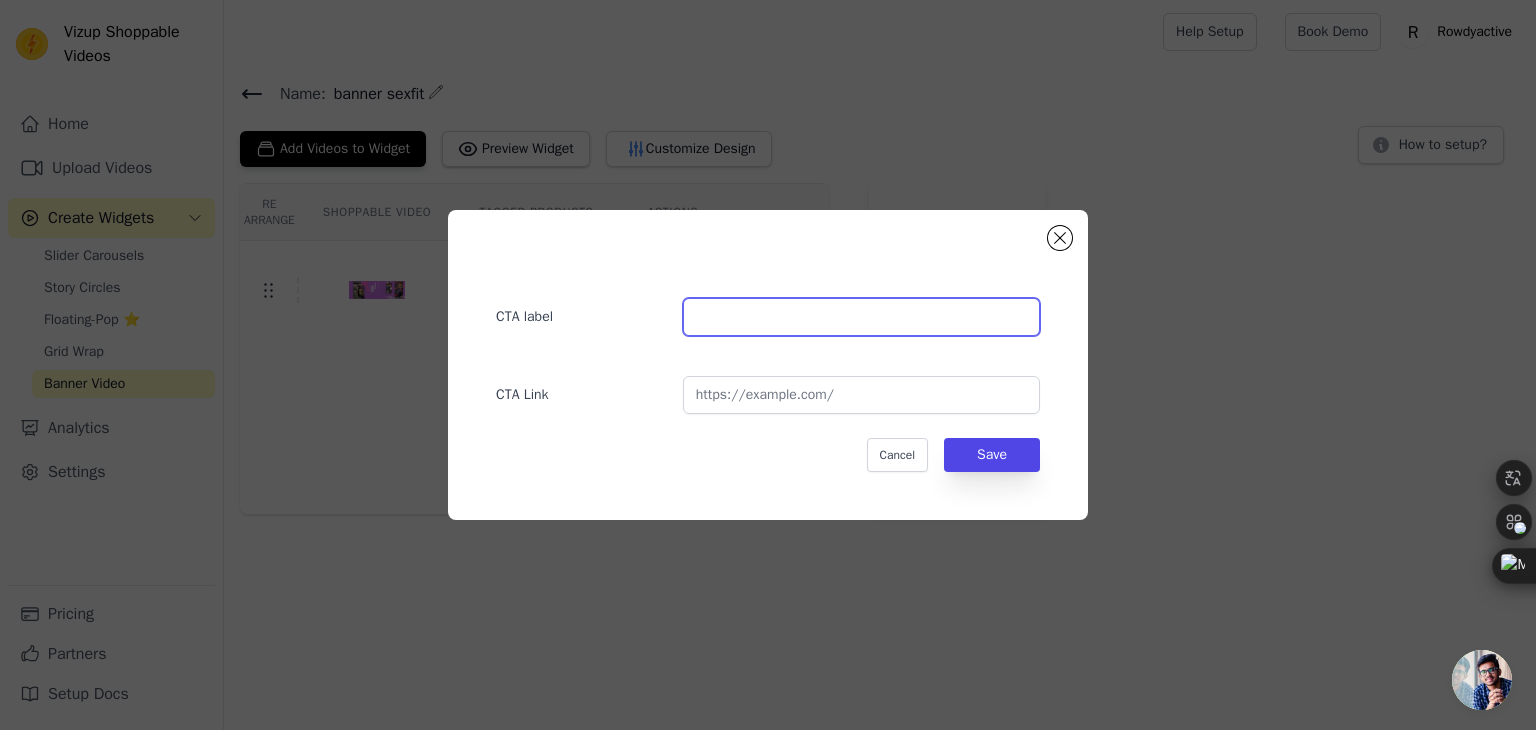click at bounding box center (861, 317) 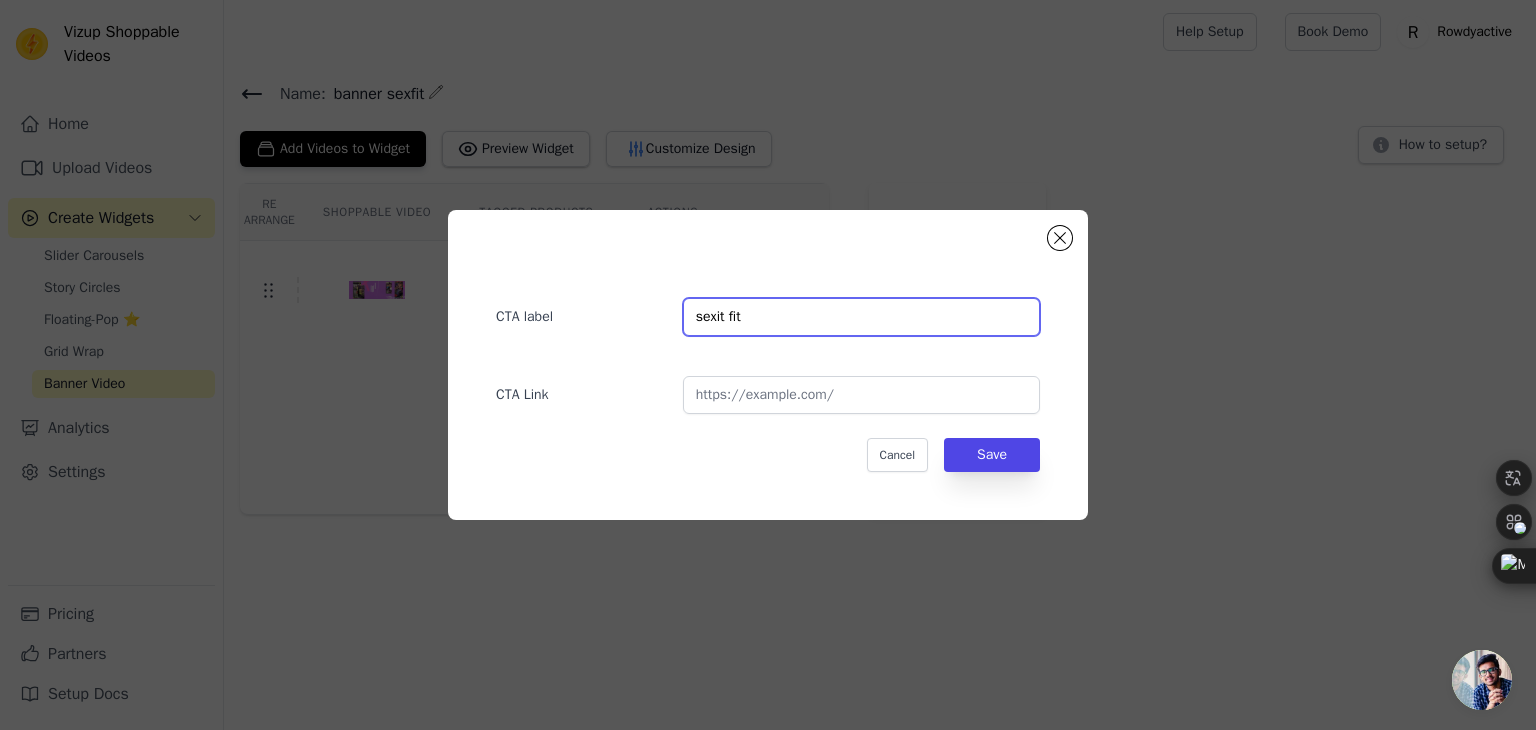 type on "sexit fit" 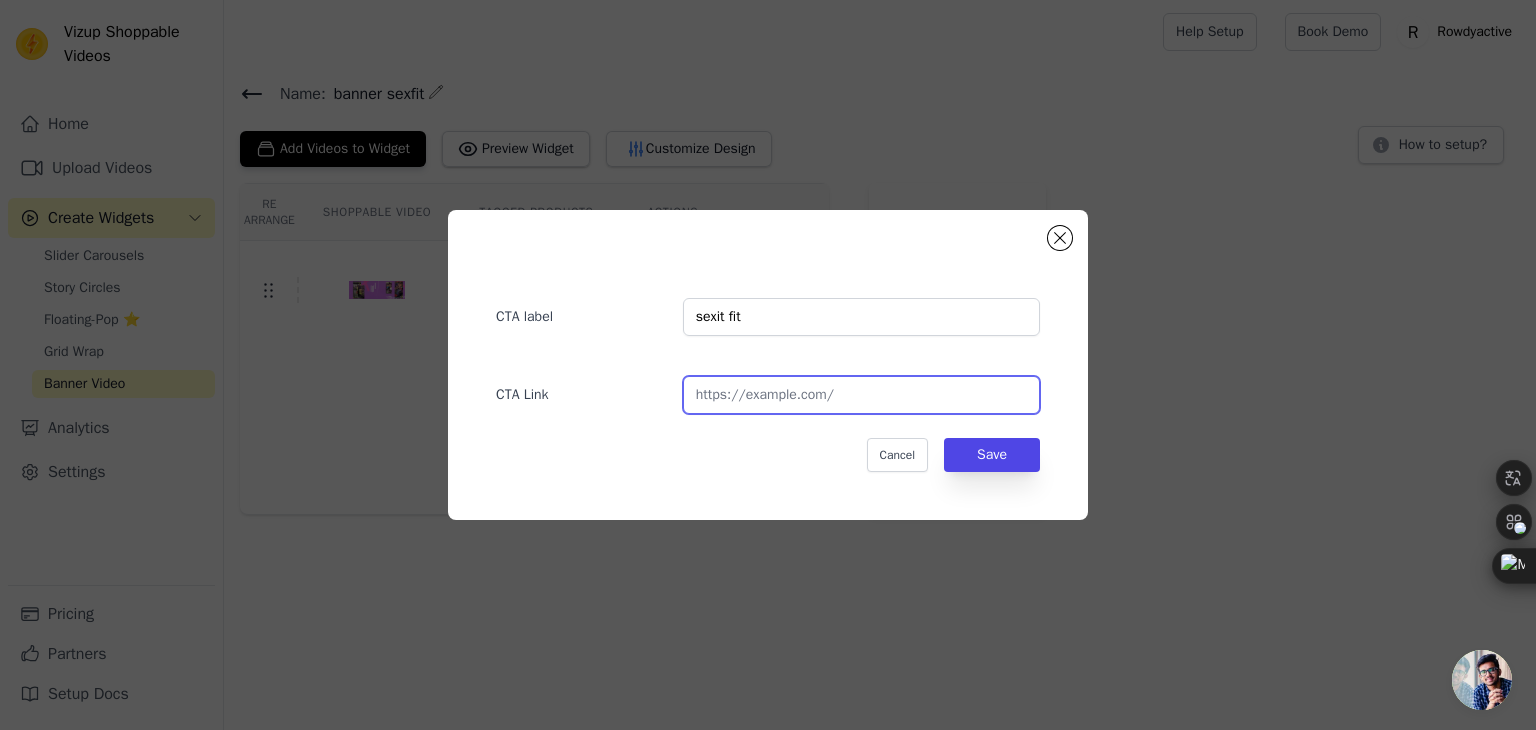 click at bounding box center (861, 395) 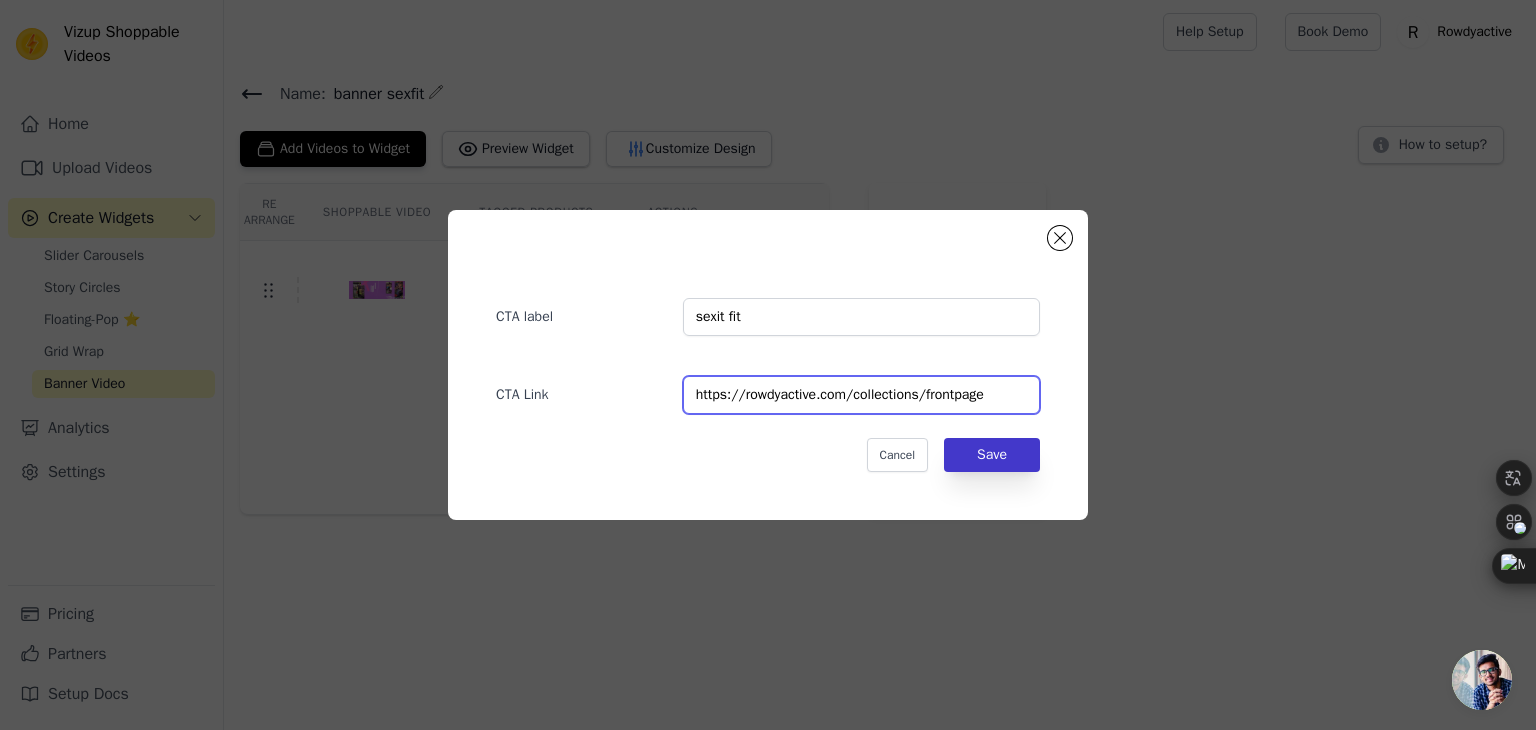 type on "https://rowdyactive.com/collections/frontpage" 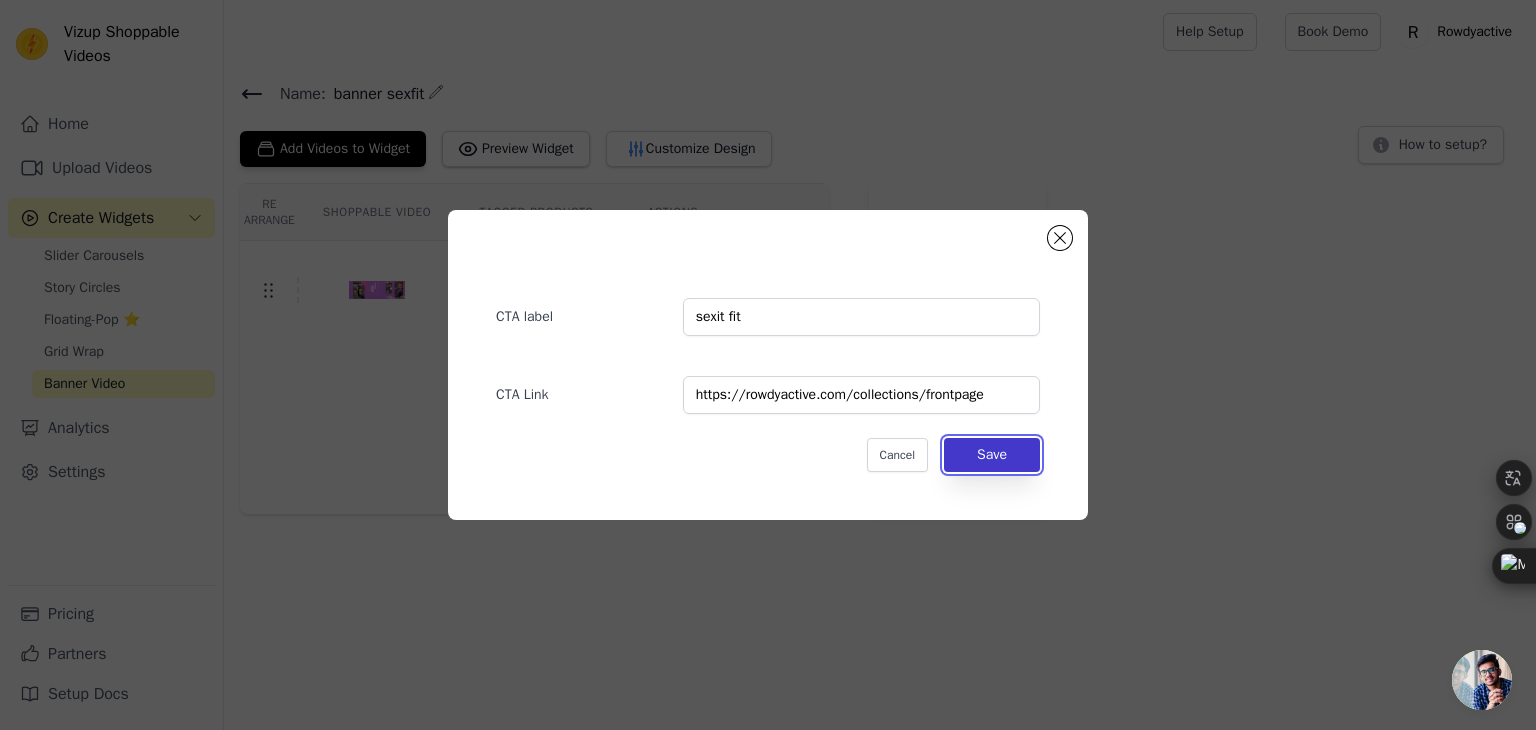 click on "Save" at bounding box center (992, 455) 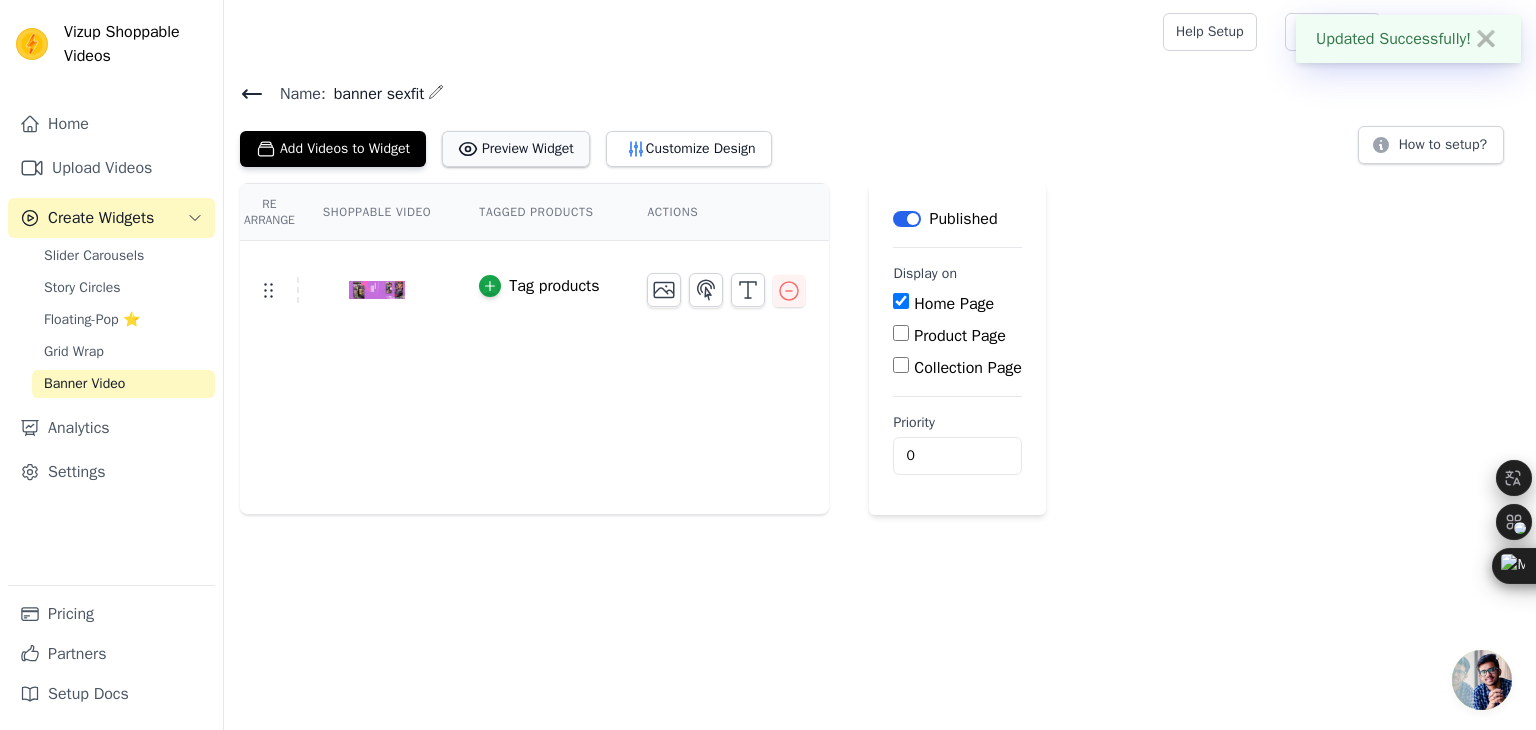 click on "Preview Widget" at bounding box center (516, 149) 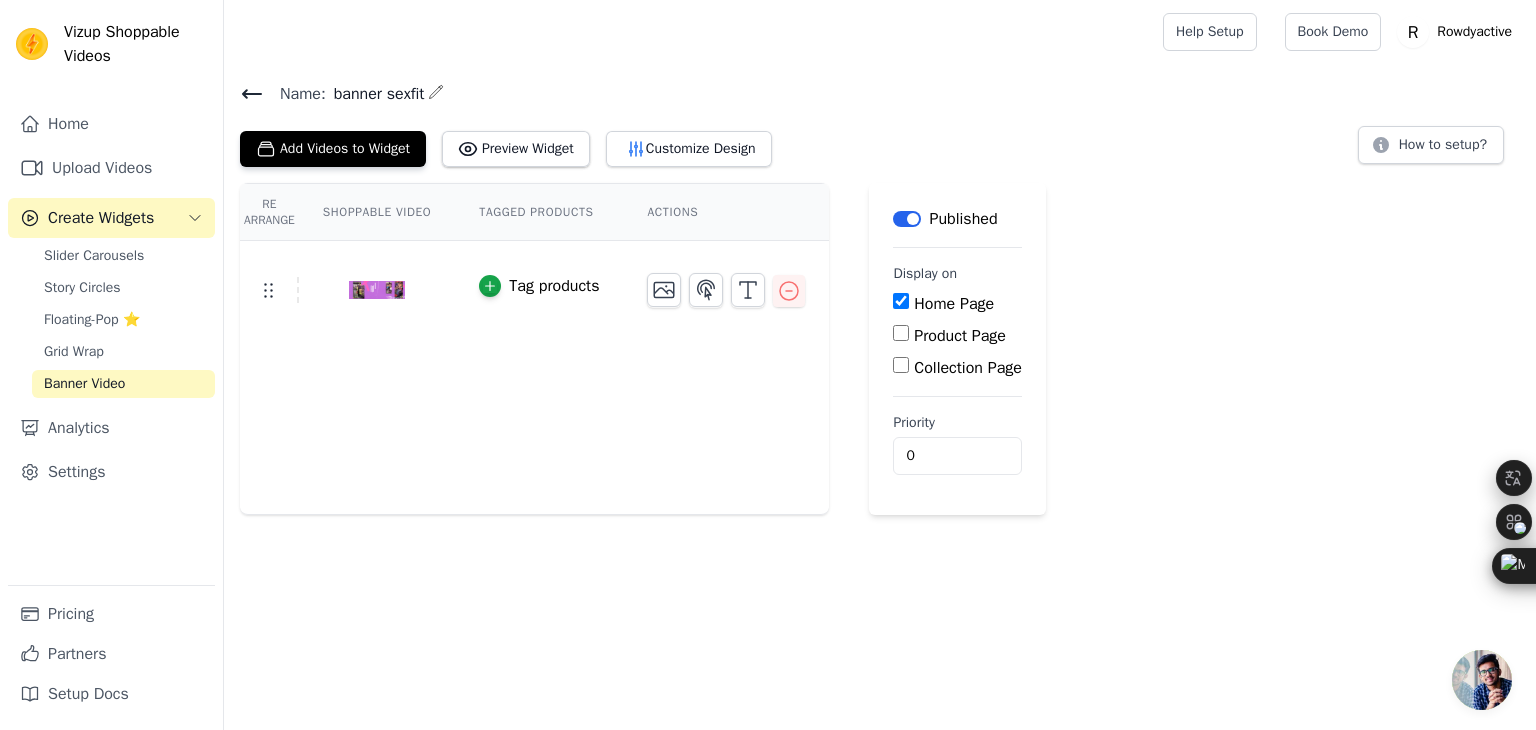 click on "Re Arrange" at bounding box center [269, 212] 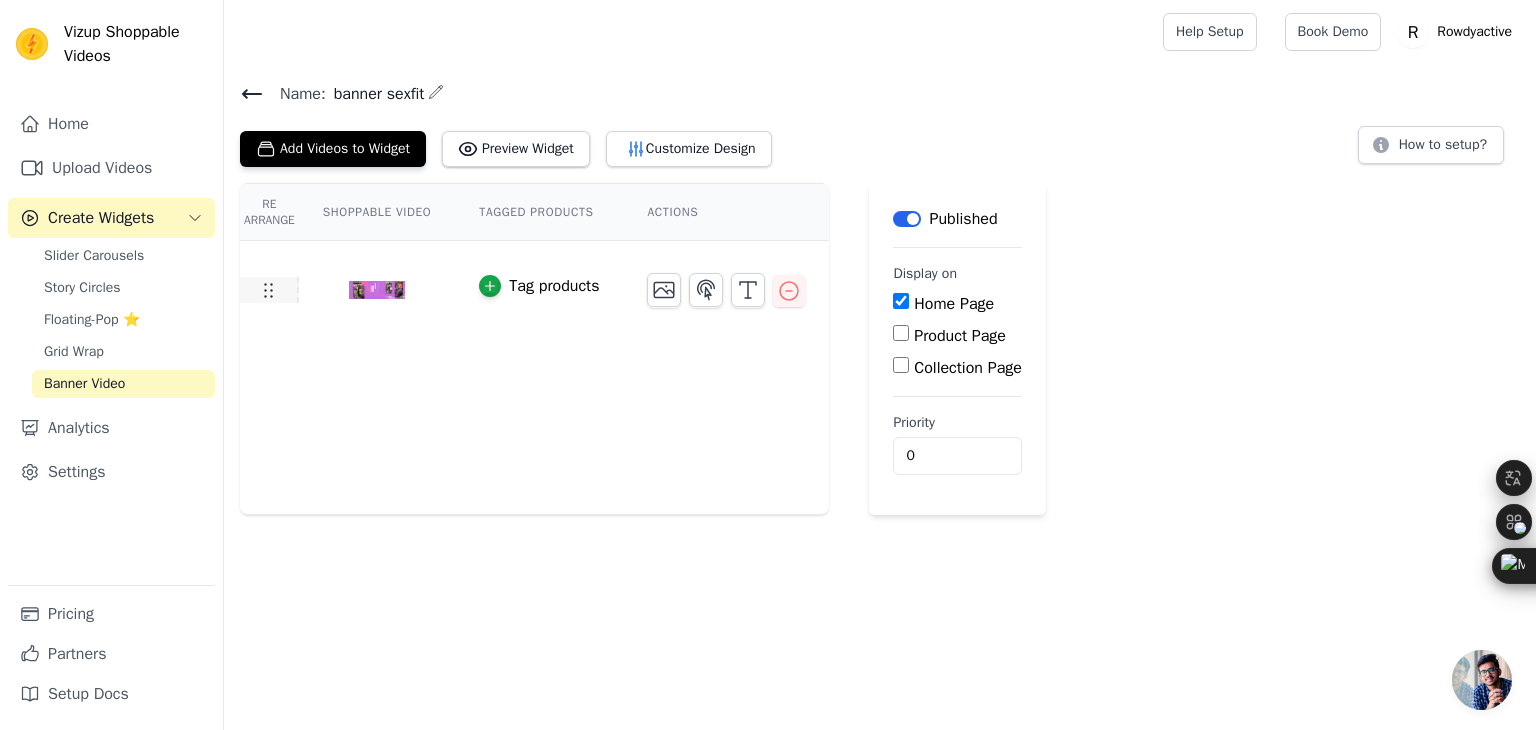 click 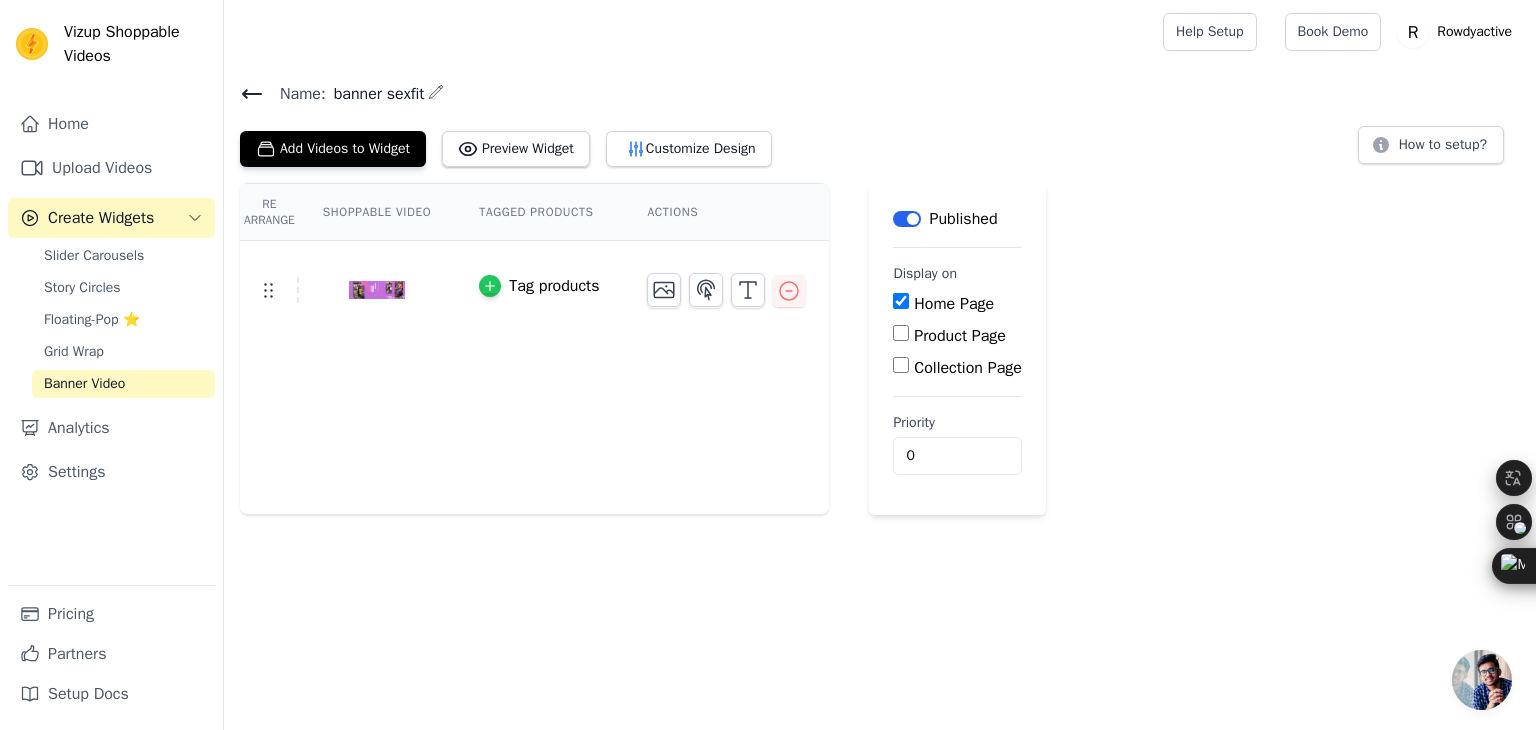 click 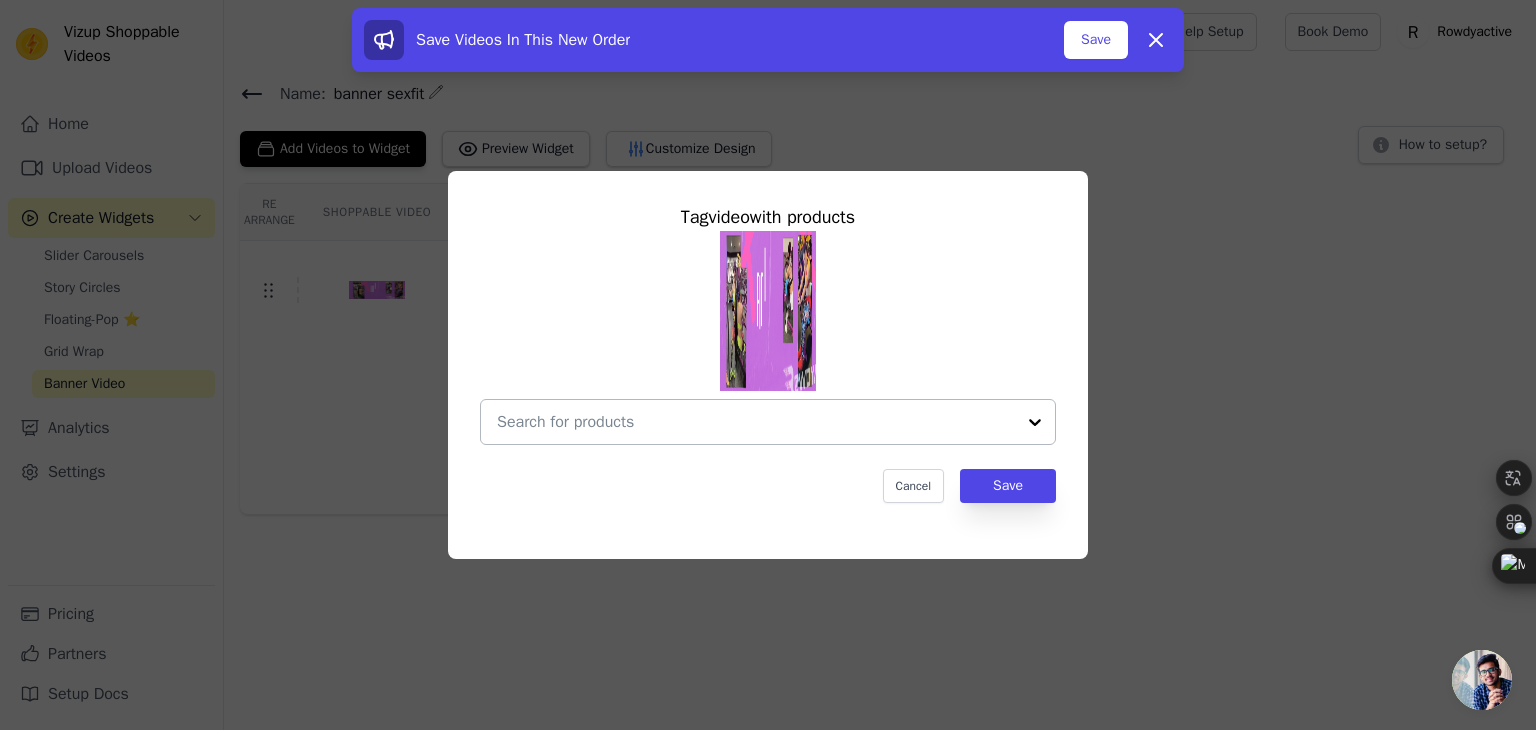 click at bounding box center (1035, 422) 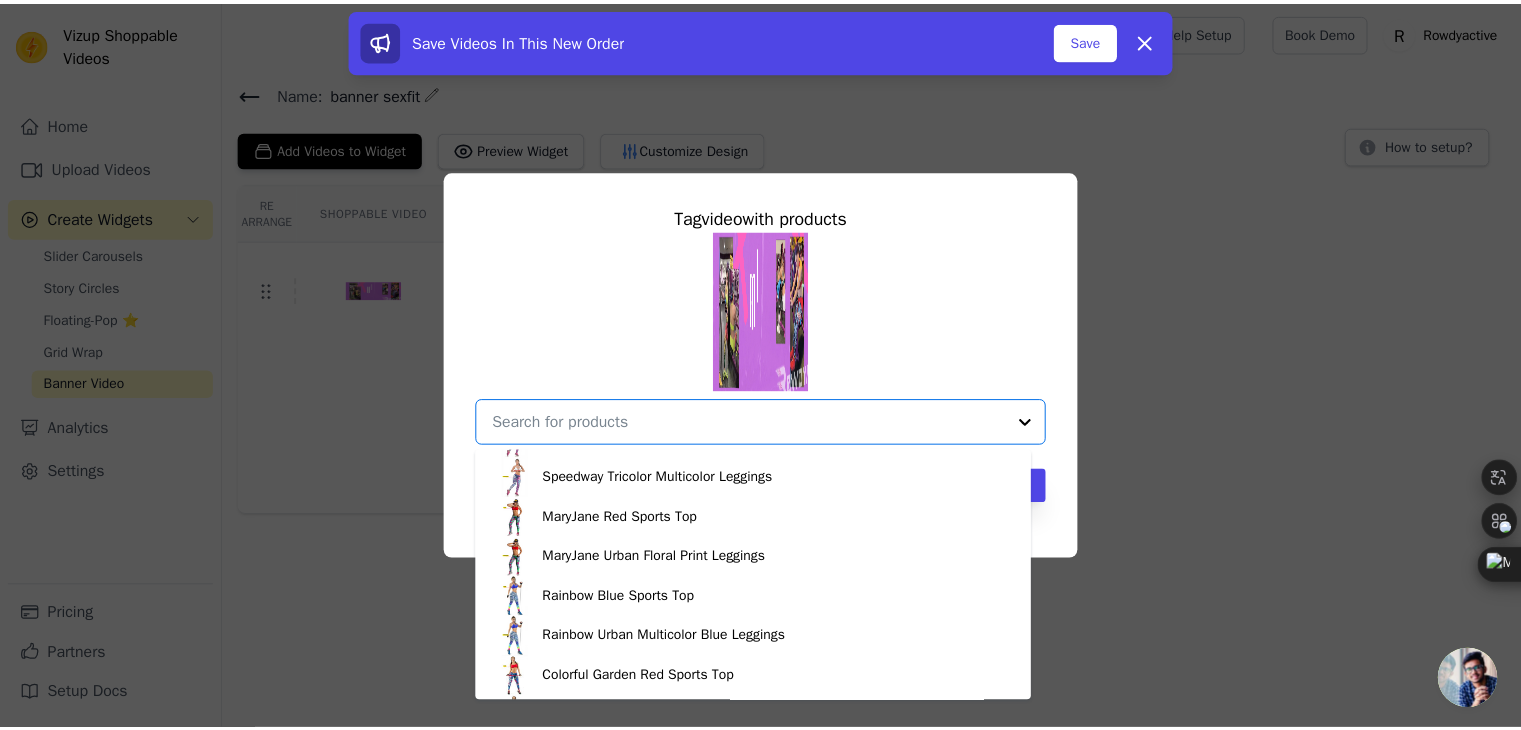 scroll, scrollTop: 1800, scrollLeft: 0, axis: vertical 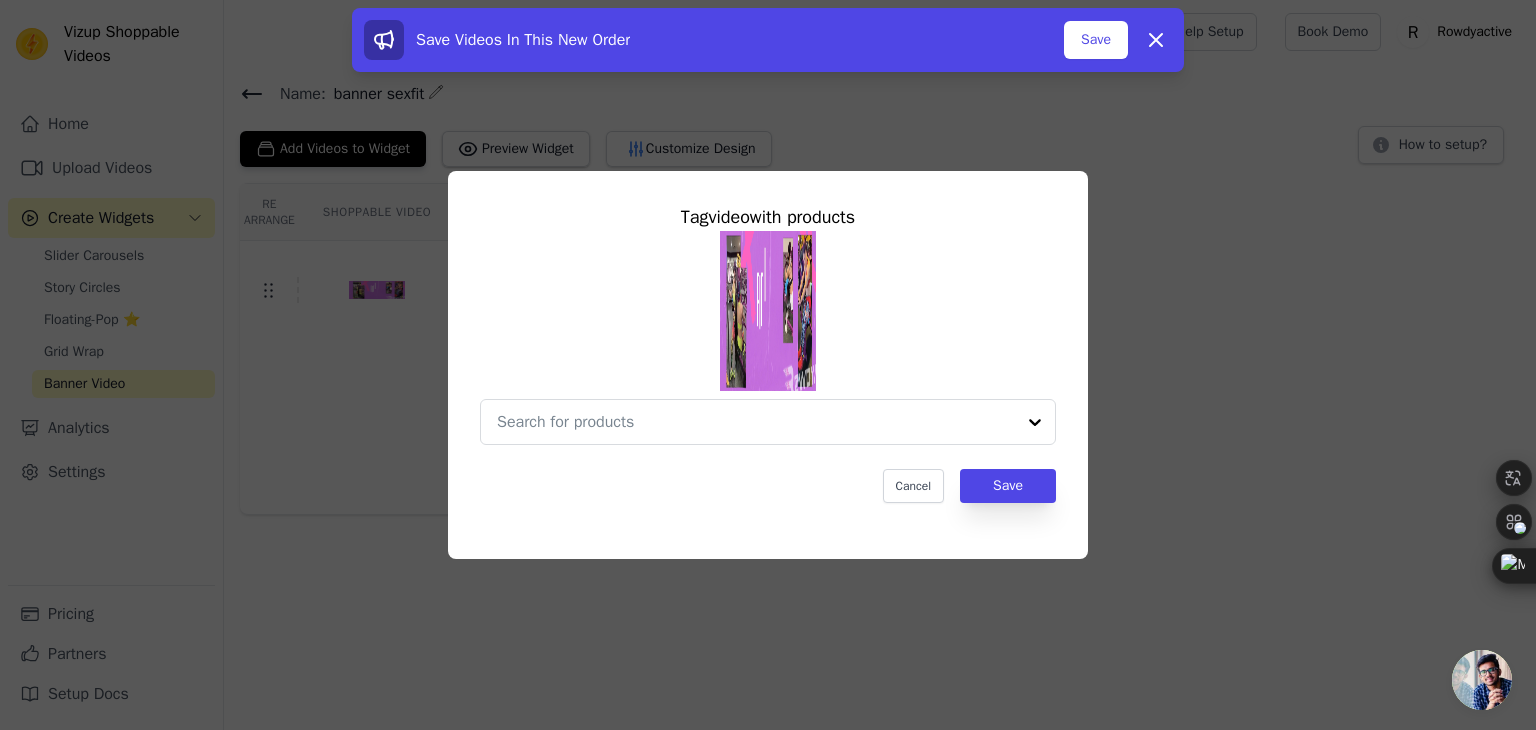 click on "Tag  video  with products                         Cancel   Save" at bounding box center (768, 365) 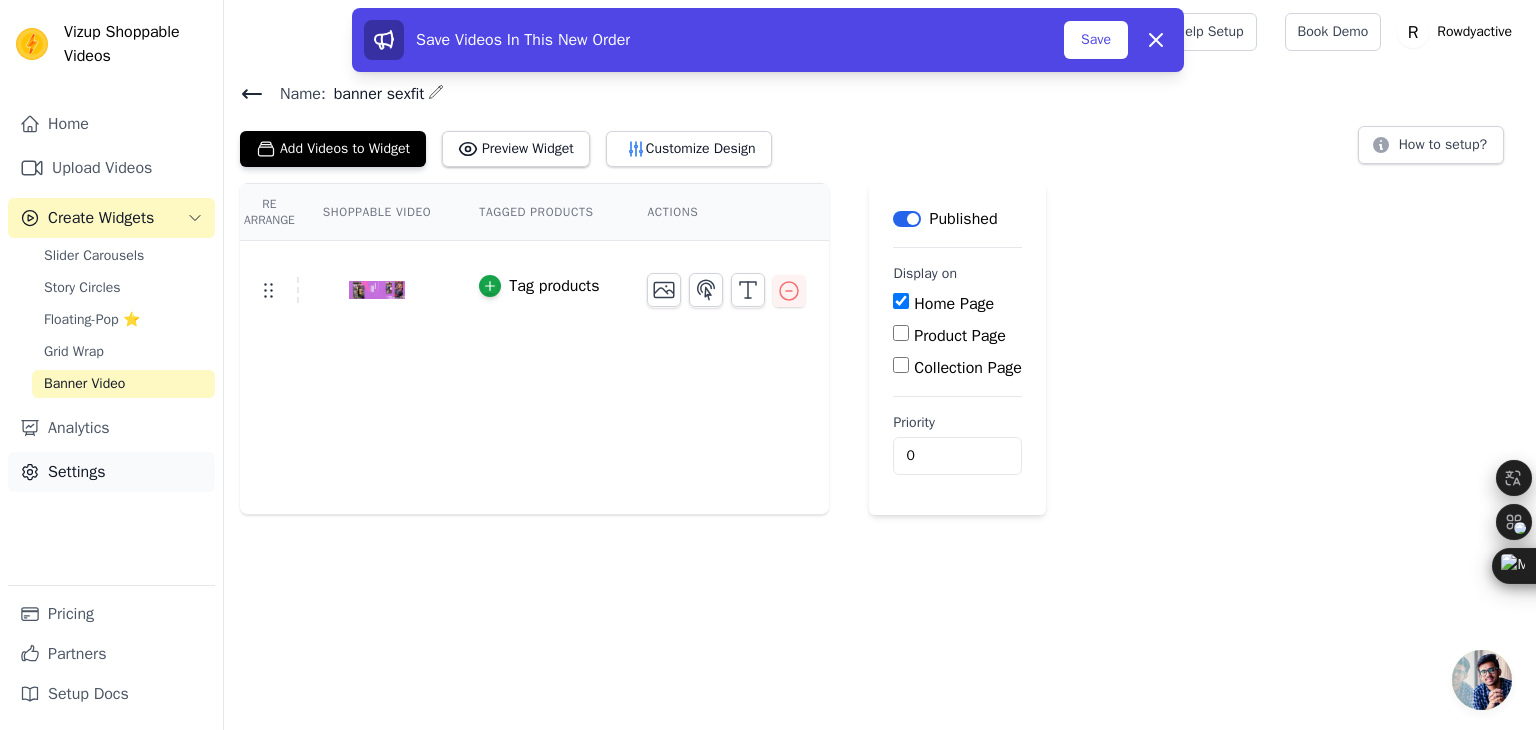 click on "Settings" at bounding box center (111, 472) 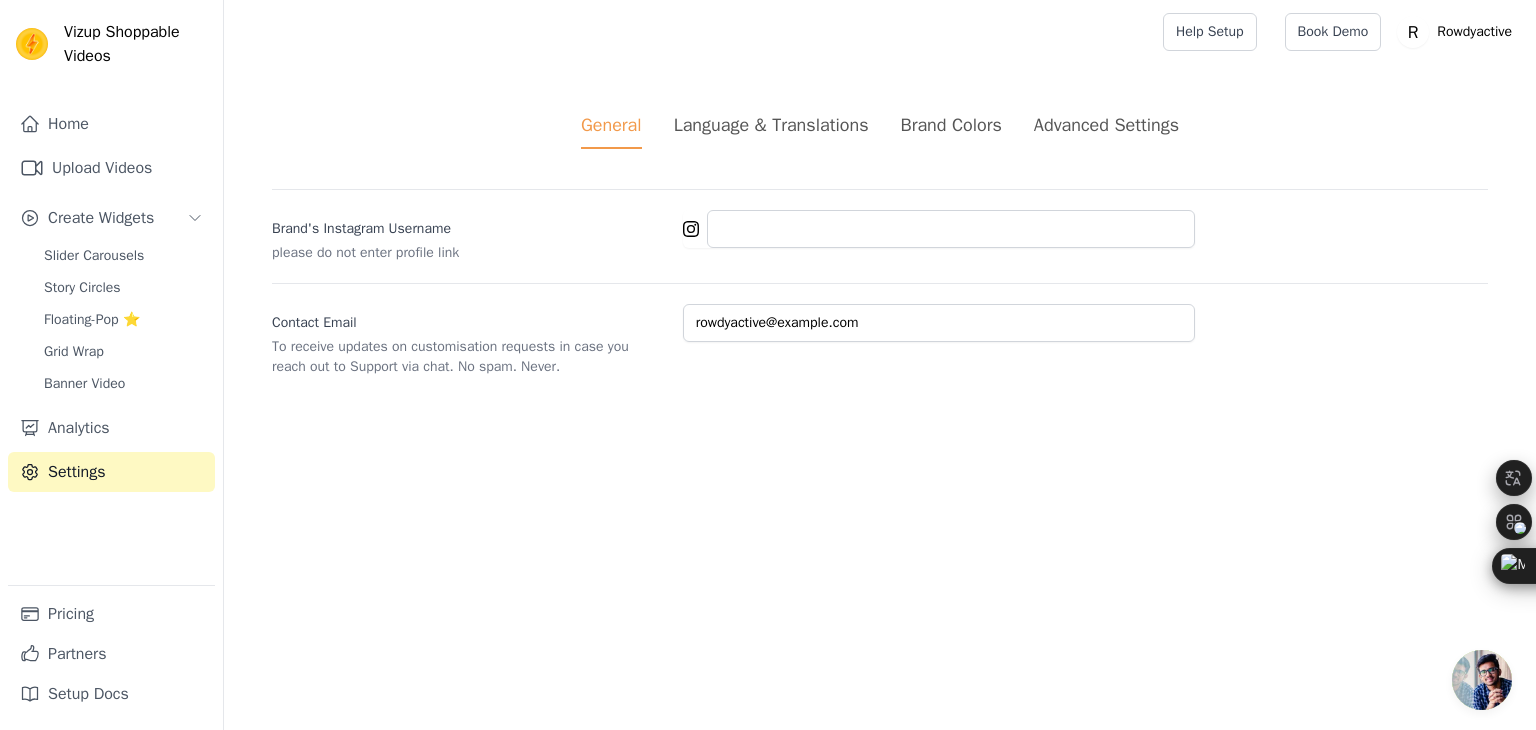 click on "Language & Translations" at bounding box center (771, 125) 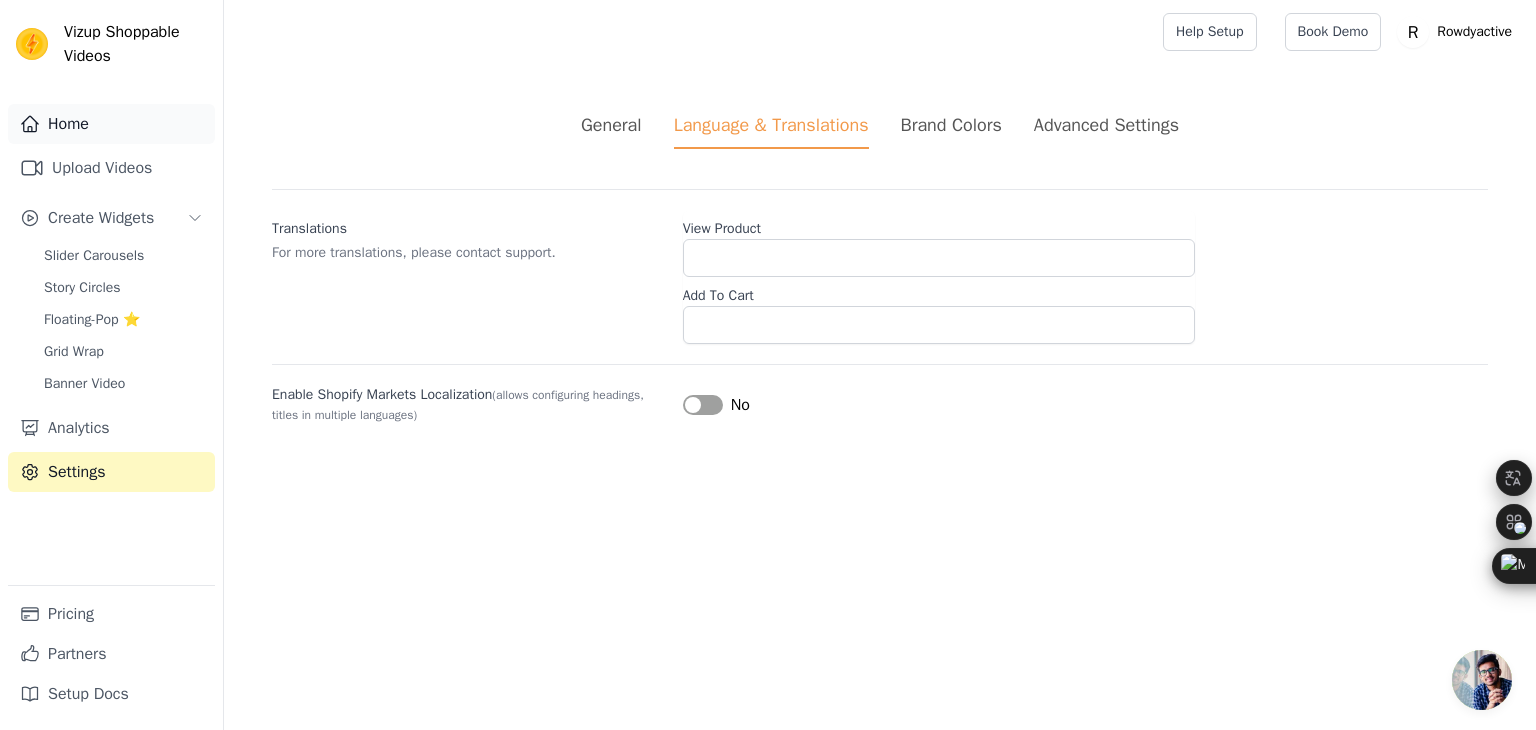 click on "Home" at bounding box center (111, 124) 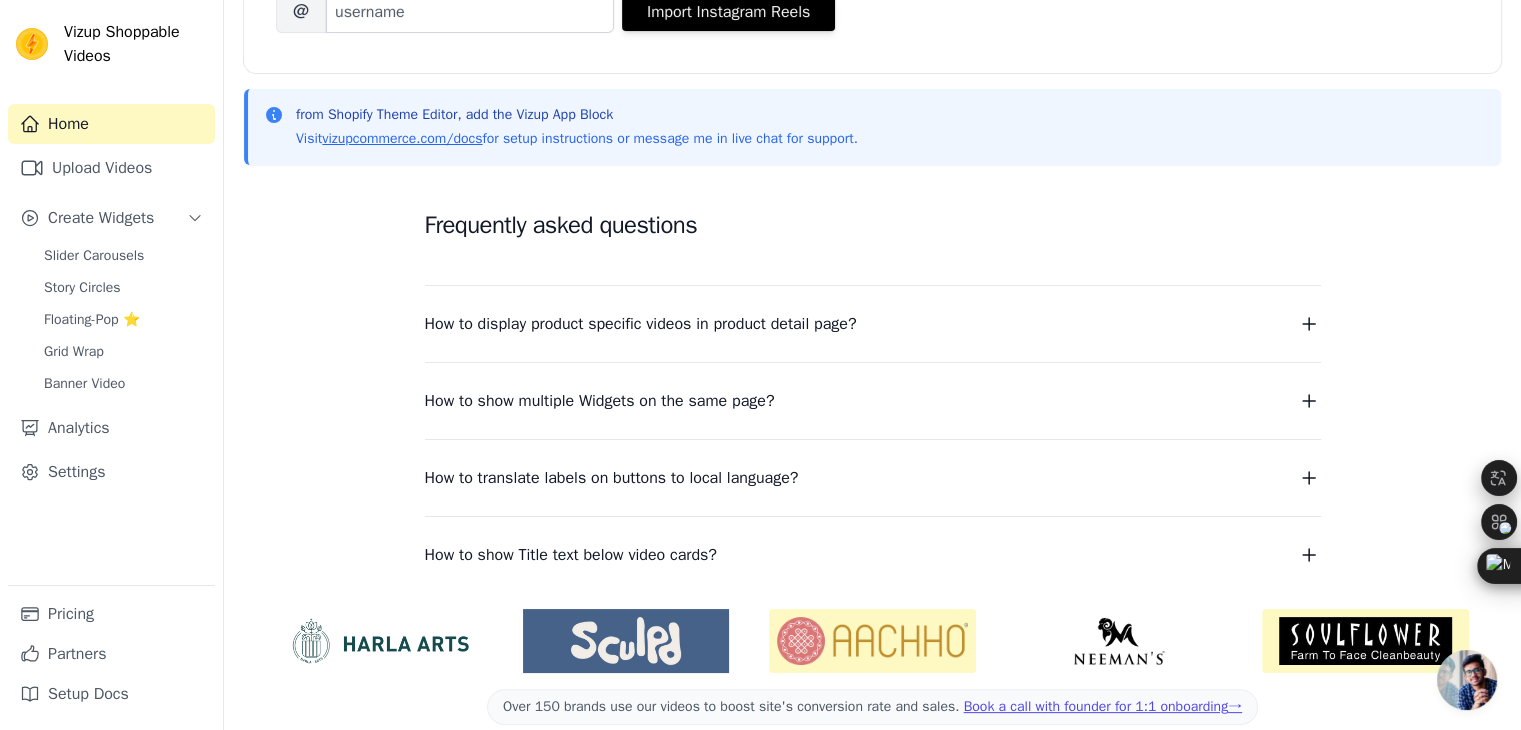 scroll, scrollTop: 391, scrollLeft: 0, axis: vertical 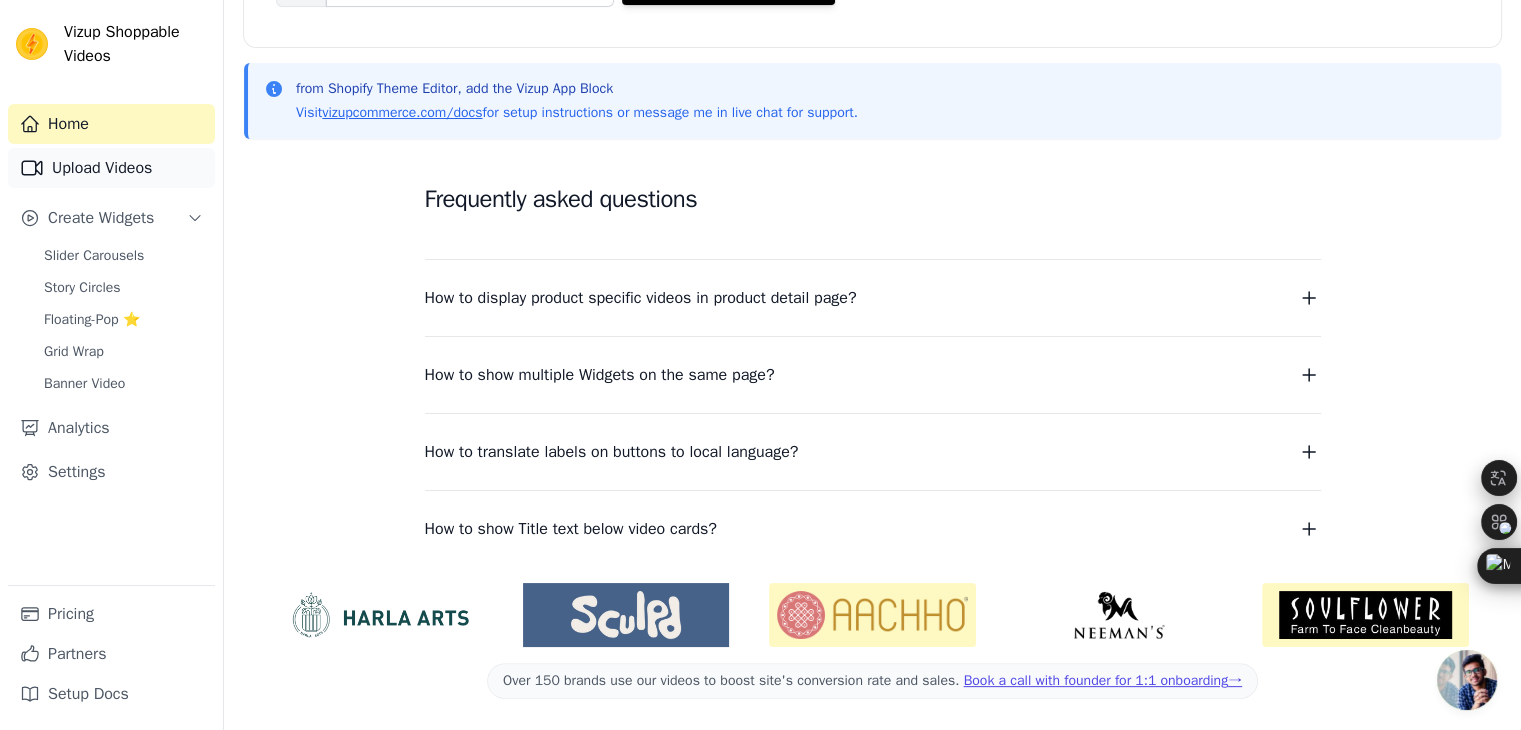 click on "Upload Videos" at bounding box center (111, 168) 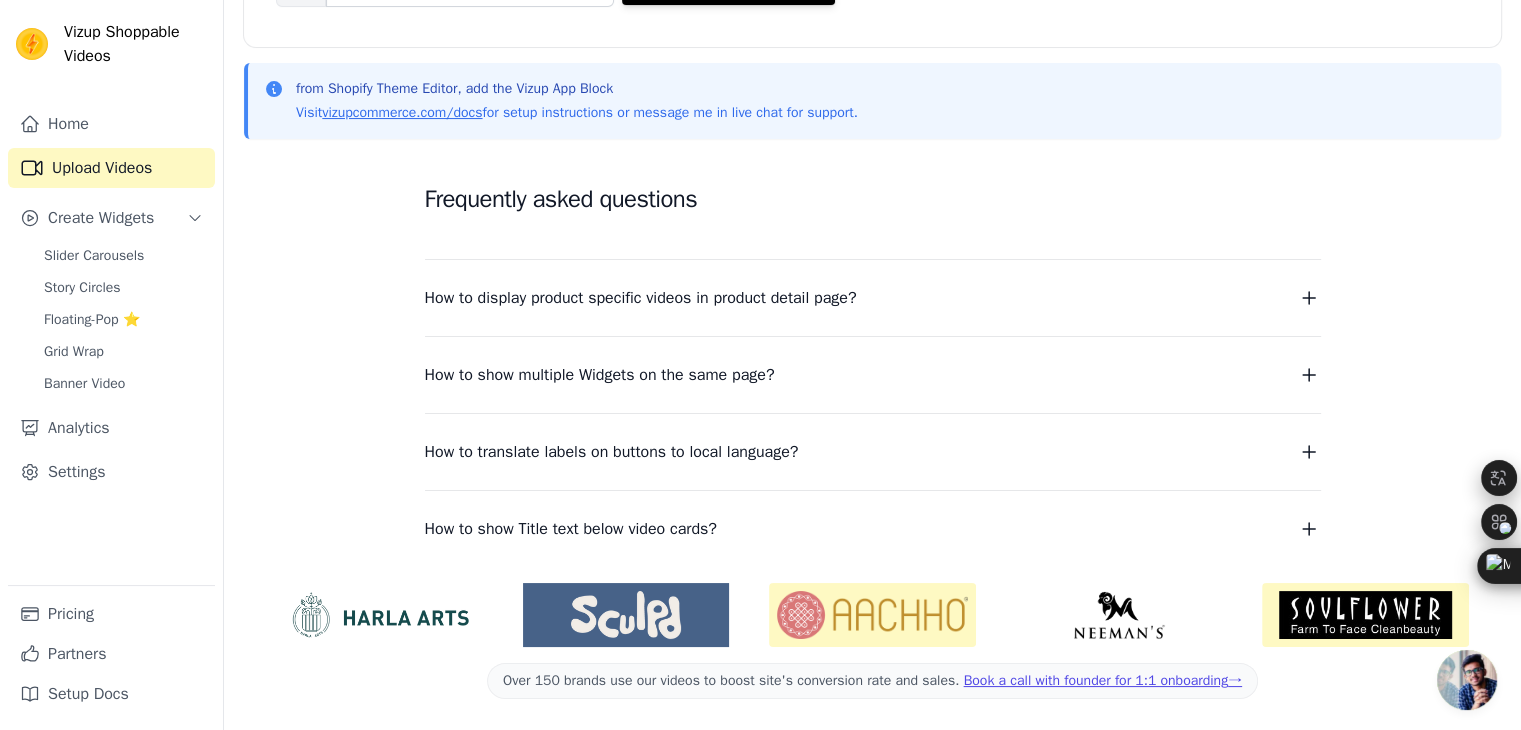 scroll, scrollTop: 0, scrollLeft: 0, axis: both 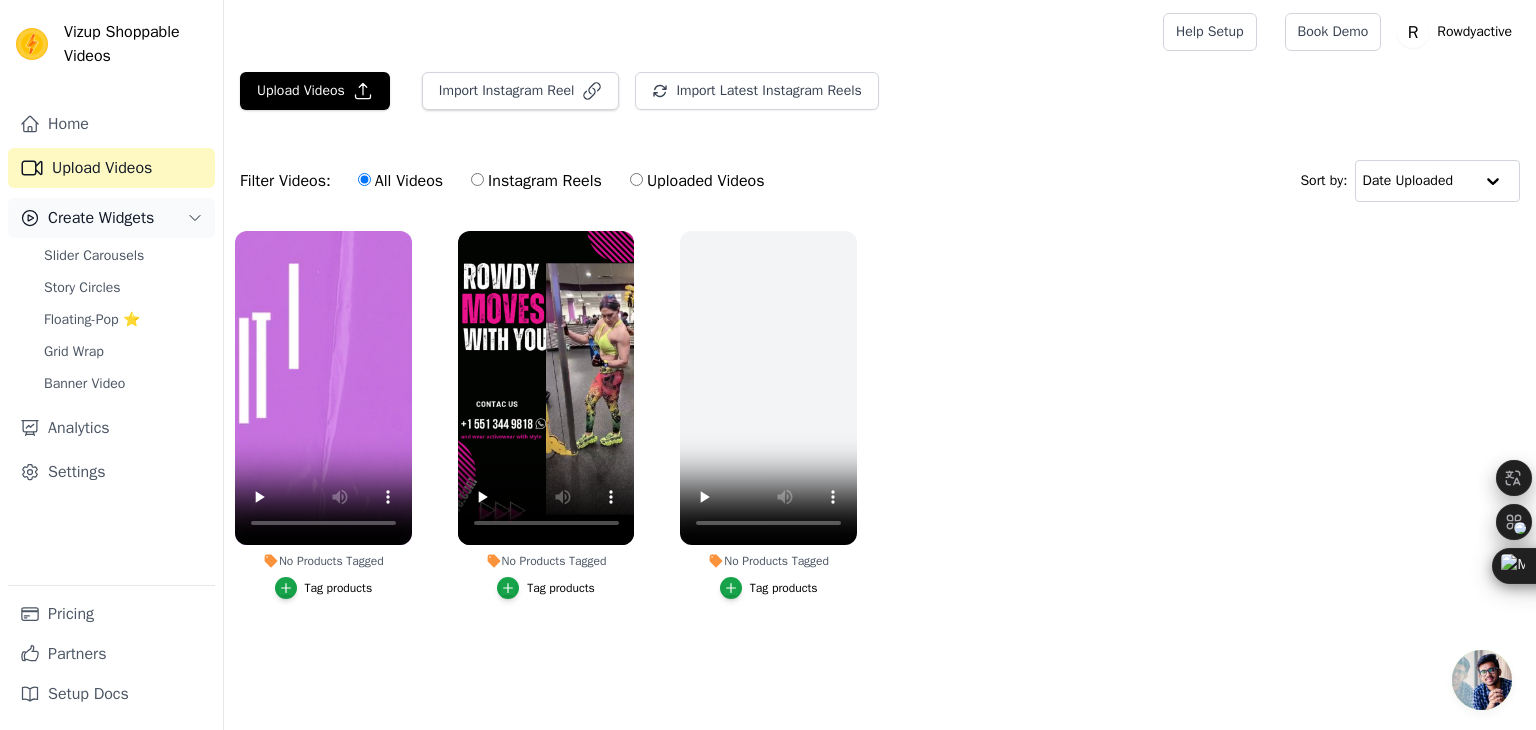 click on "Create Widgets" at bounding box center (101, 218) 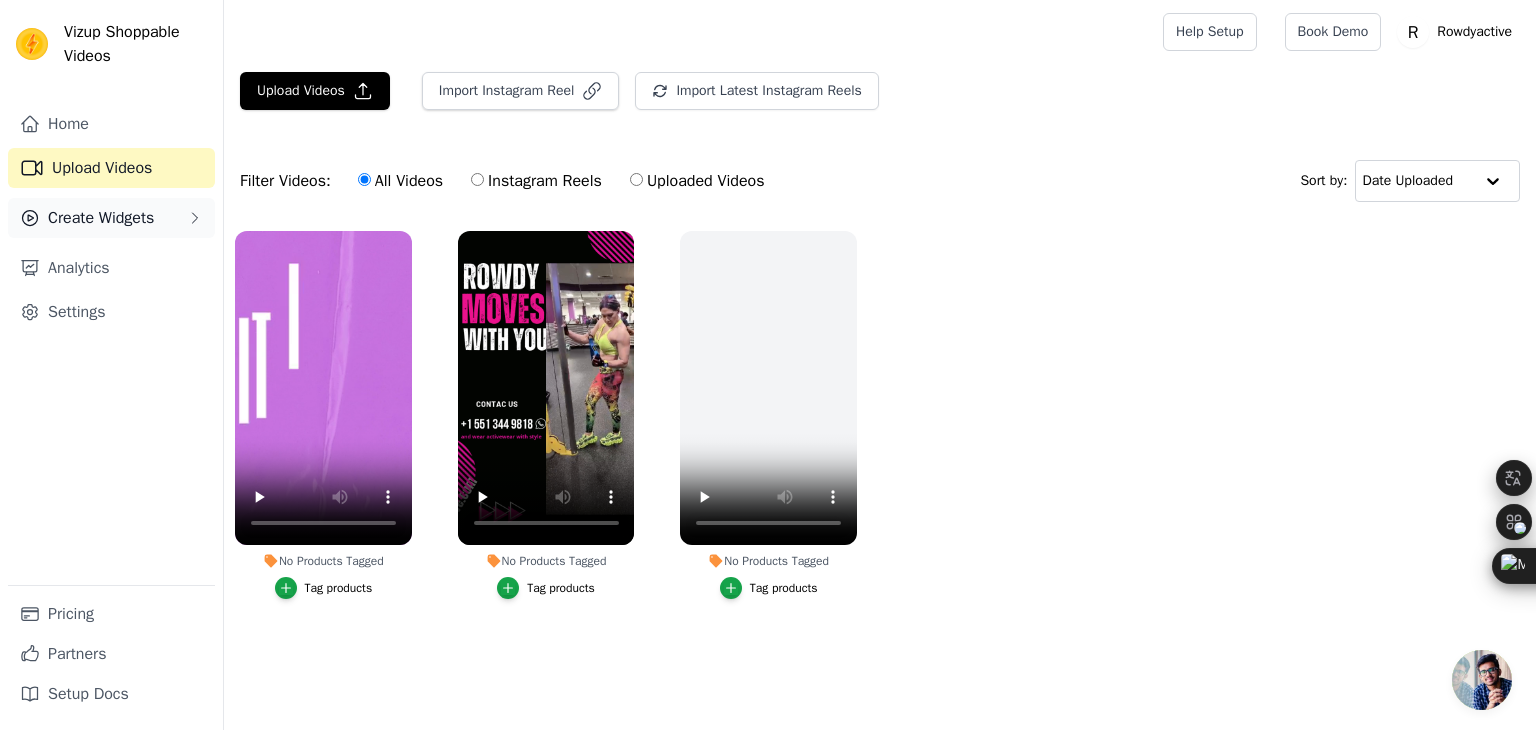 click on "Create Widgets" at bounding box center (111, 218) 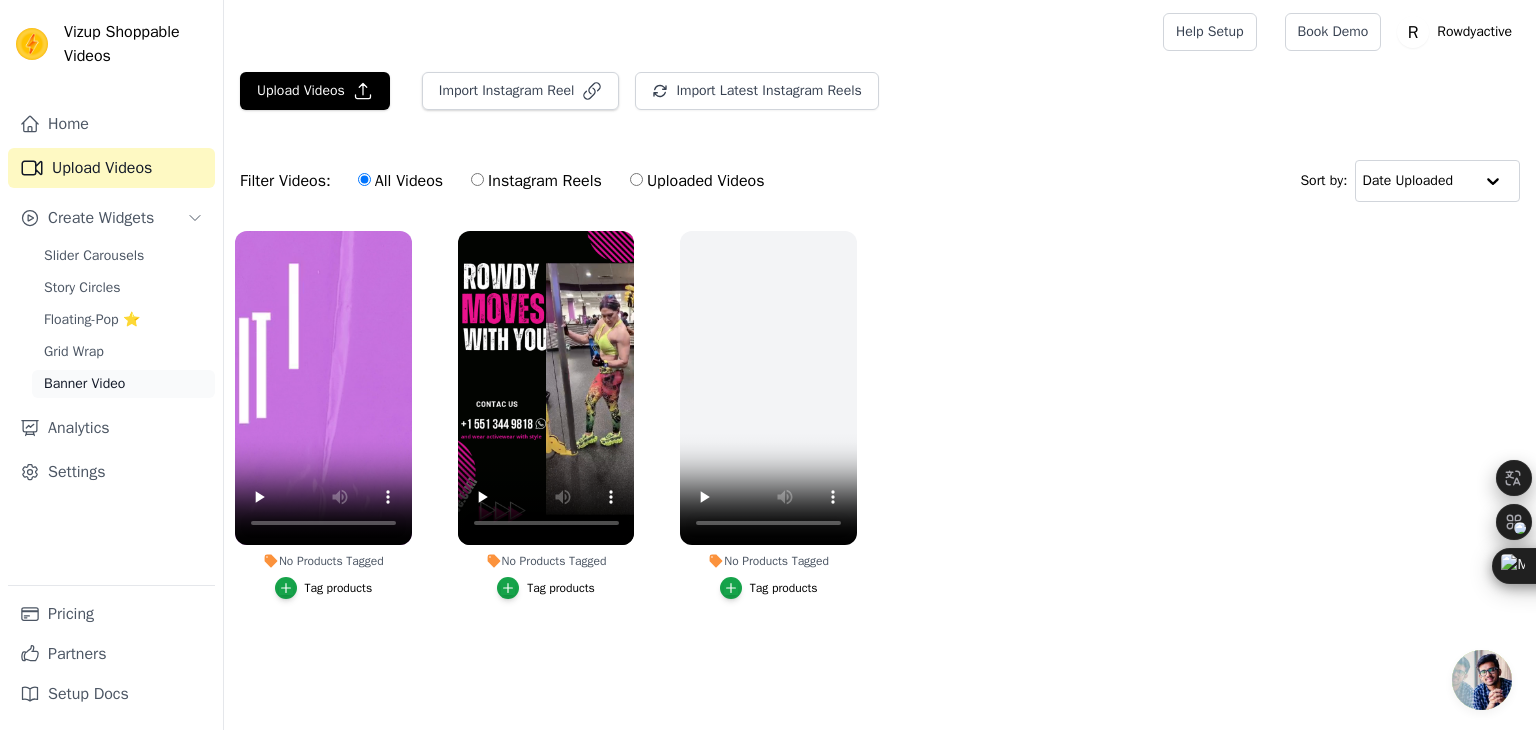 click on "Banner Video" at bounding box center [84, 384] 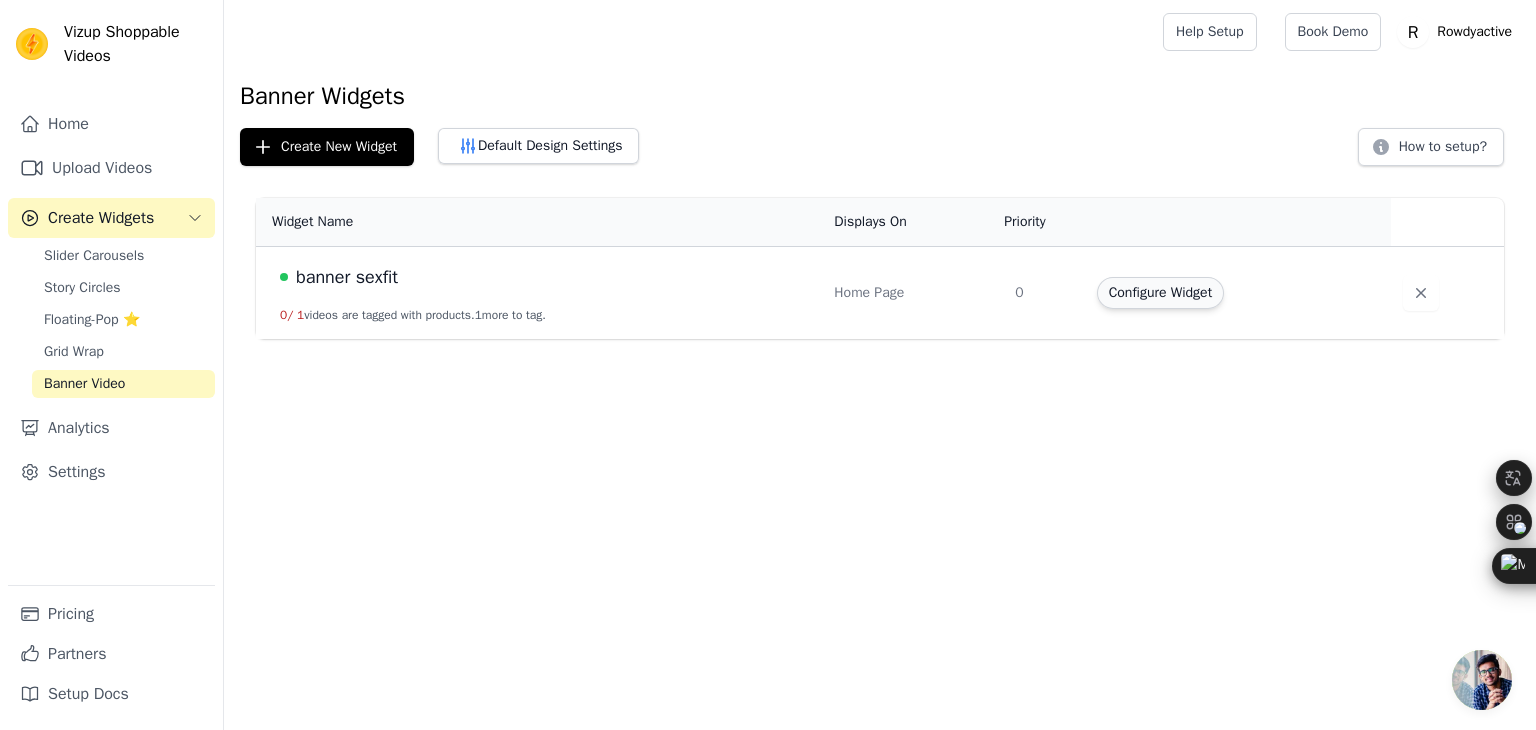 click on "Configure Widget" at bounding box center [1160, 293] 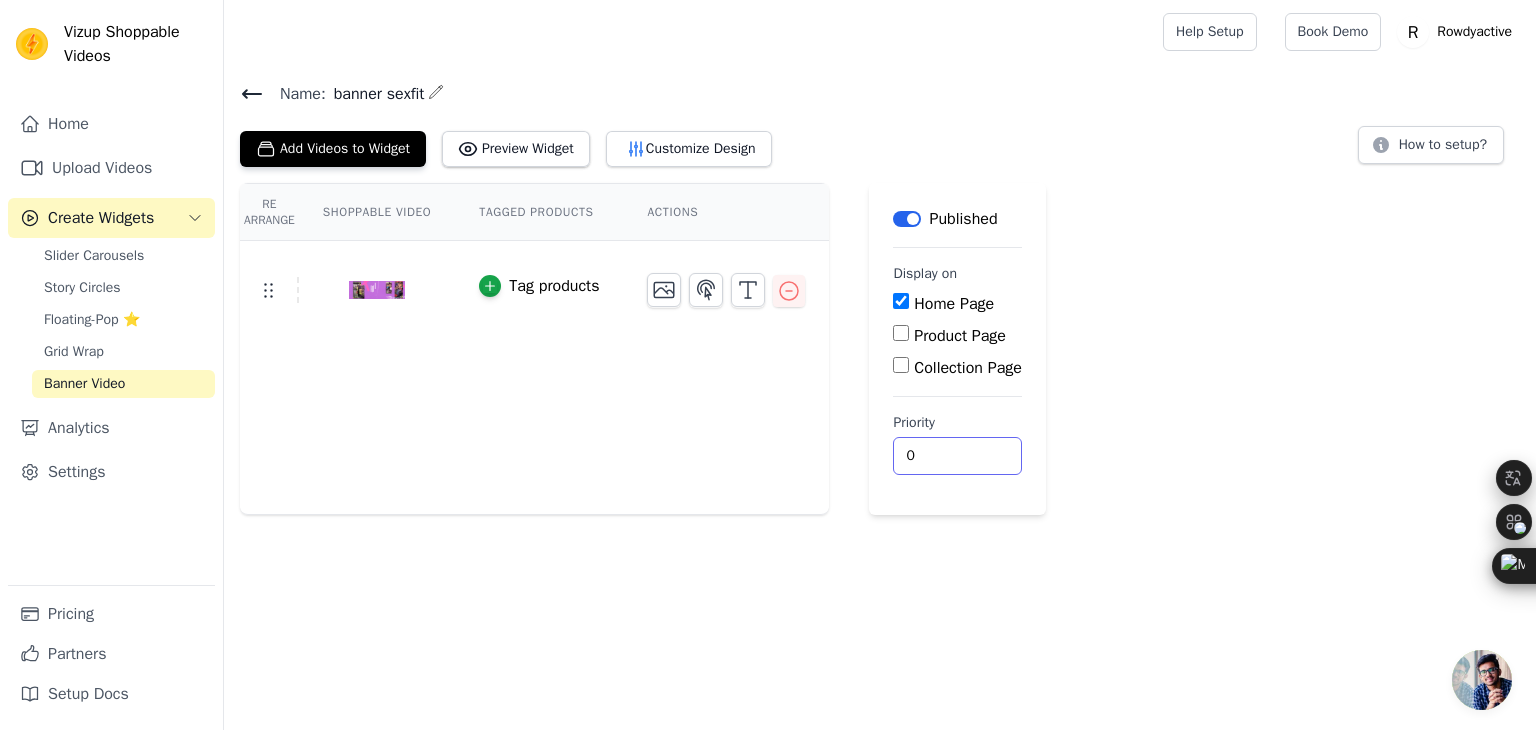 drag, startPoint x: 924, startPoint y: 449, endPoint x: 882, endPoint y: 452, distance: 42.107006 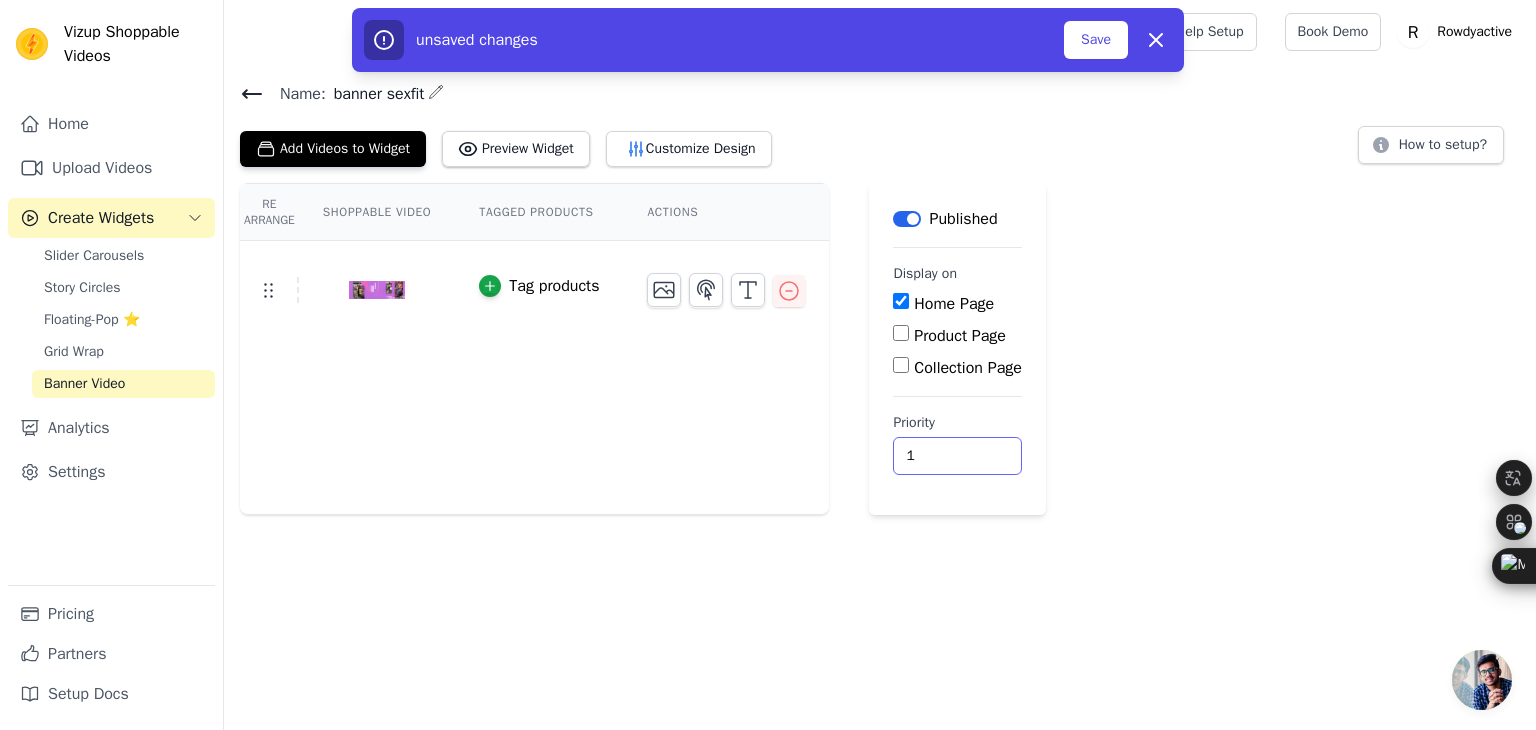 type on "1" 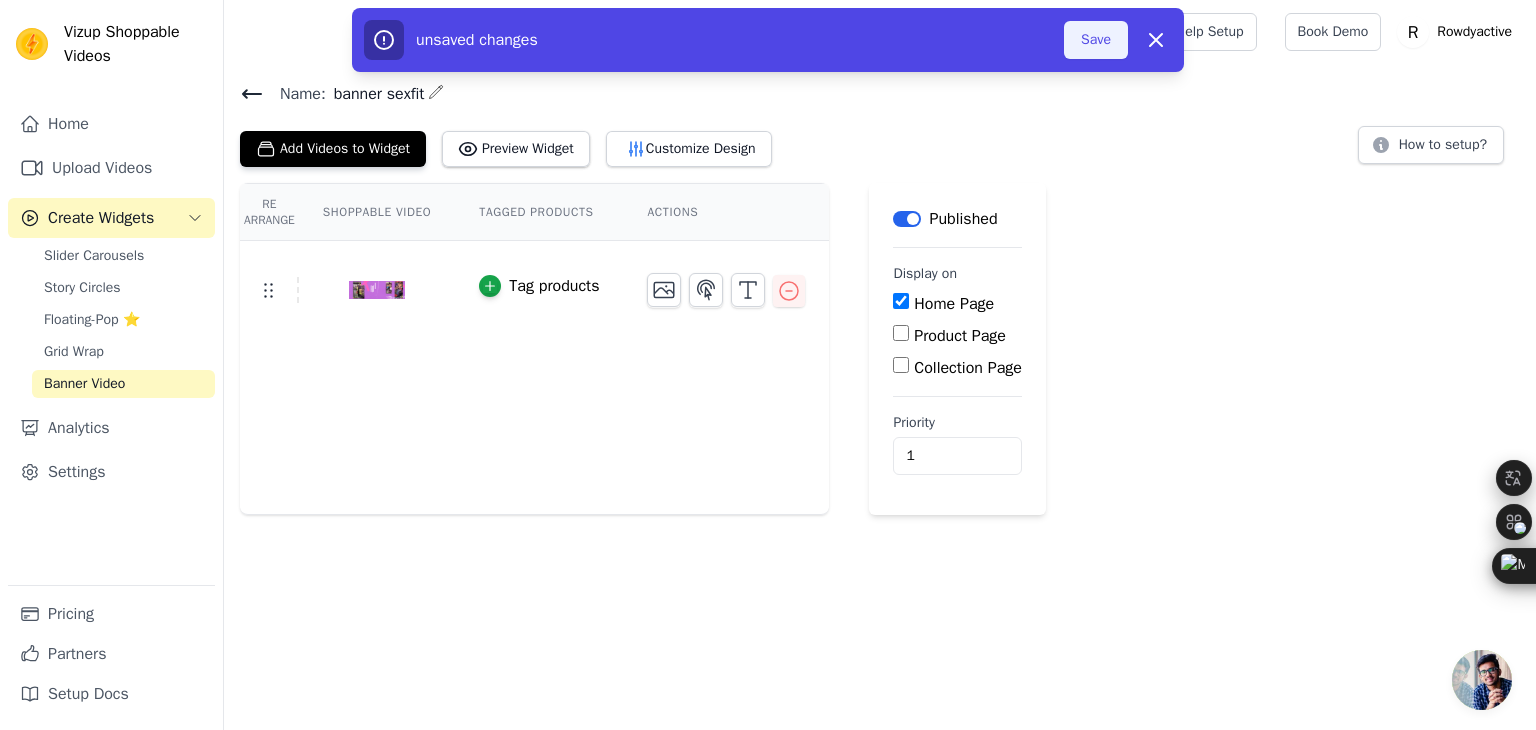 click on "Save" at bounding box center (1096, 40) 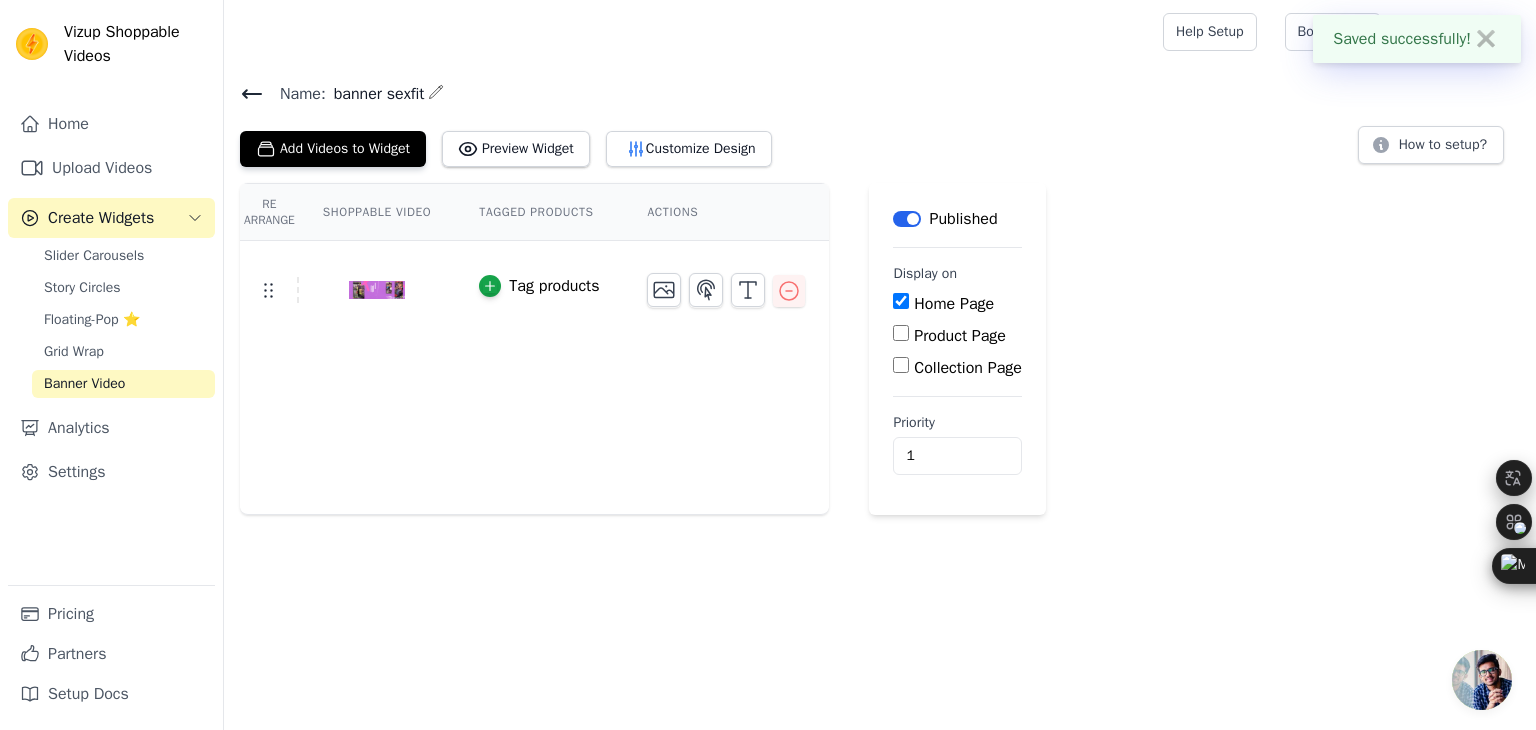 click on "Actions" at bounding box center [726, 212] 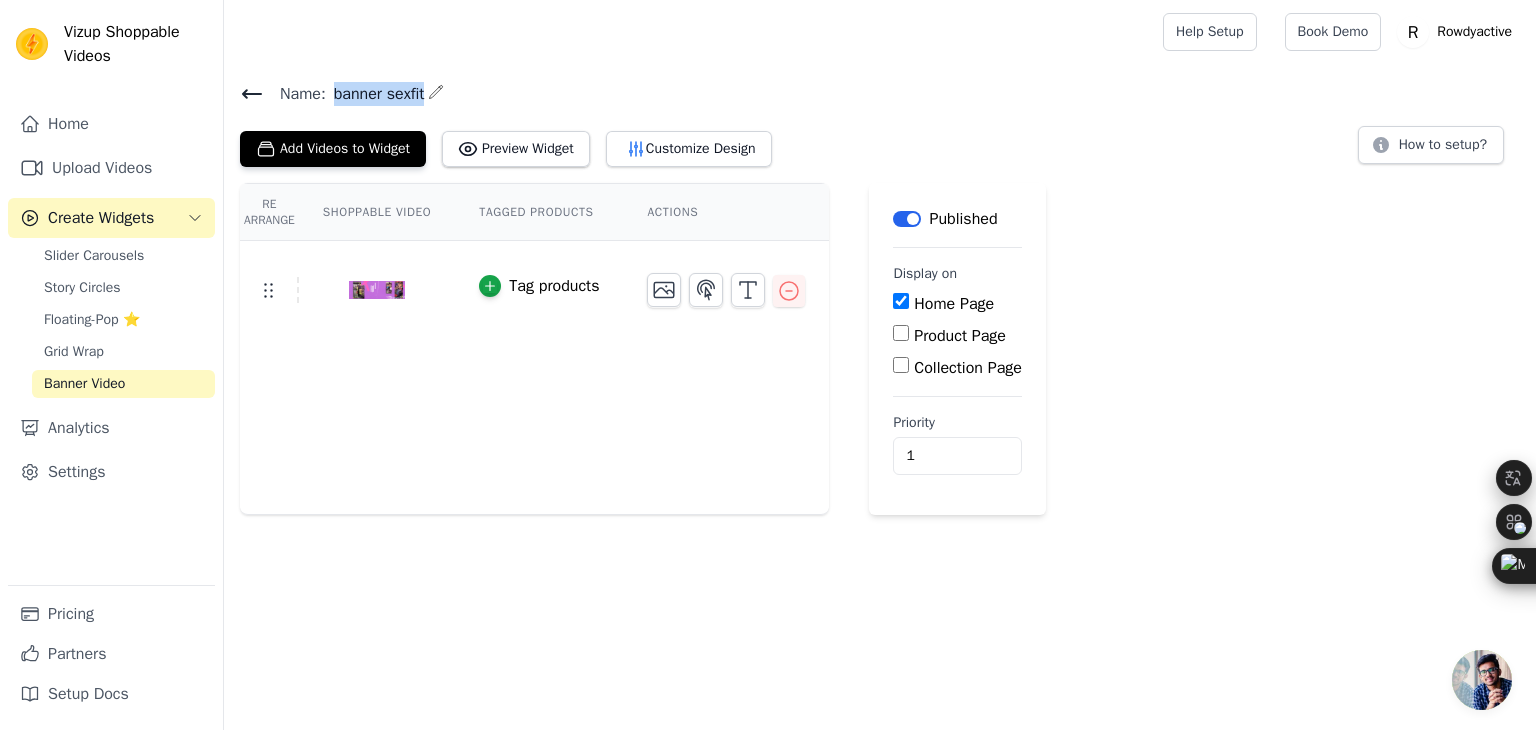 drag, startPoint x: 332, startPoint y: 87, endPoint x: 436, endPoint y: 85, distance: 104.019226 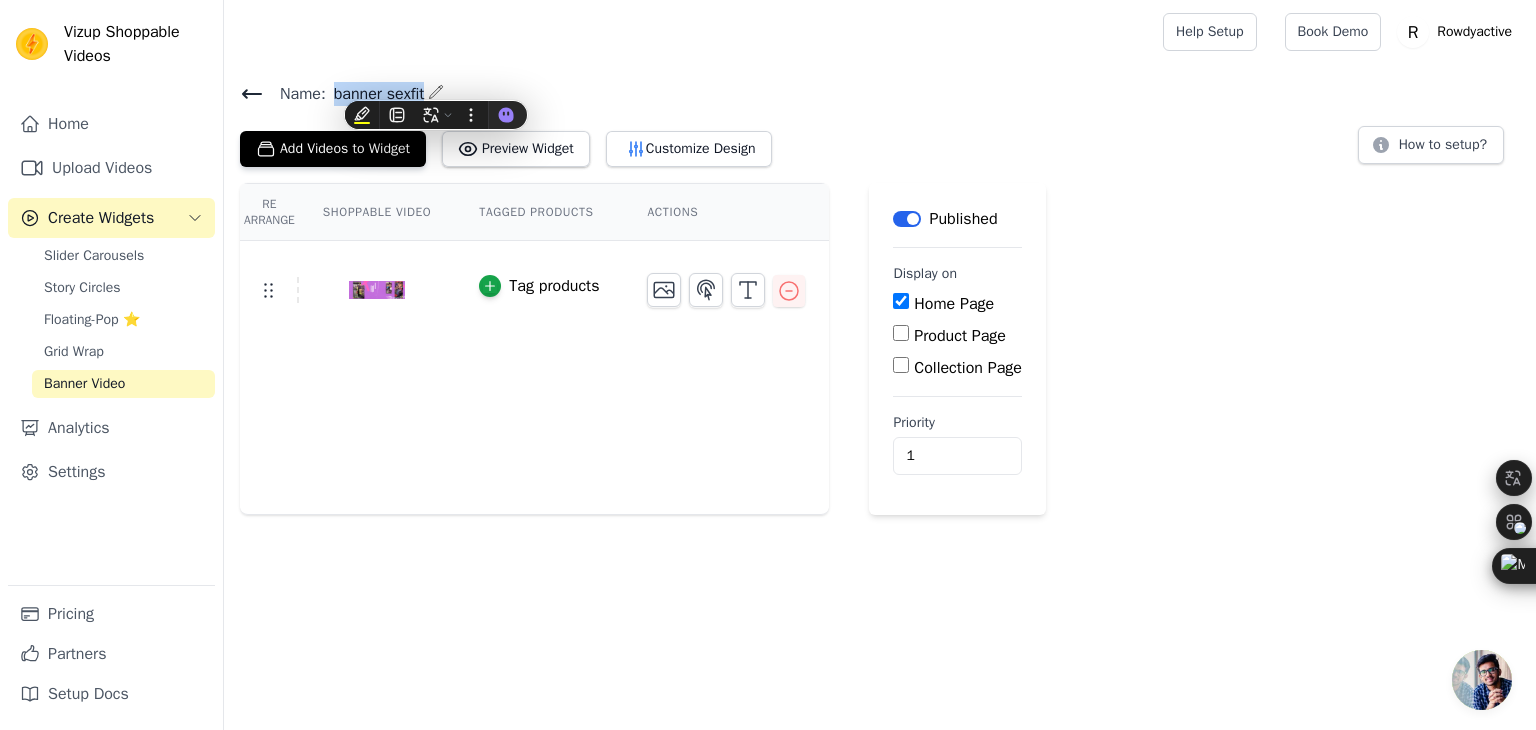 copy on "banner sexfit" 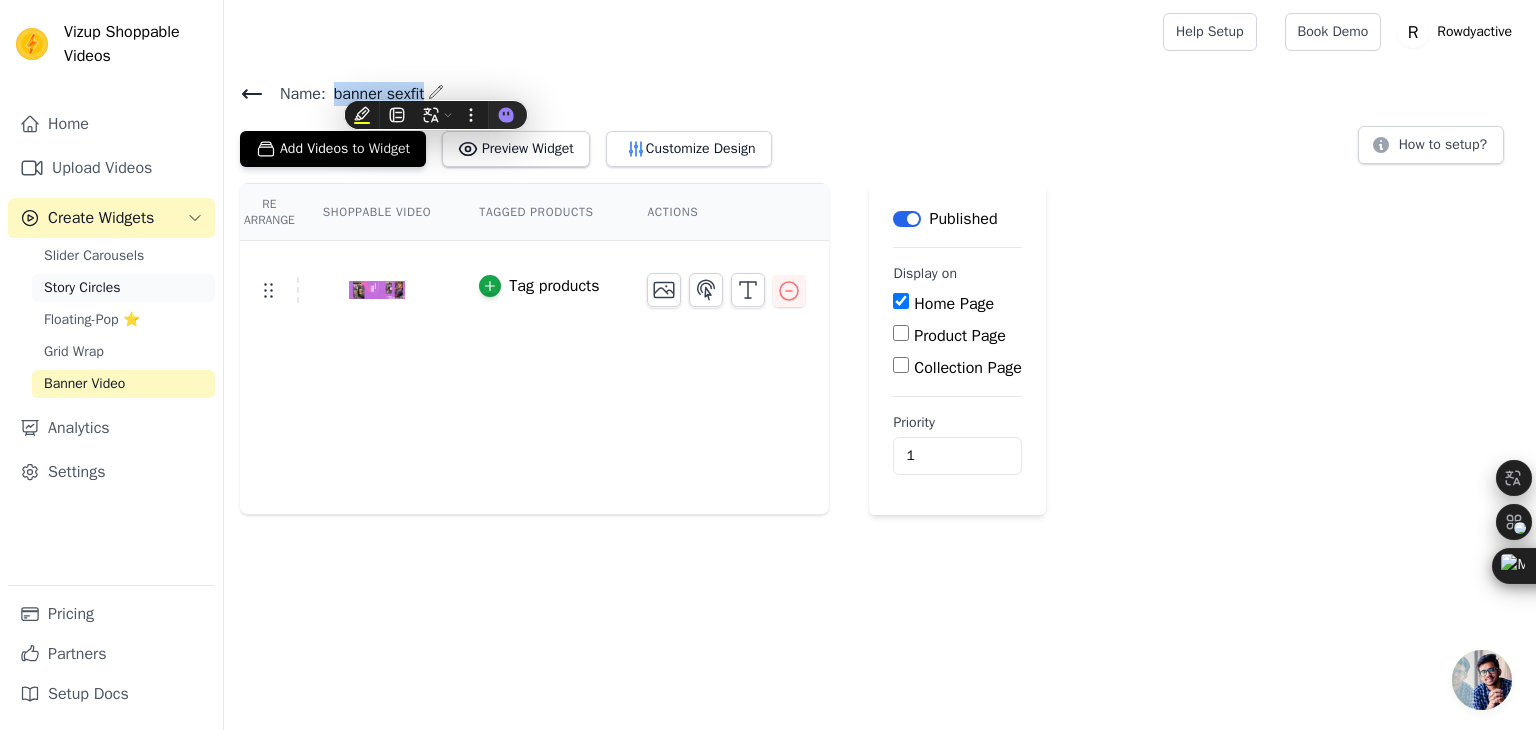 click on "Story Circles" at bounding box center [82, 288] 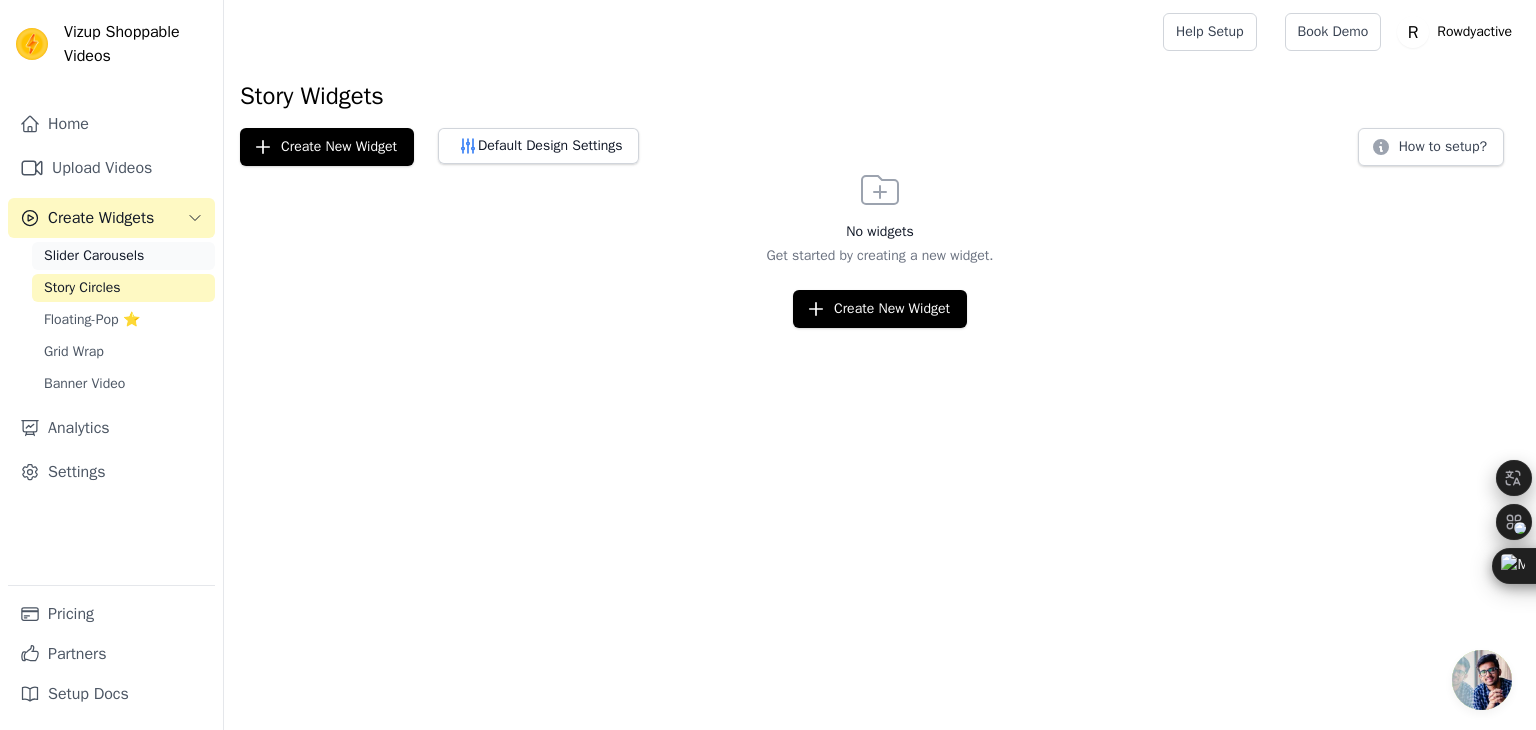 click on "Slider Carousels" at bounding box center [94, 256] 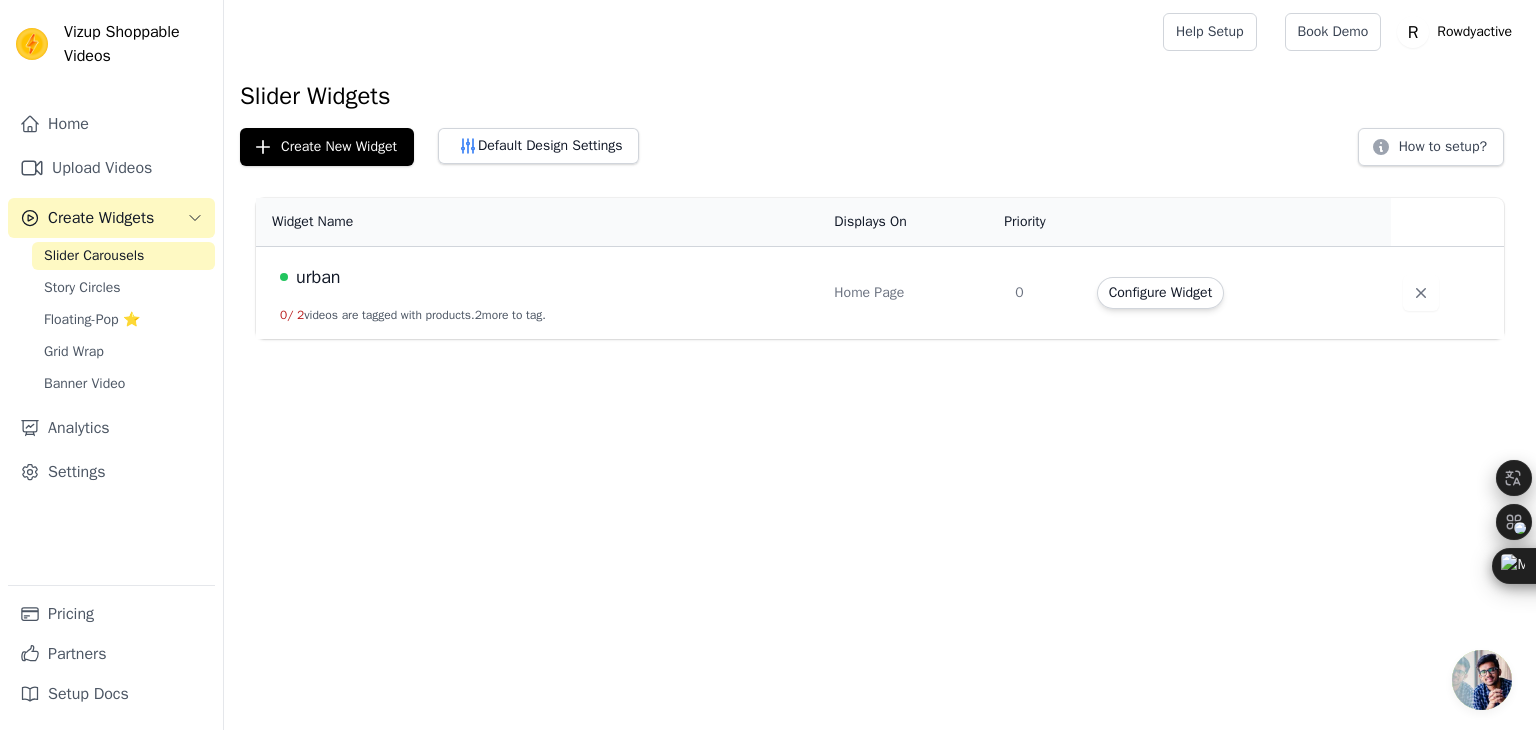 click on "Slider Carousels" at bounding box center (94, 256) 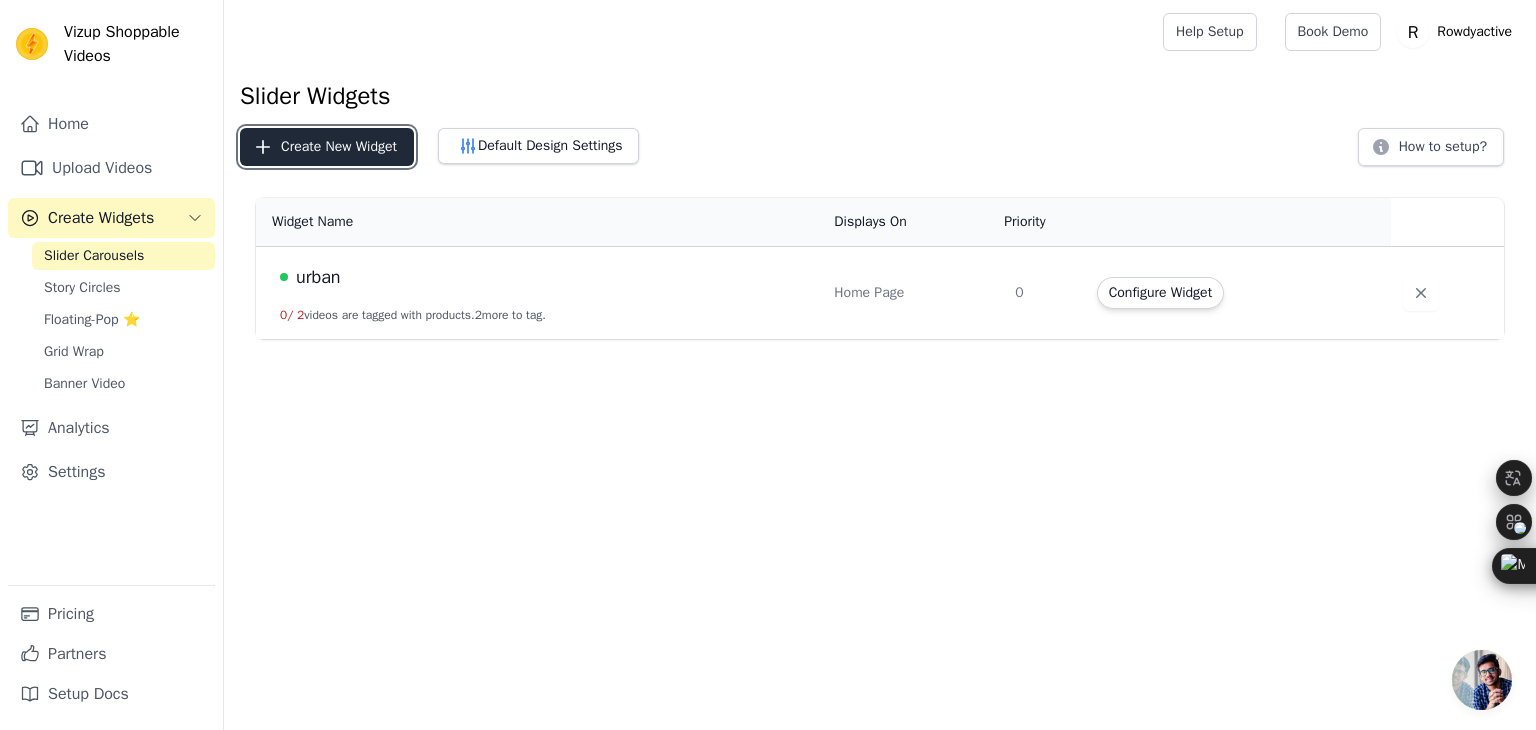 click on "Create New Widget" at bounding box center [327, 147] 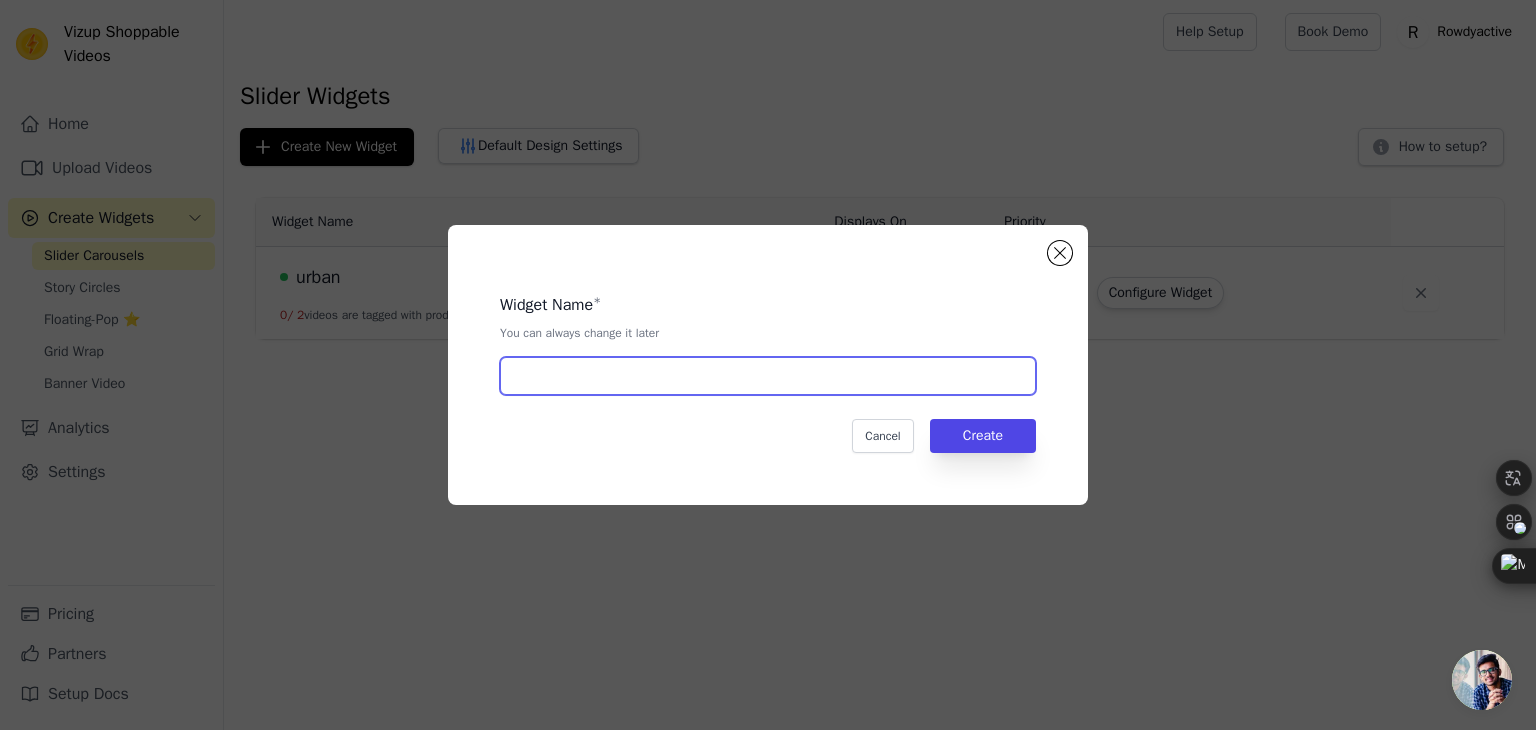 click at bounding box center (768, 376) 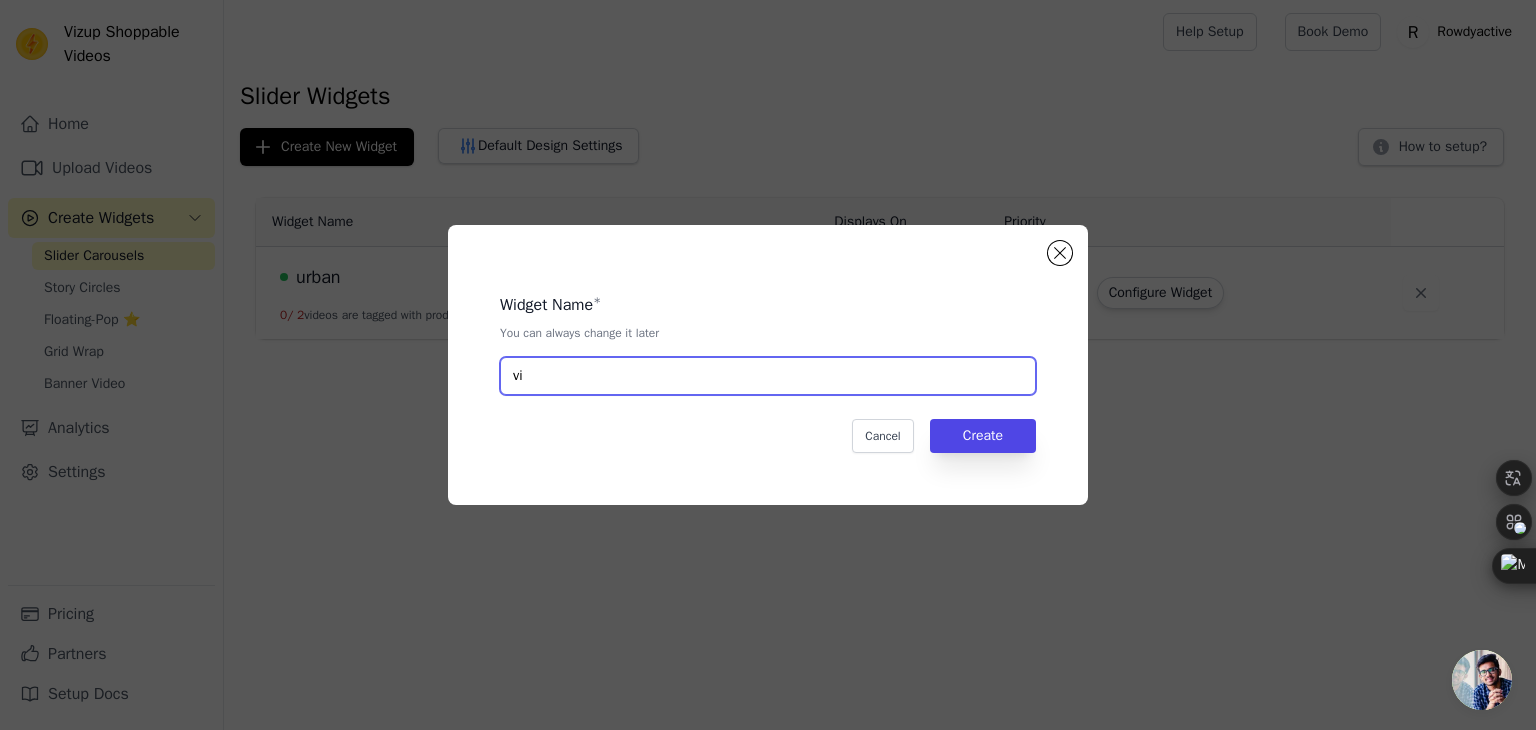 type on "v" 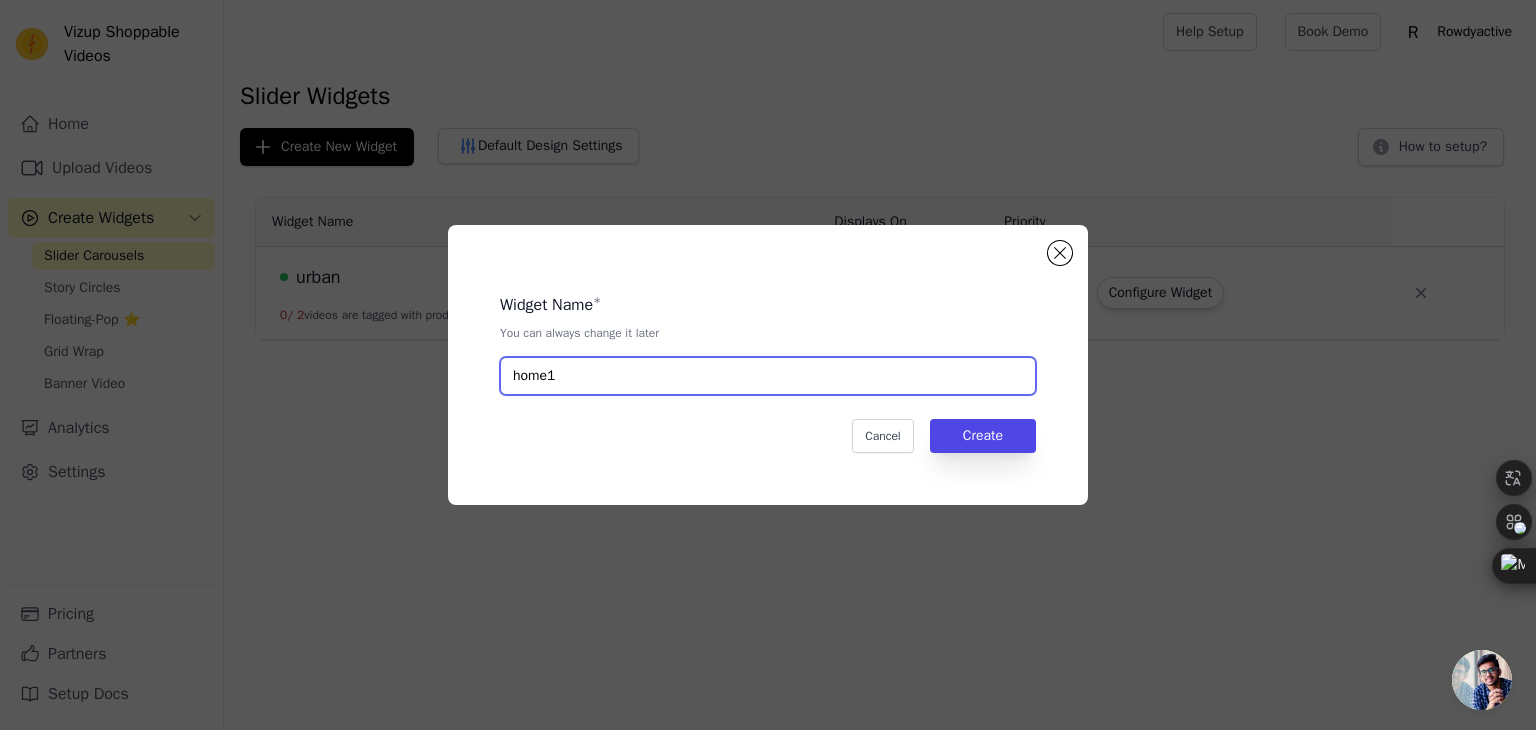 type on "home1" 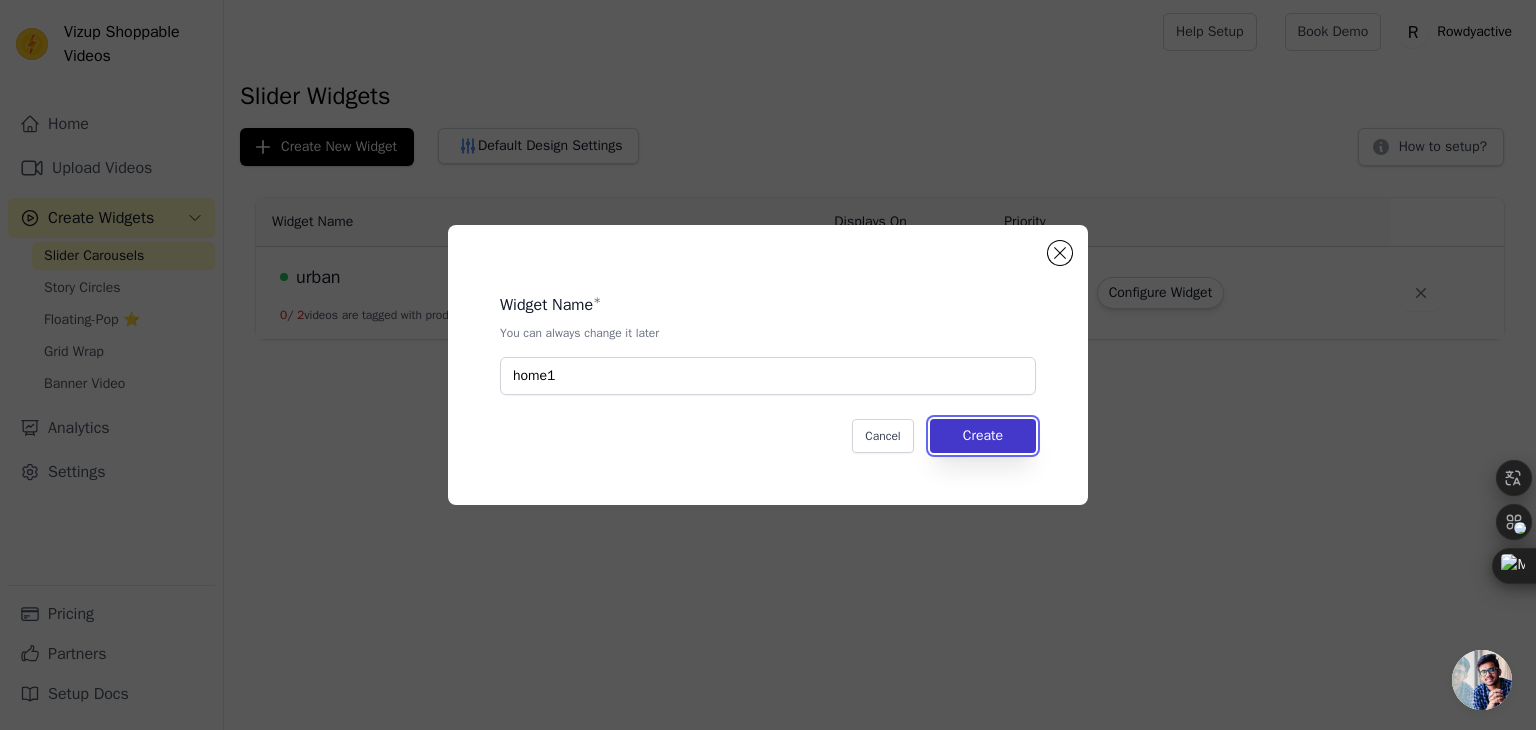 click on "Create" at bounding box center [983, 436] 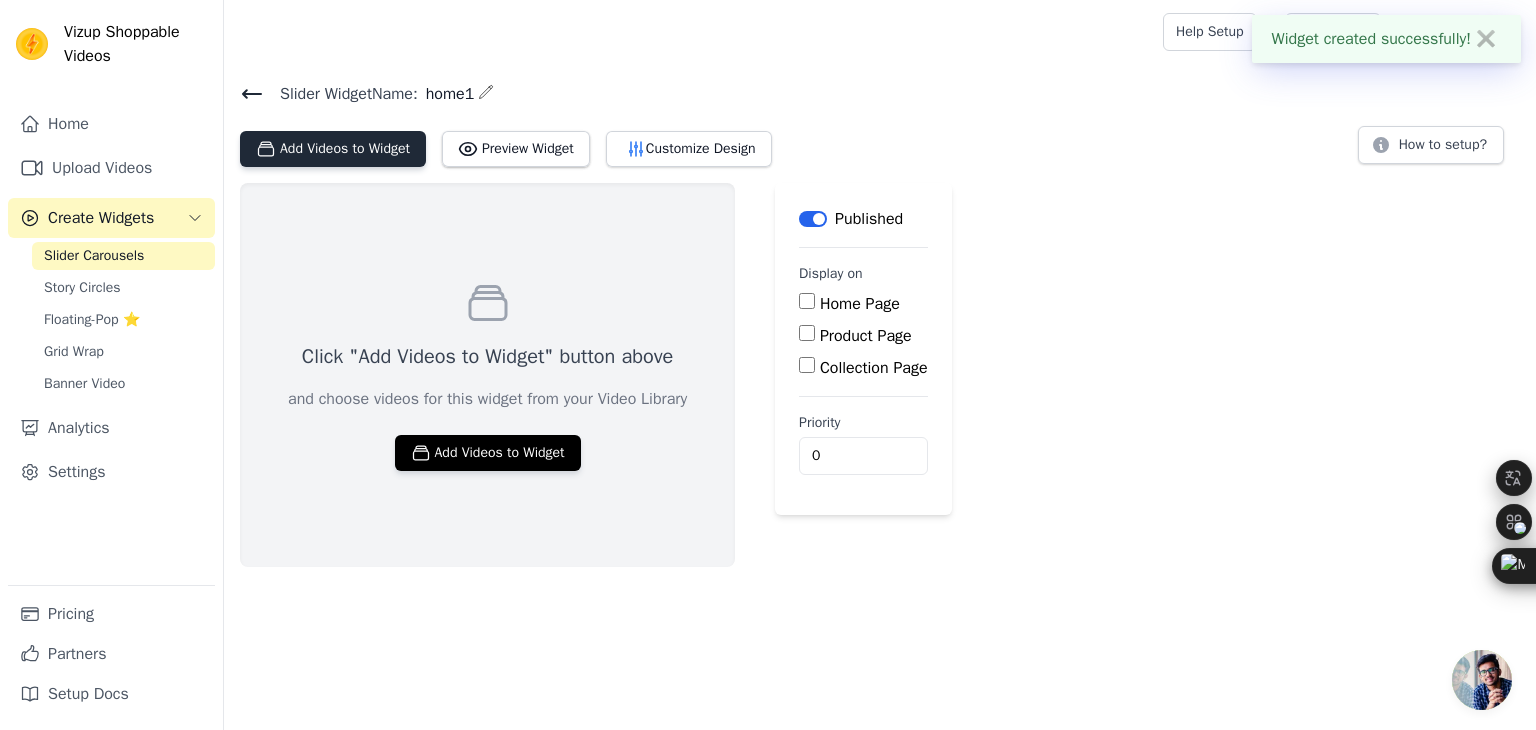 click on "Add Videos to Widget" at bounding box center (333, 149) 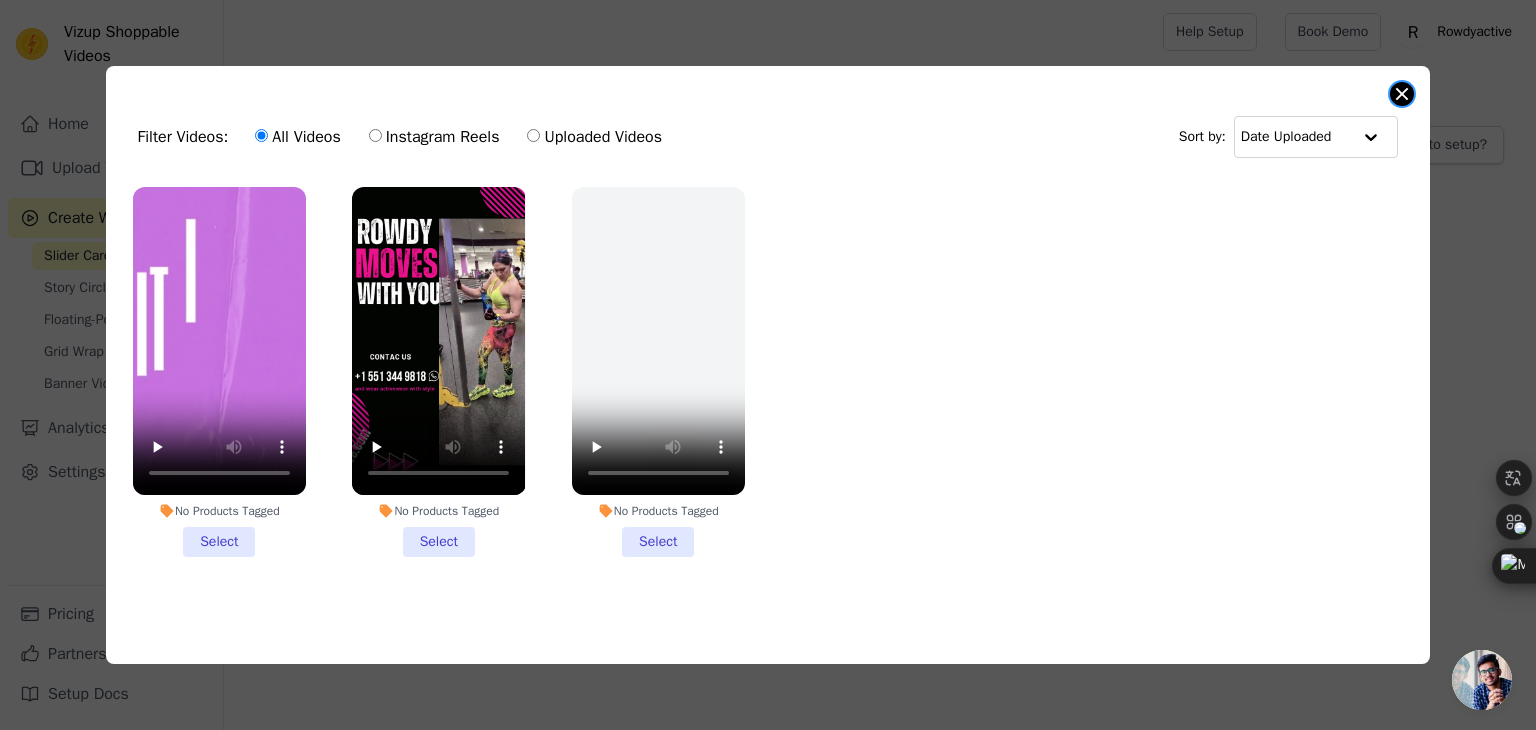 click at bounding box center (1402, 94) 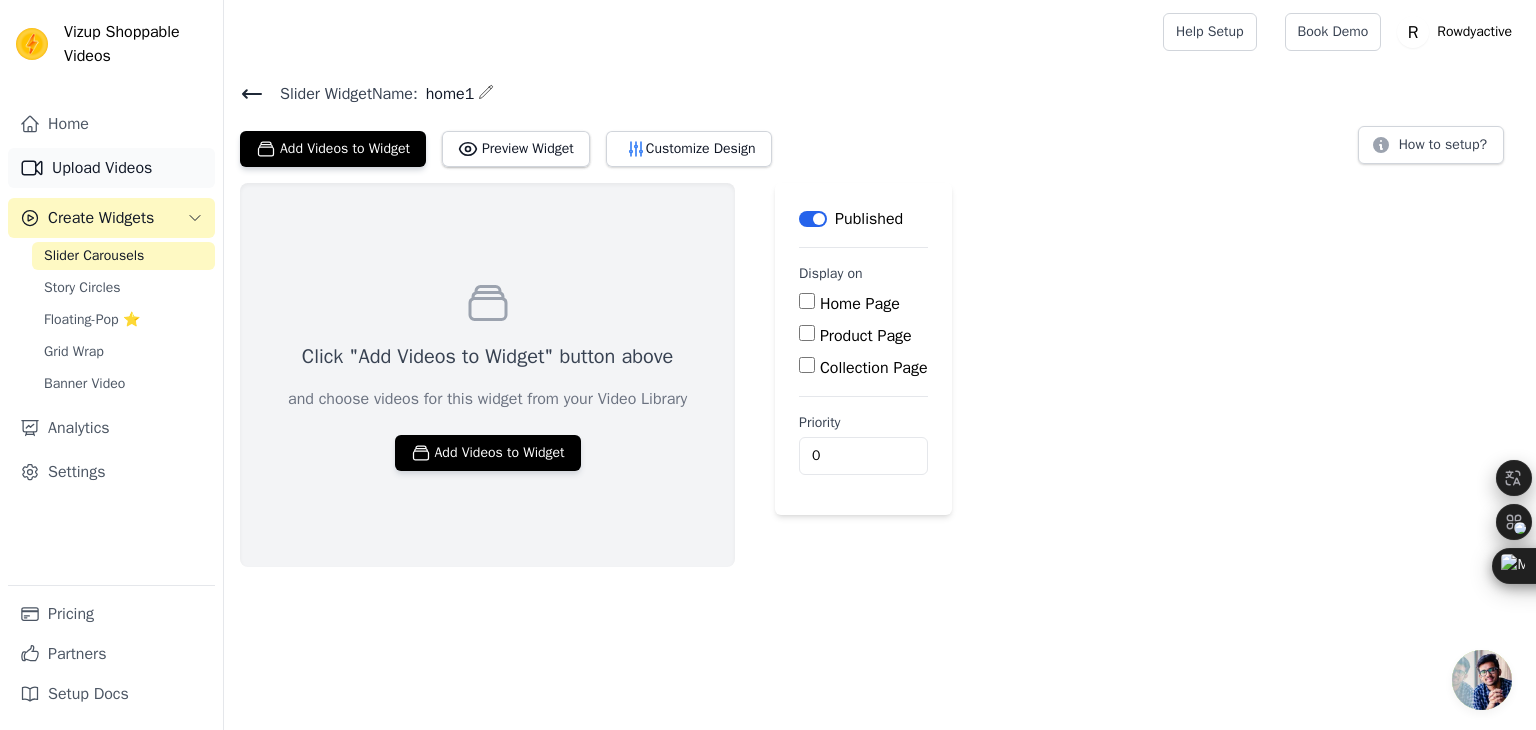 click on "Upload Videos" at bounding box center [111, 168] 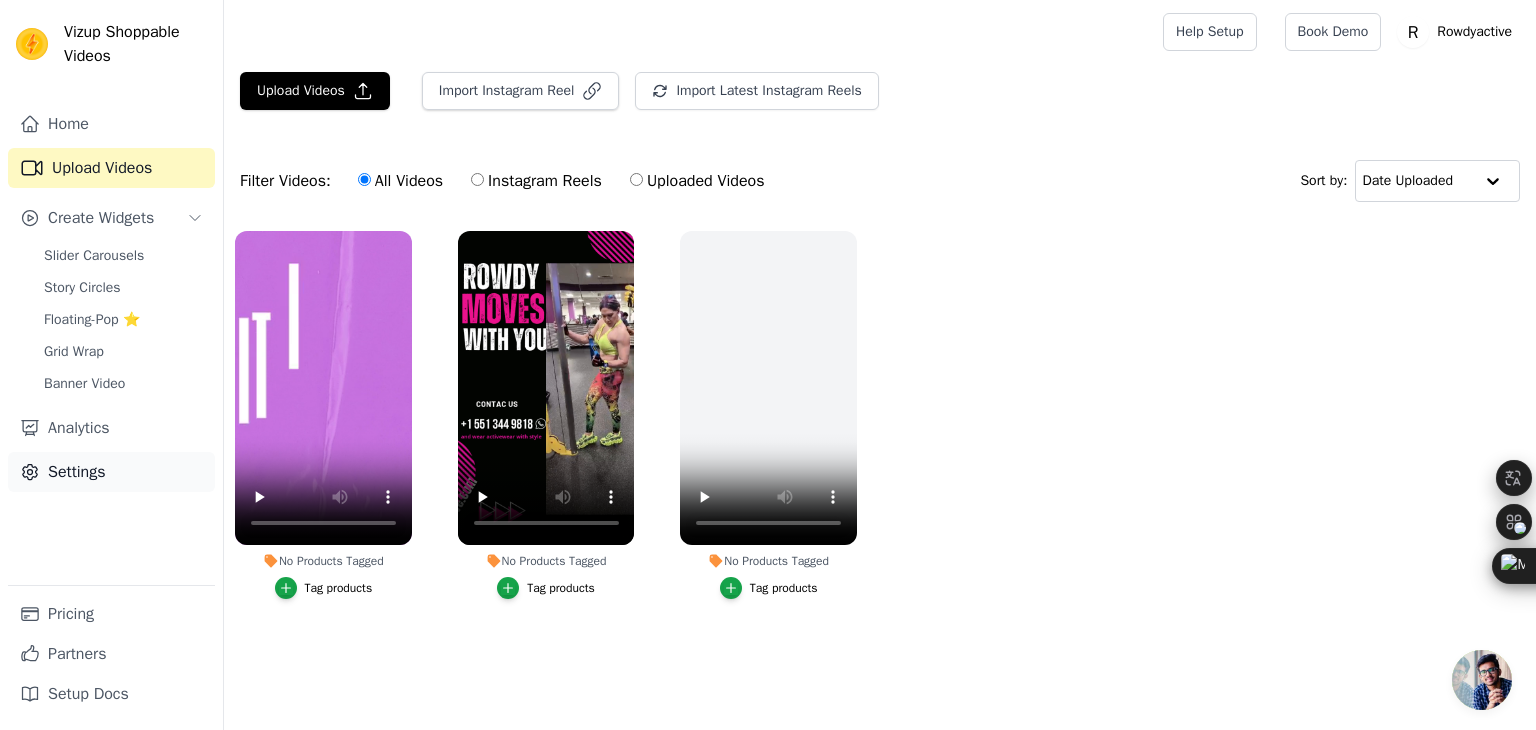 click on "Settings" at bounding box center [111, 472] 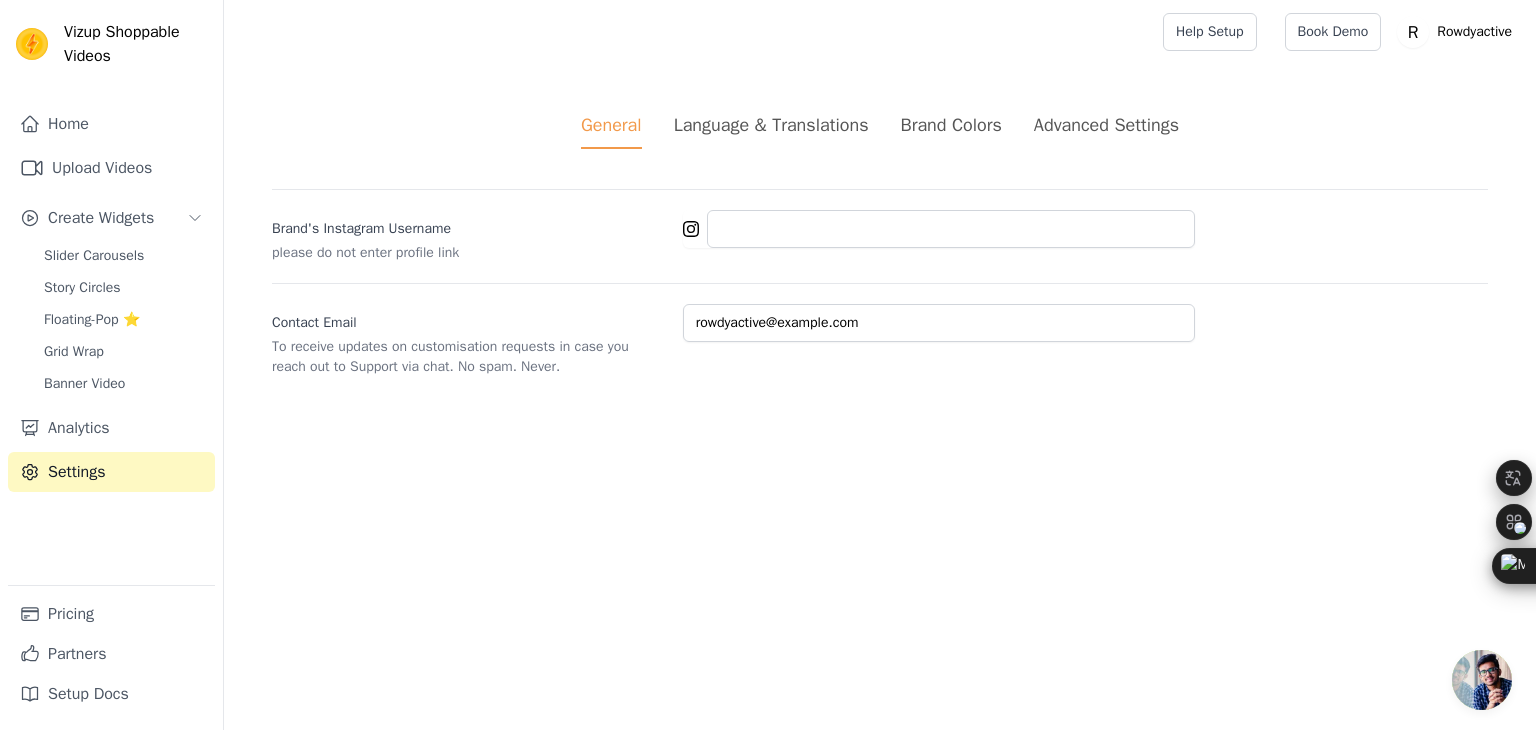 click on "Advanced Settings" at bounding box center [1106, 125] 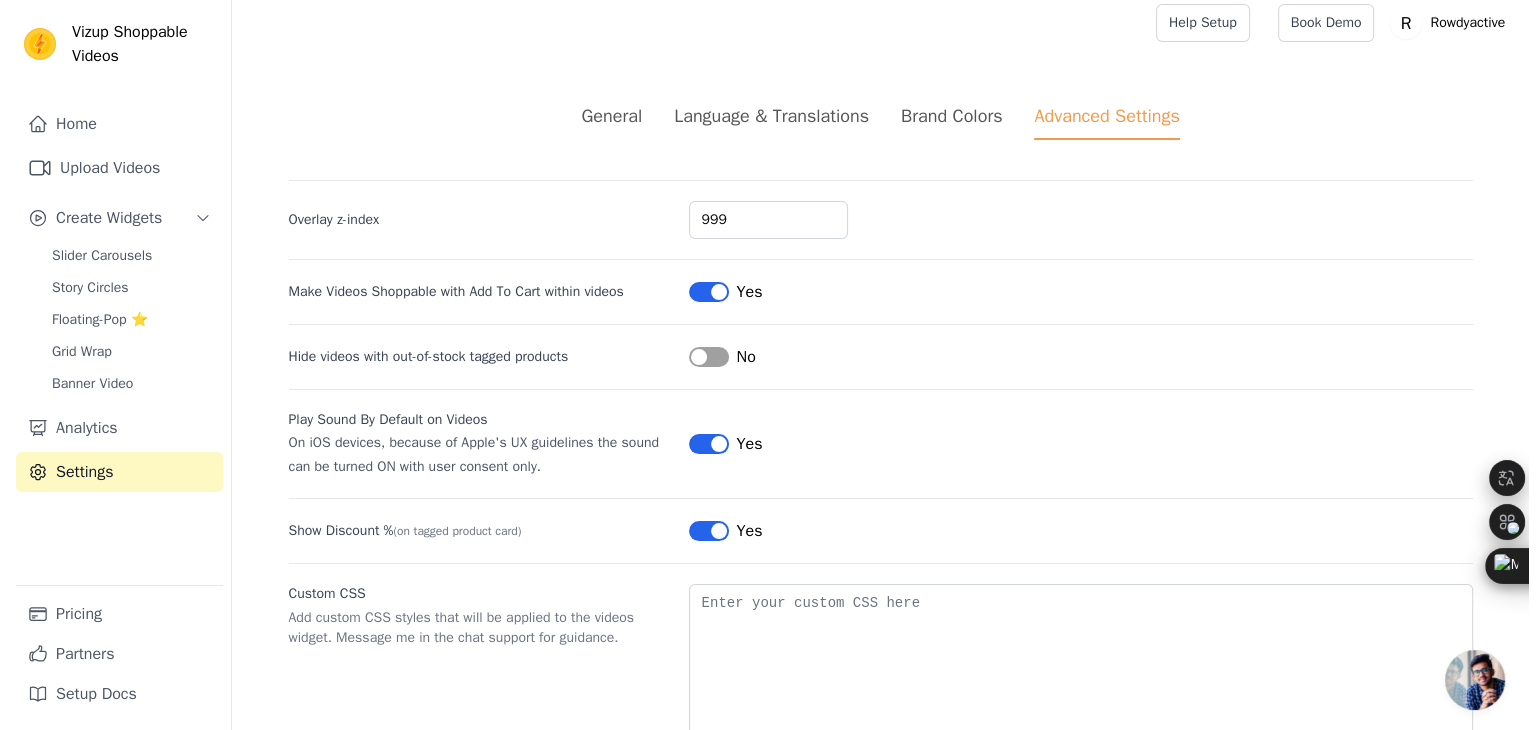 scroll, scrollTop: 0, scrollLeft: 0, axis: both 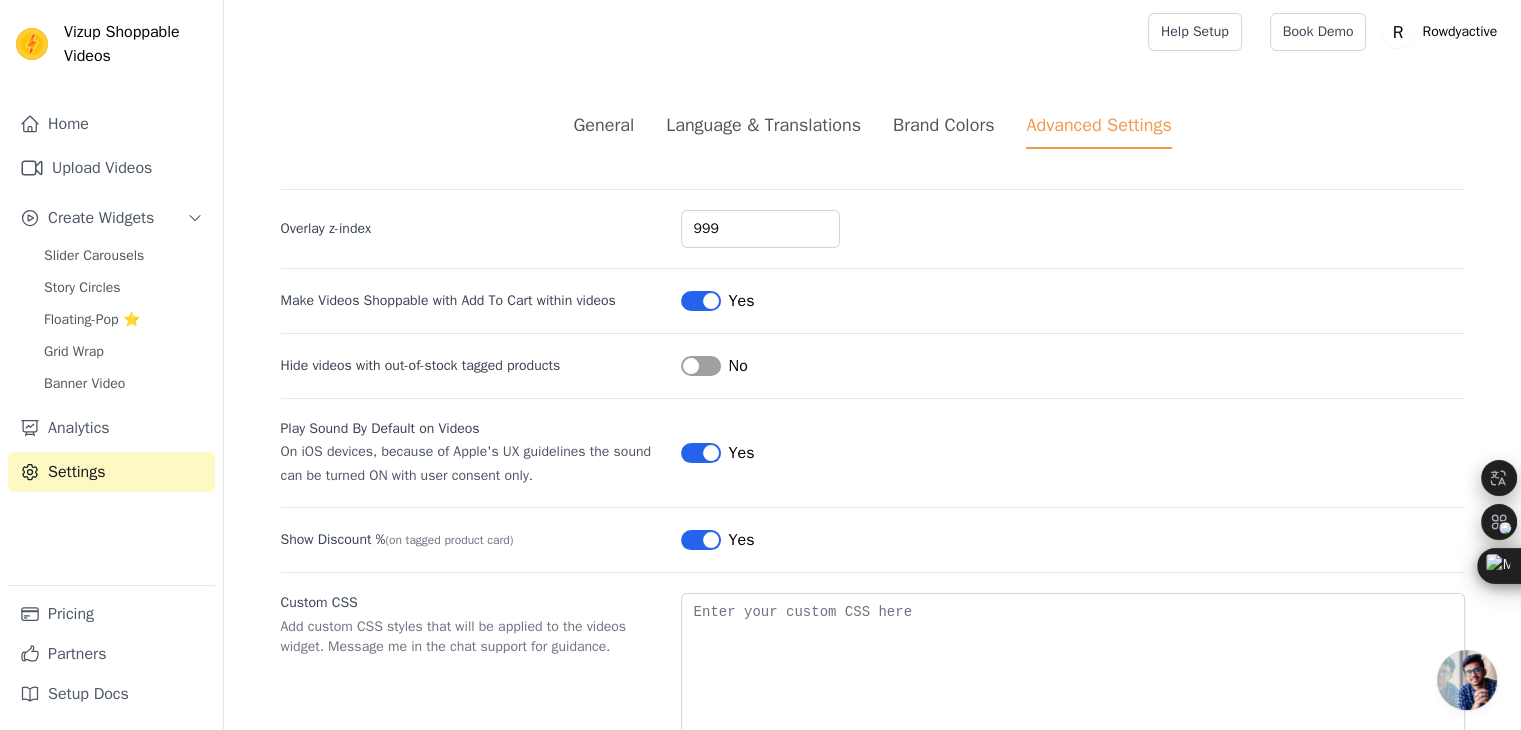 click on "General" at bounding box center [603, 125] 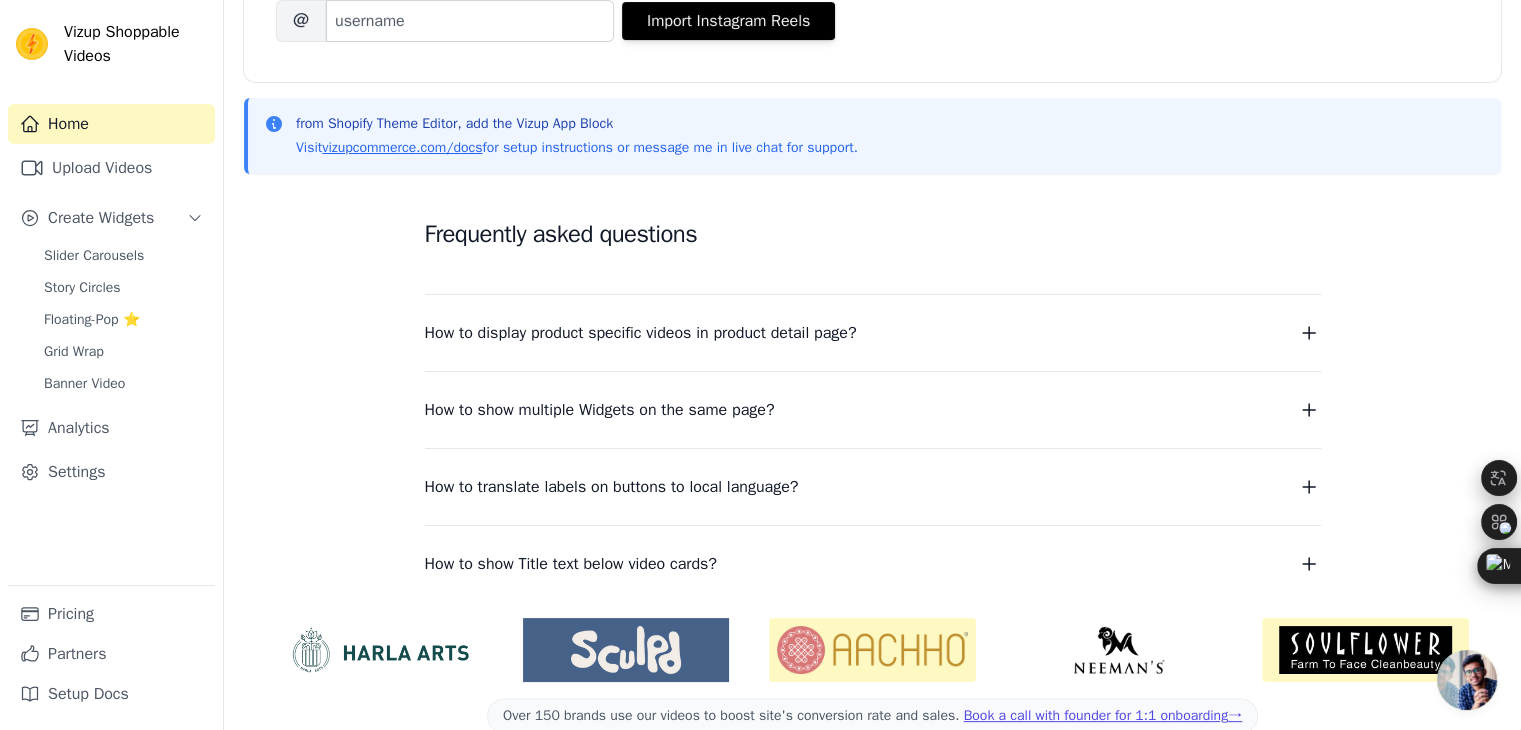 scroll, scrollTop: 391, scrollLeft: 0, axis: vertical 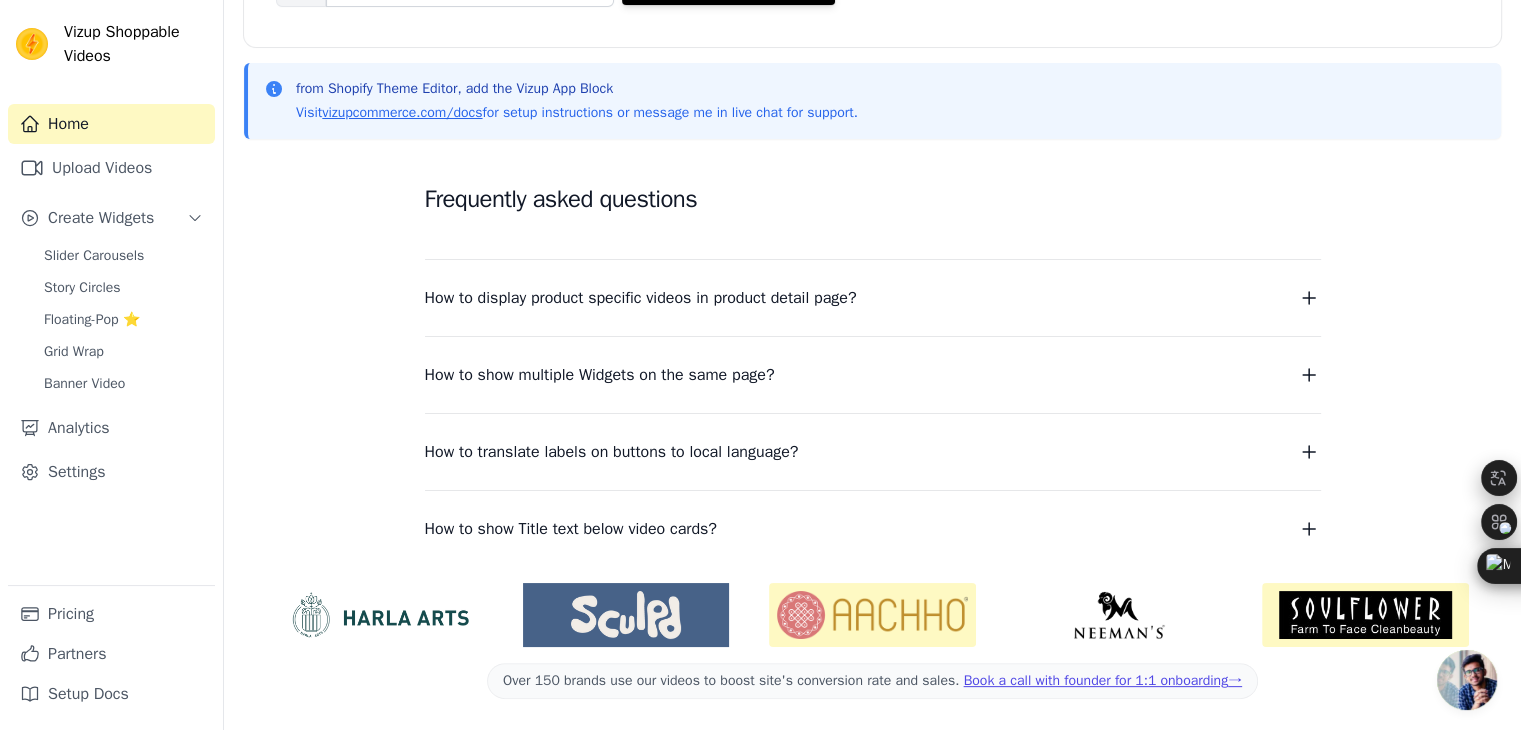 click 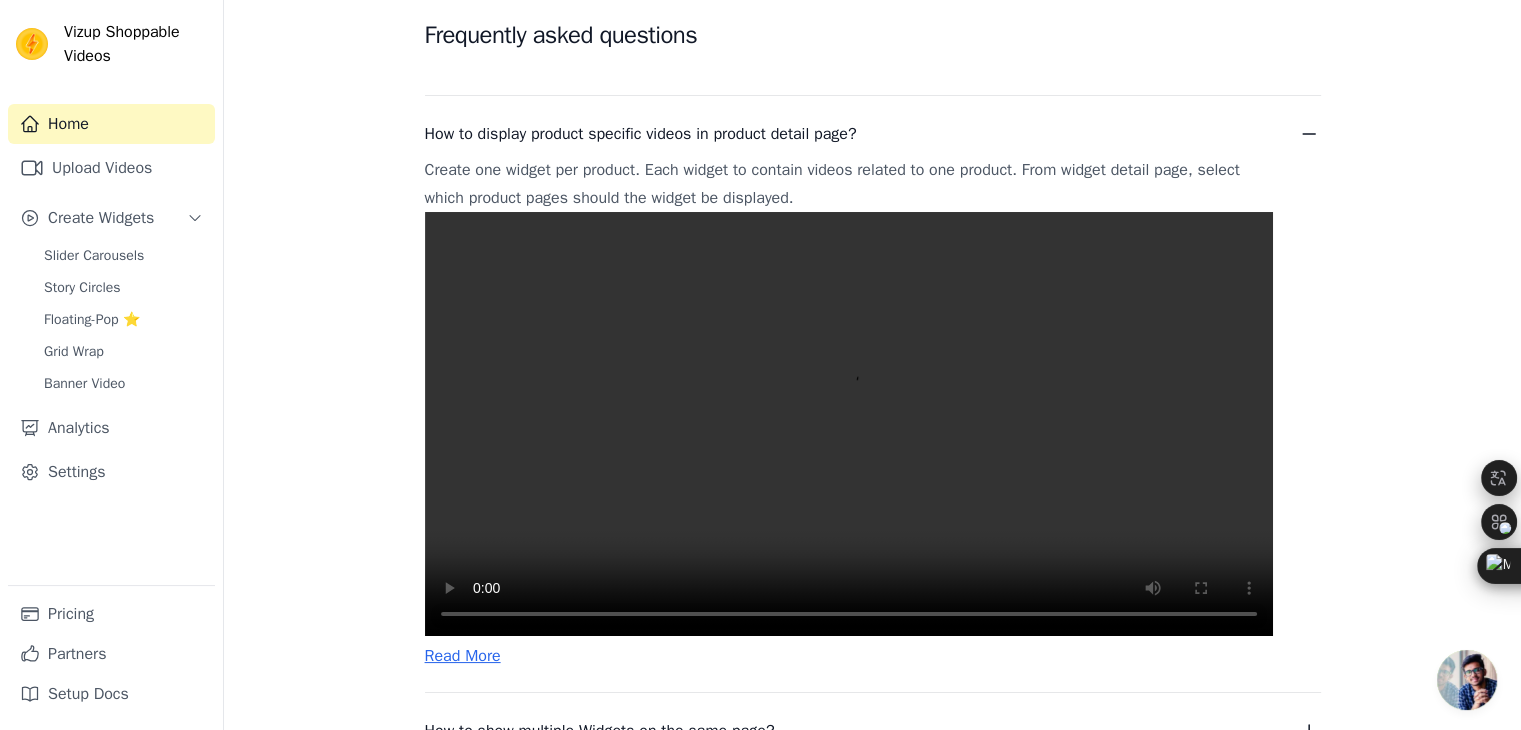 scroll, scrollTop: 591, scrollLeft: 0, axis: vertical 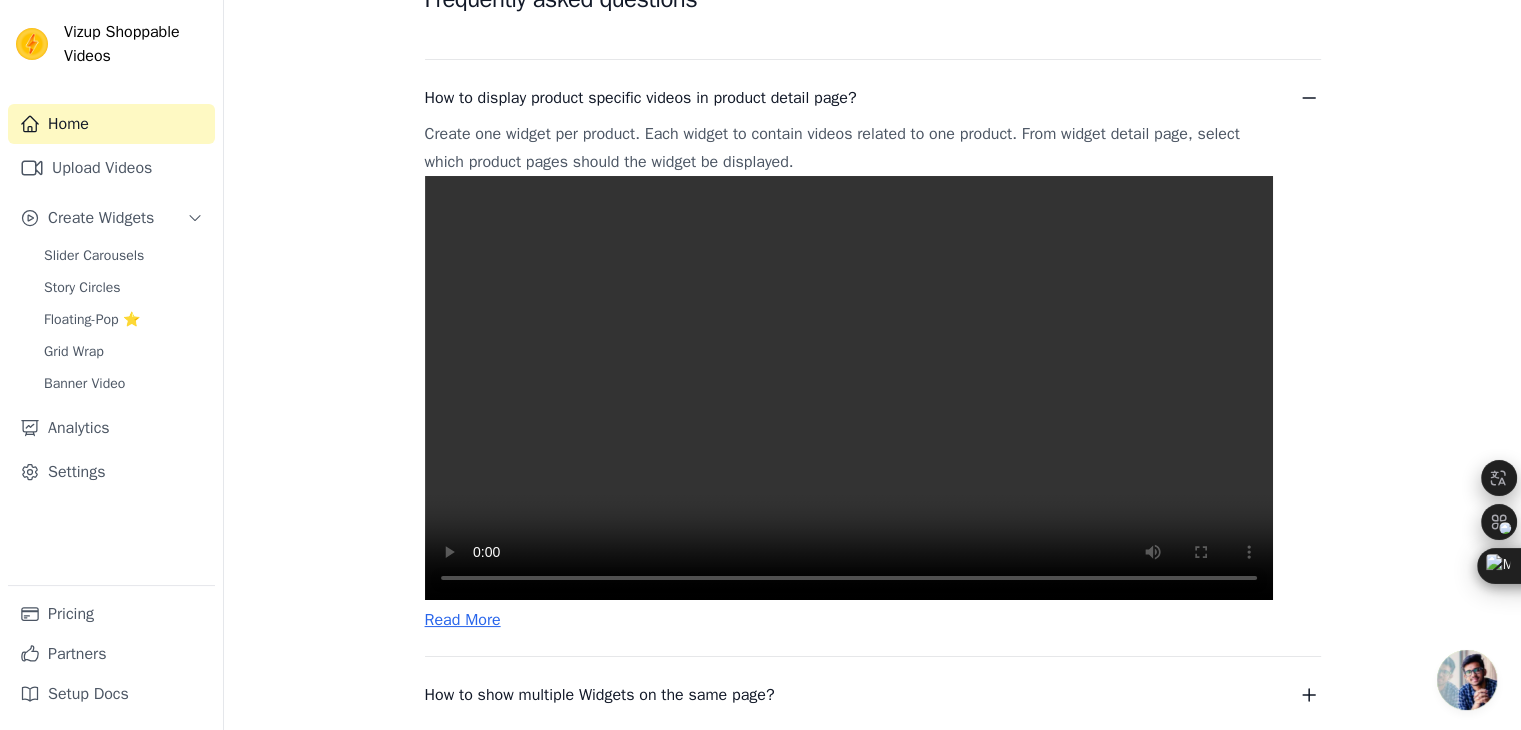 click at bounding box center [849, 388] 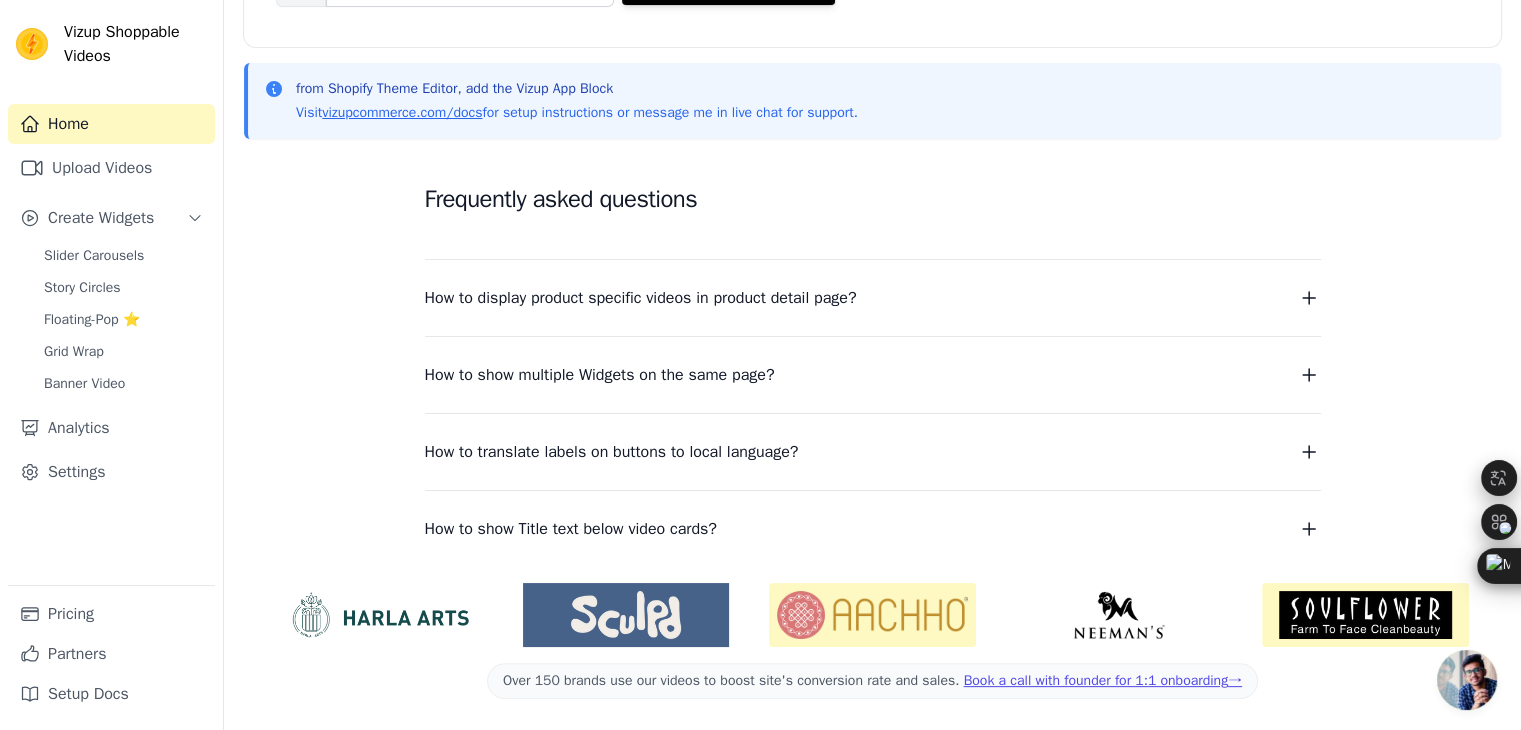 click on "How to display product specific videos in product detail page?" at bounding box center [641, 298] 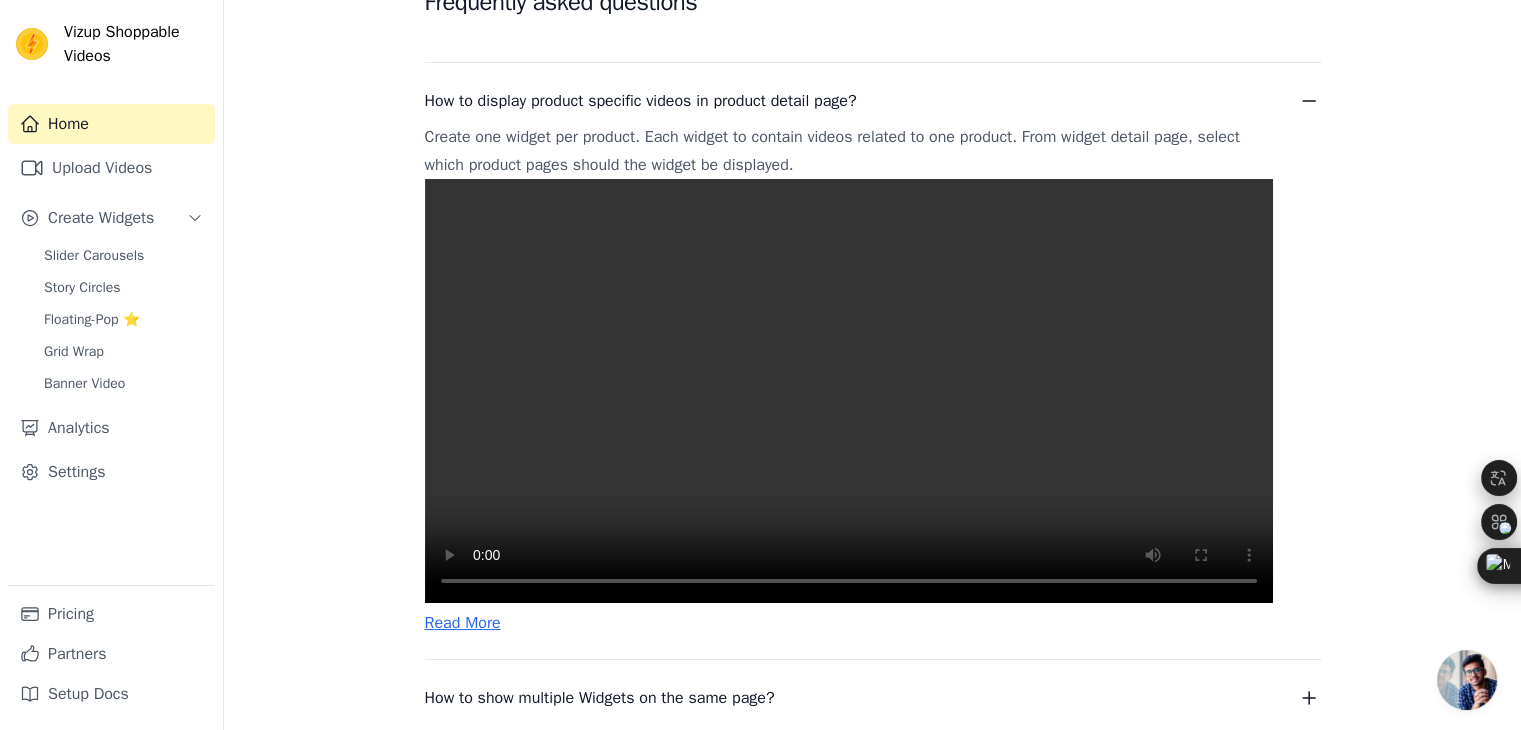 scroll, scrollTop: 591, scrollLeft: 0, axis: vertical 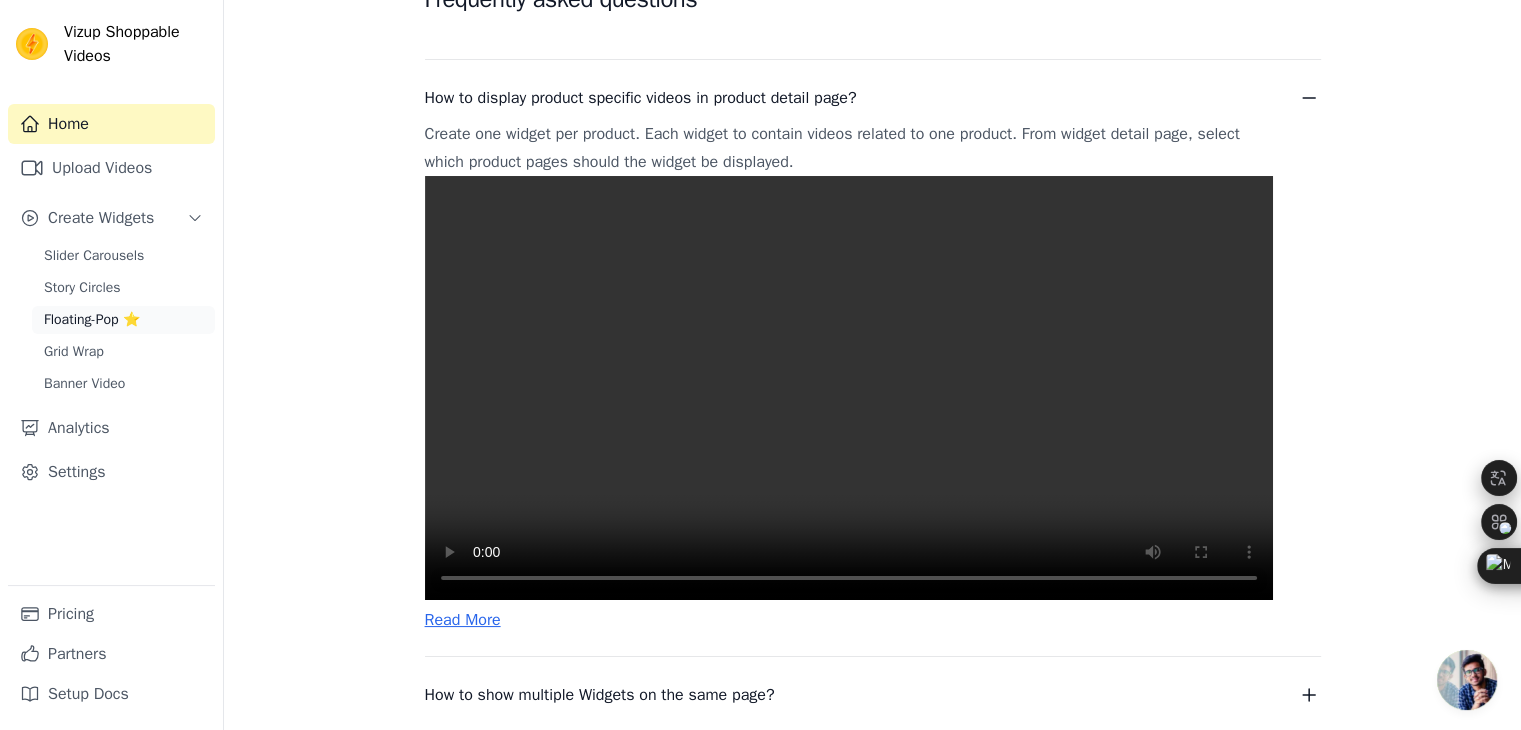 click on "Floating-Pop ⭐" at bounding box center [123, 320] 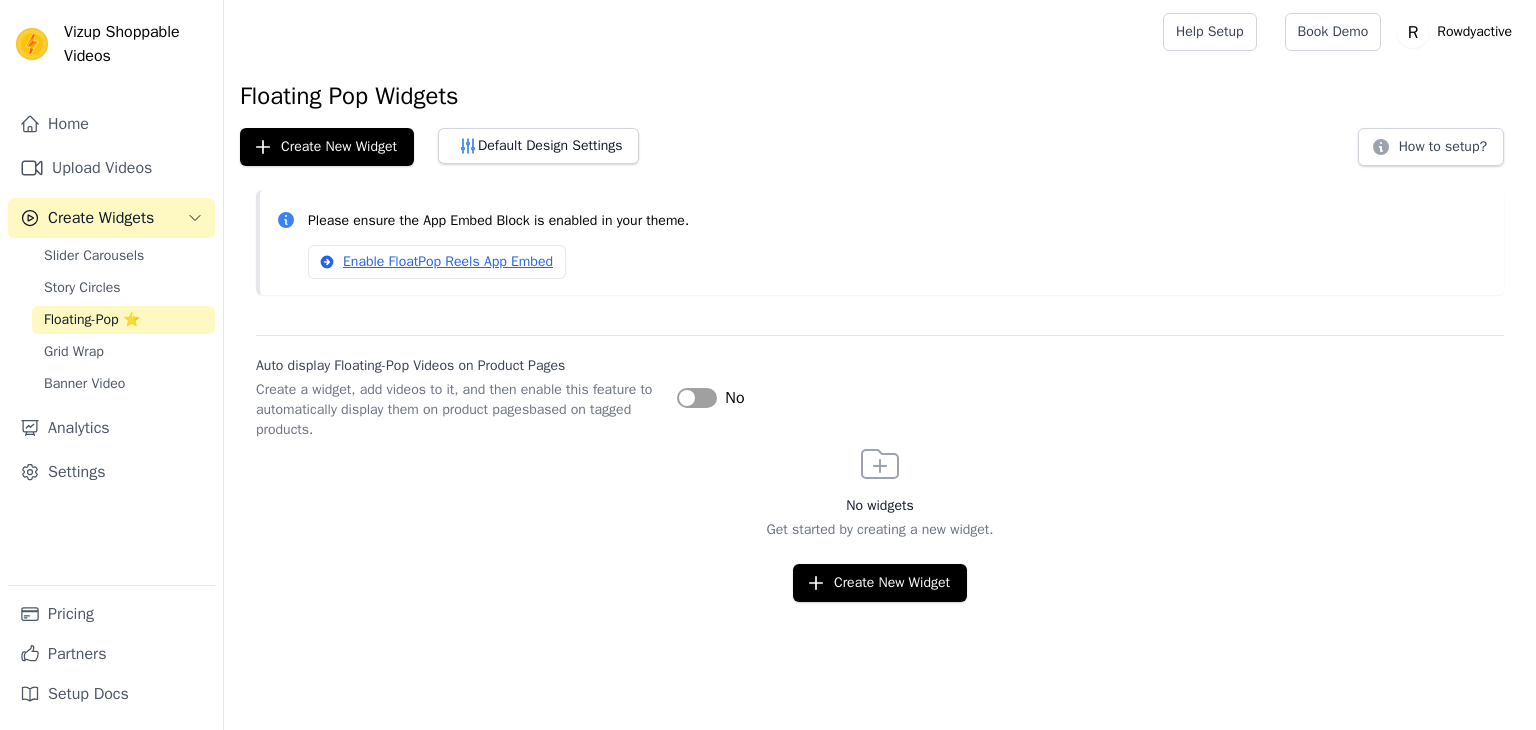 scroll, scrollTop: 0, scrollLeft: 0, axis: both 